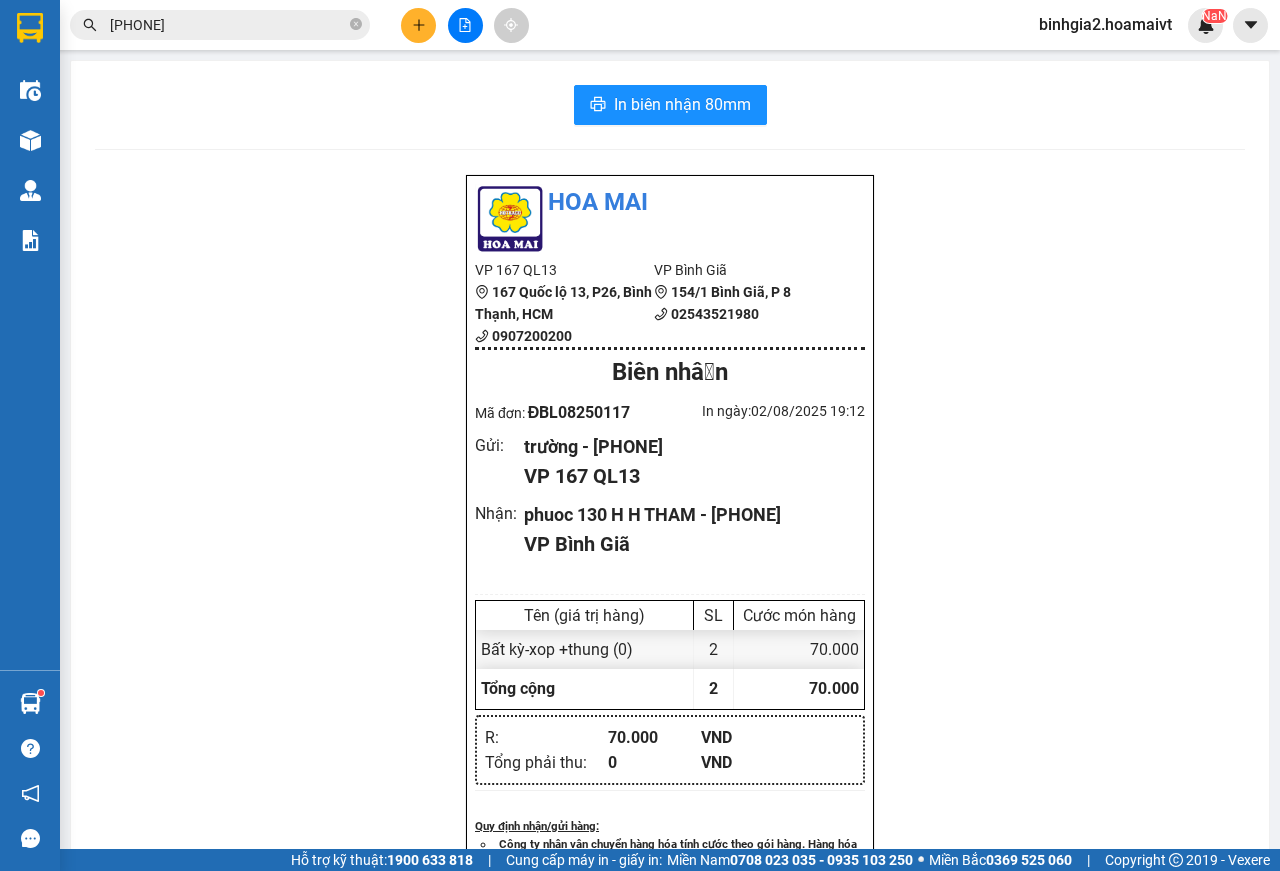scroll, scrollTop: 0, scrollLeft: 0, axis: both 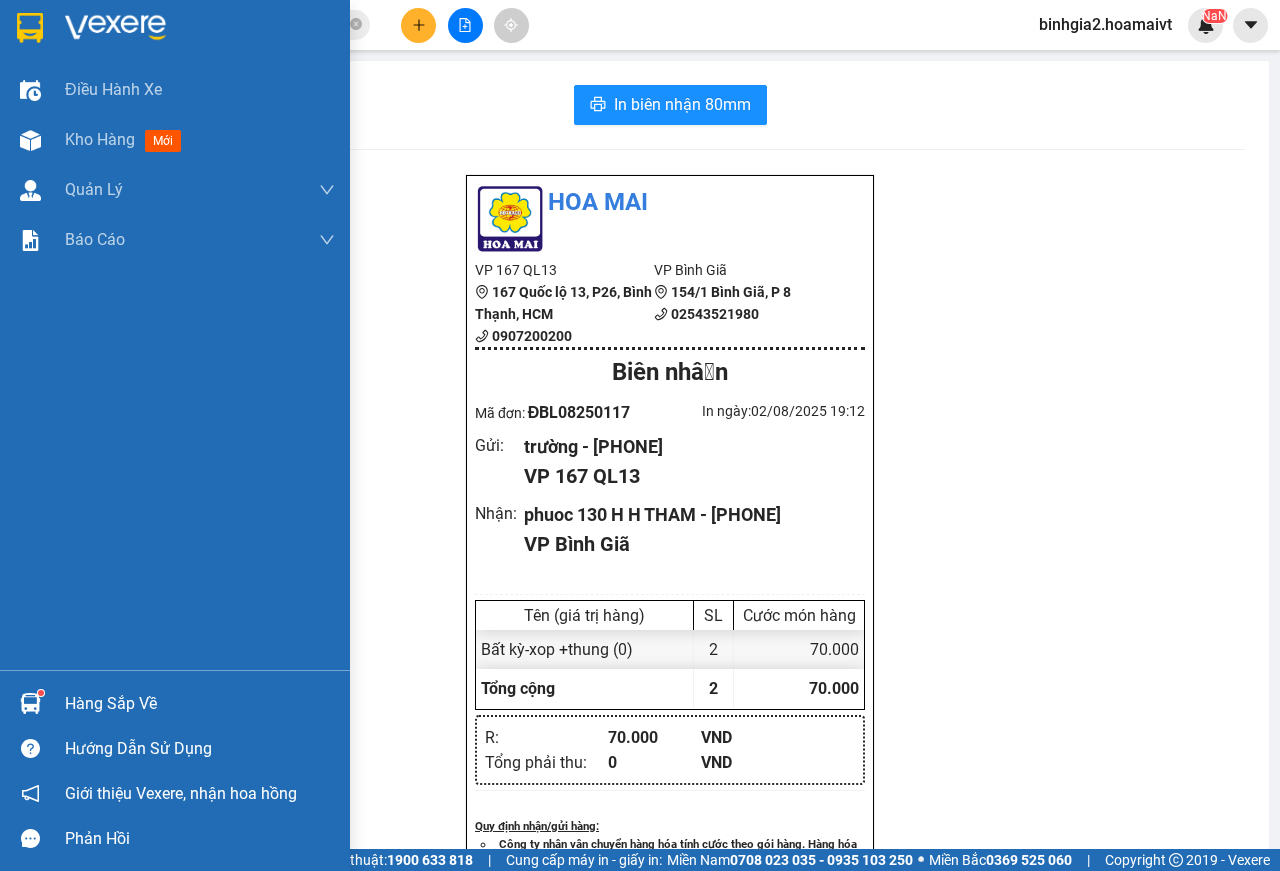 click on "Hàng sắp về" at bounding box center [200, 704] 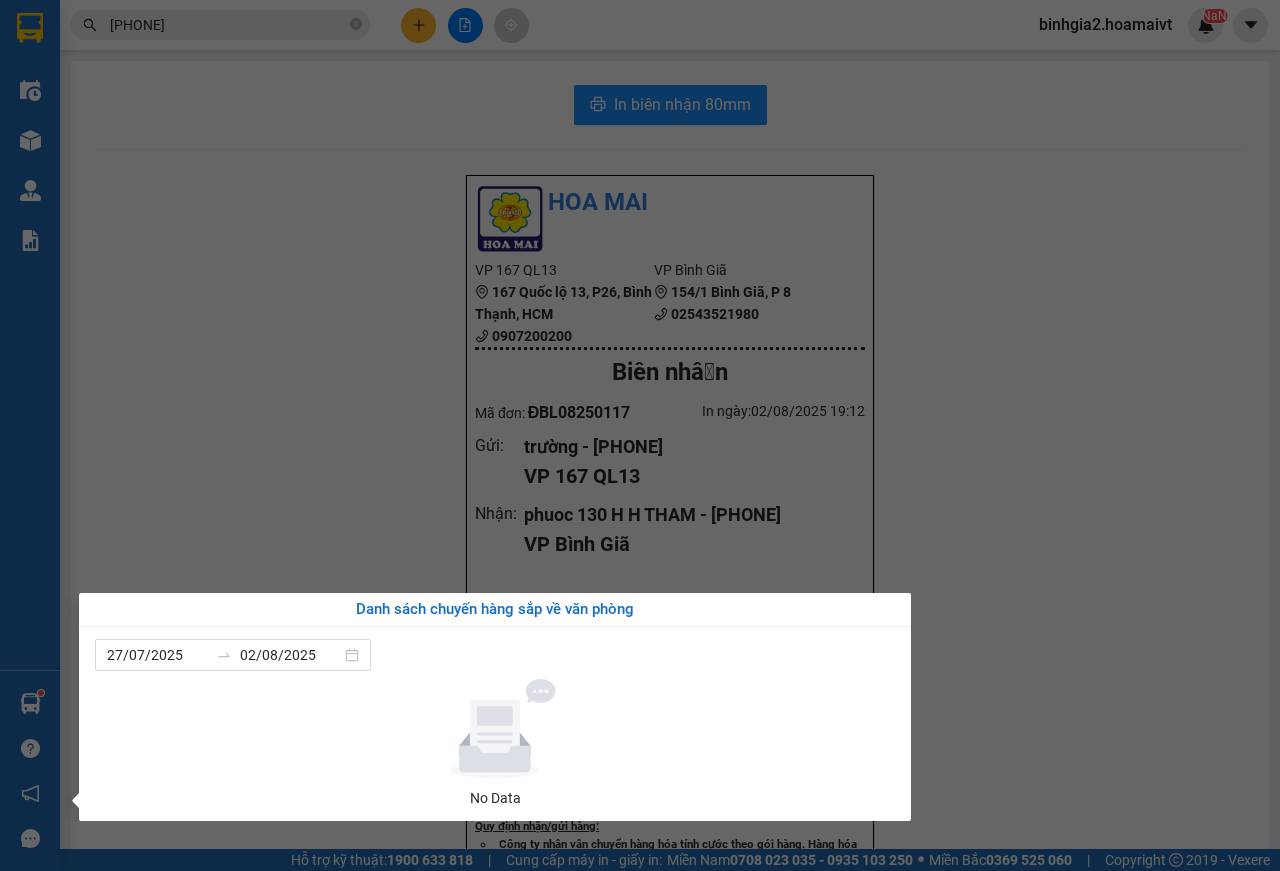 click on "Kết quả tìm kiếm ( 2 )  Bộ lọc  Gửi 3 ngày gần nhất Mã ĐH Trạng thái Món hàng Tổng cước Chưa cước Nhãn Người gửi VP Gửi Người nhận VP Nhận ĐBL08250117 [TIME] - [DATE] Đã giao   [TIME] - [DATE] xop +thung SL:  2 70.000 GHẾ [PHONE] trường 167 QL13 [PHONE] phuoc 130 H H THAM Bình Giã ĐBL07251778 [TIME] - [DATE] Đã giao   [TIME] - [DATE] xop +kien SL:  5 200.000 GHẾ [PHONE] trường 167 QL13 [PHONE] phuoc 130 H H THAM Bình Giã 1 [PHONE] binhgia2.hoamaivt NaN     Điều hành xe     Kho hàng mới     Quản Lý Quản lý chuyến Quản lý khách hàng mới     Báo cáo Báo cáo dòng tiền (nhân viên) Doanh số tạo đơn theo VP gửi (nhân viên) Hàng sắp về Hướng dẫn sử dụng Giới thiệu Vexere, nhận hoa hồng Phản hồi Phần mềm hỗ trợ bạn tốt chứ? In biên nhận 80mm Hoa Mai VP 167 QL13   167 Quốc lộ 13, P26, Bình Thạnh, HCM   [PHONE] VP Bình Giã   154/1 Bình Giã, P 8" at bounding box center [640, 435] 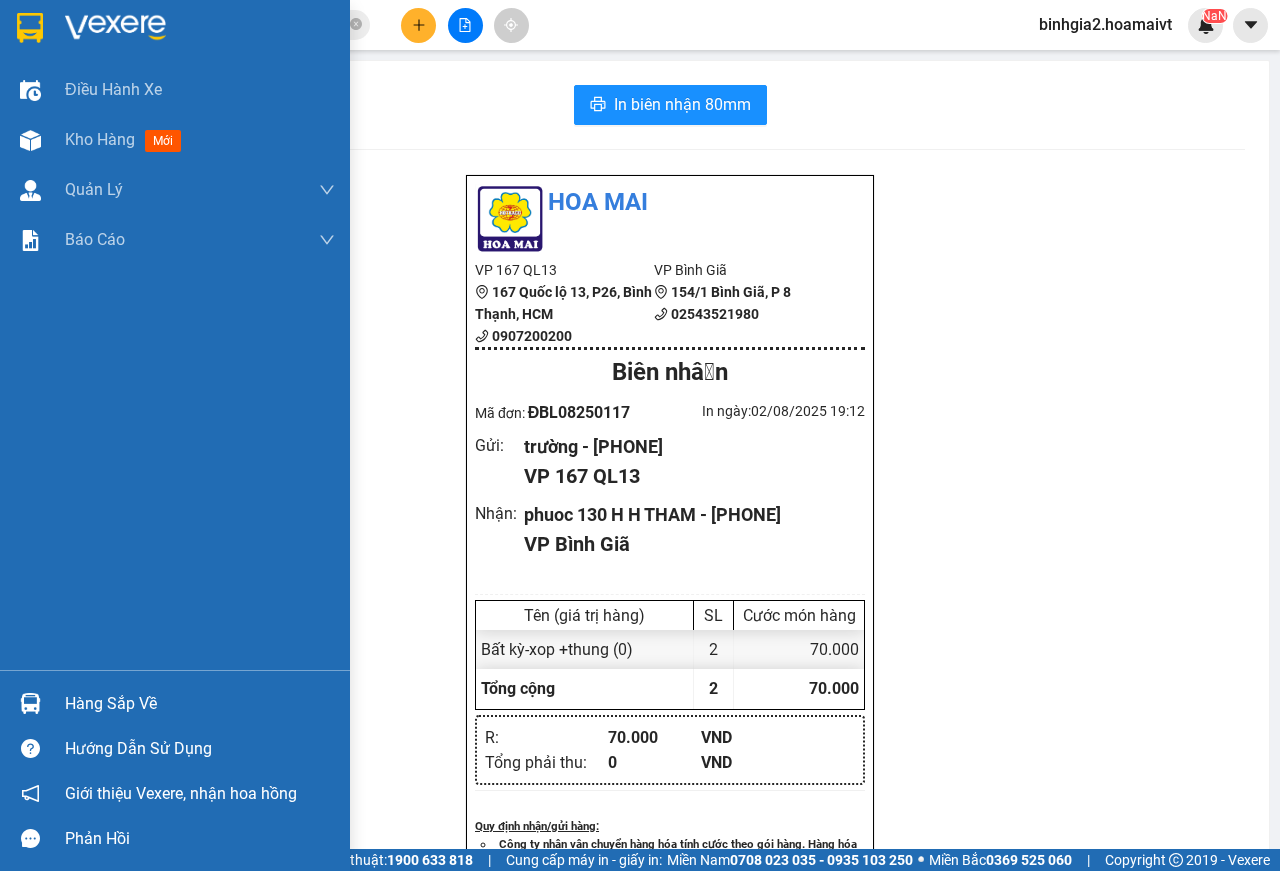 click on "Hàng sắp về" at bounding box center [200, 704] 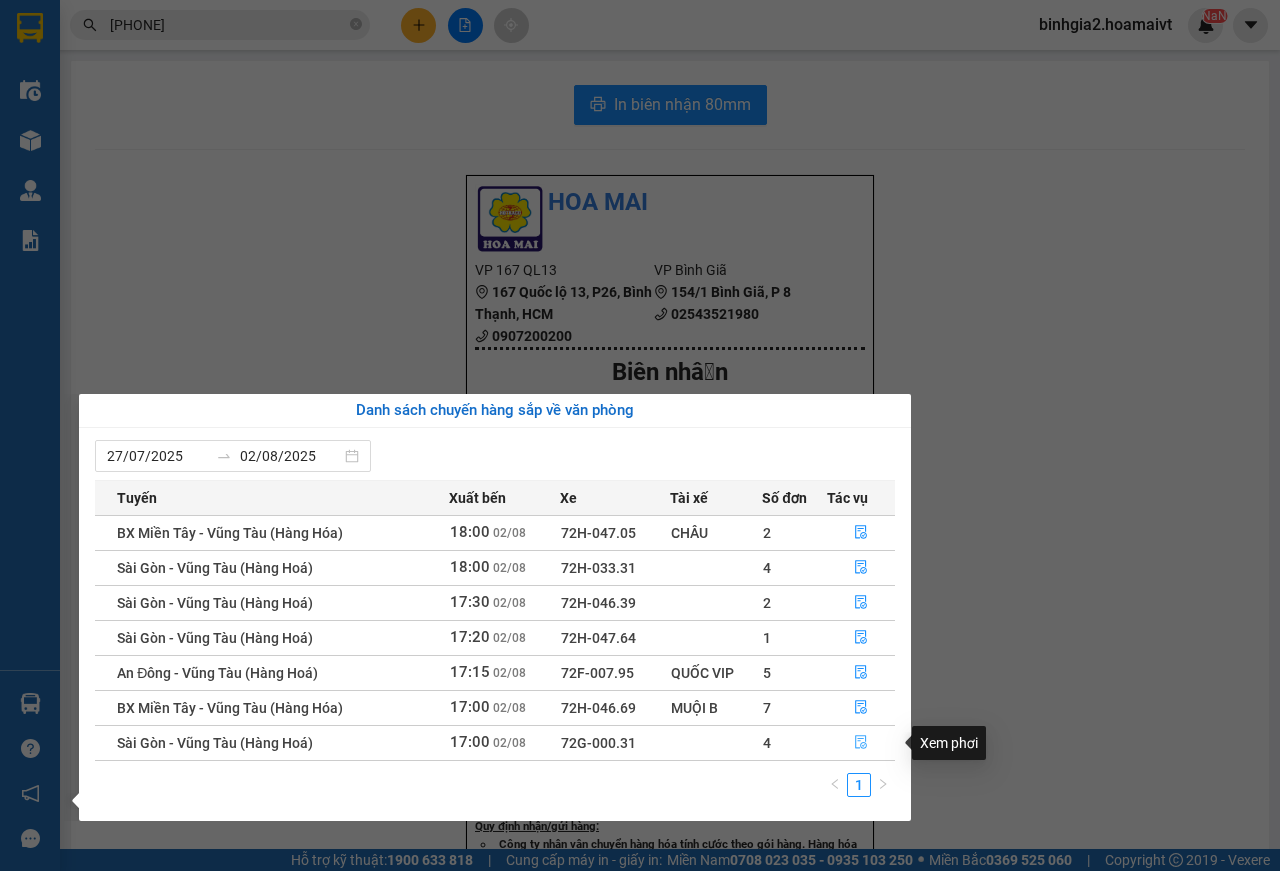 click 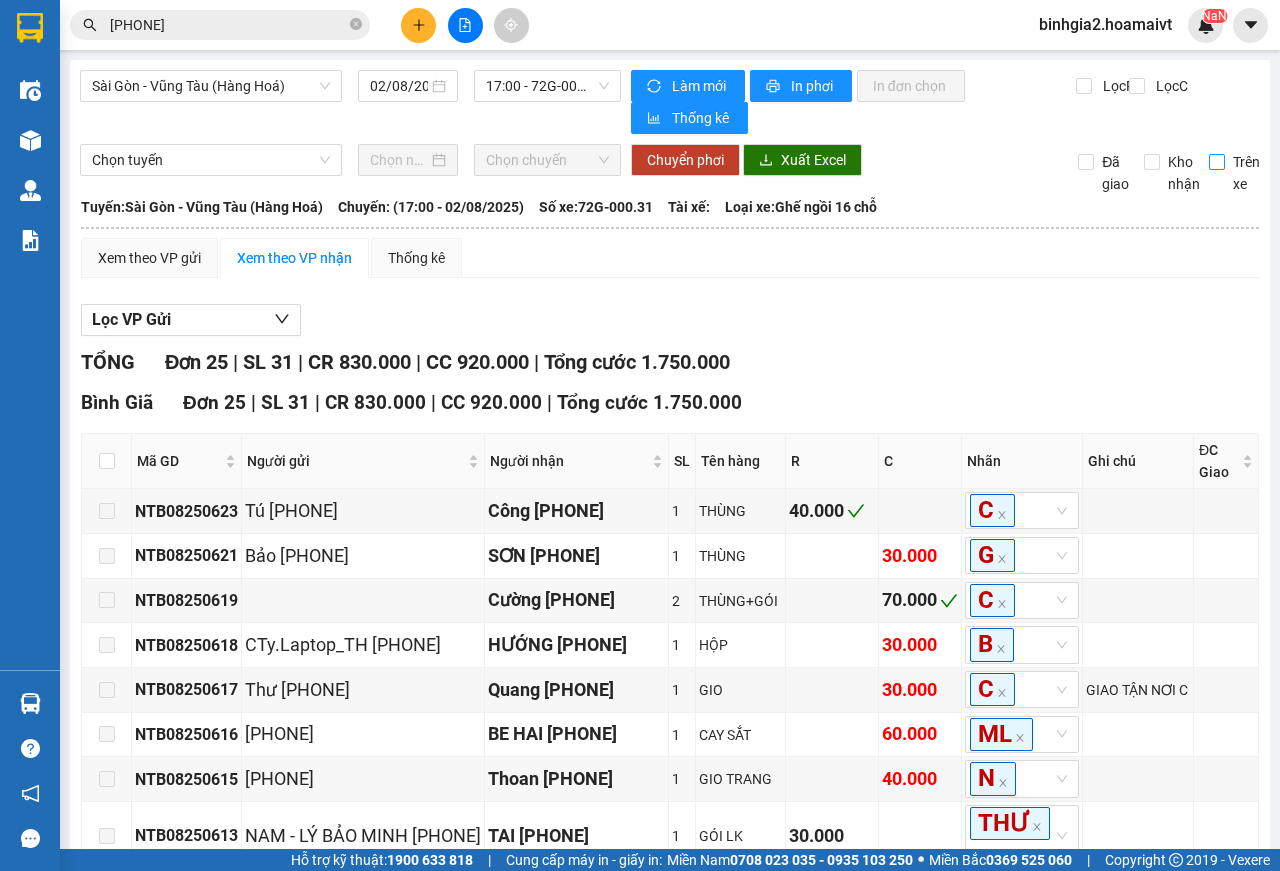 click on "Trên xe" at bounding box center (1217, 162) 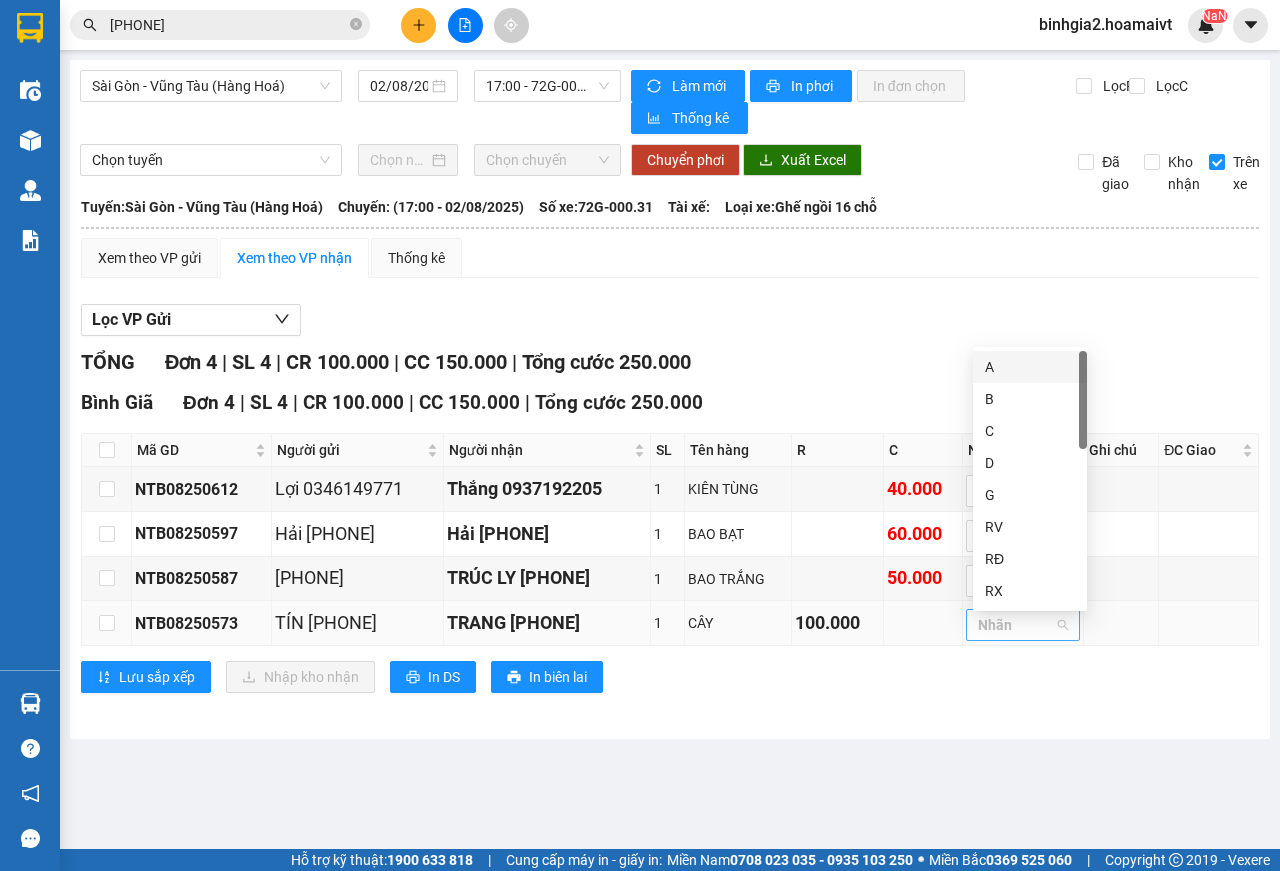 click at bounding box center (1013, 625) 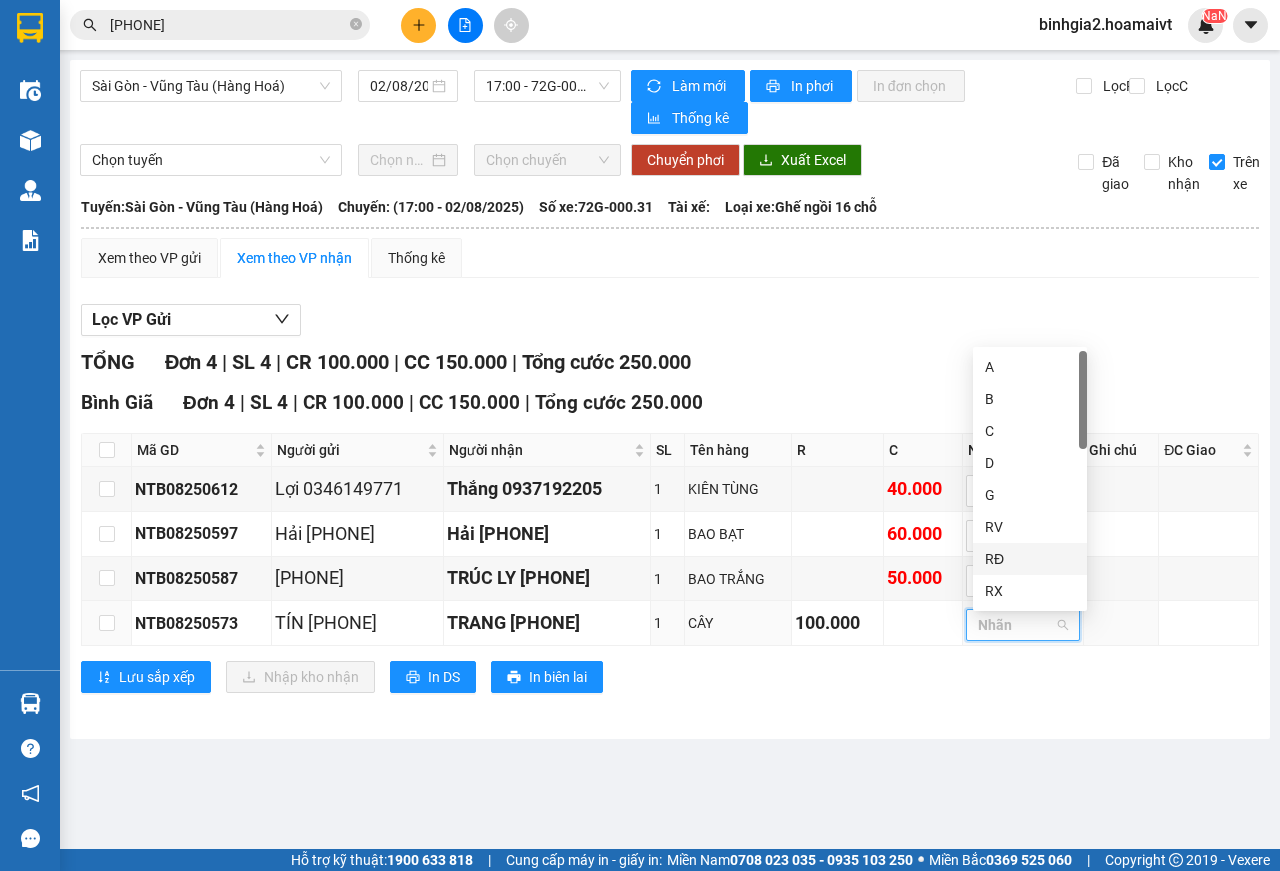 type on "G" 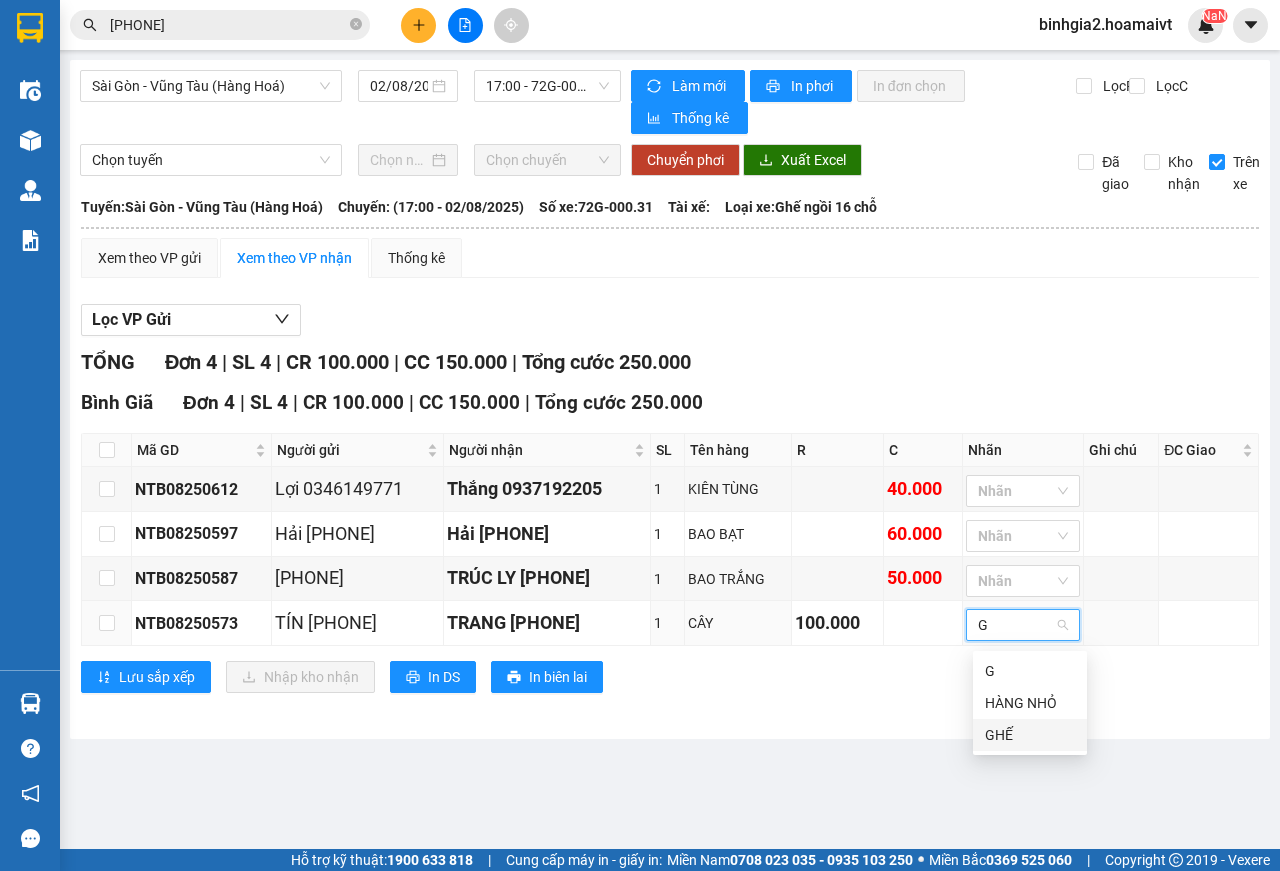 click on "GHẾ" at bounding box center (1030, 735) 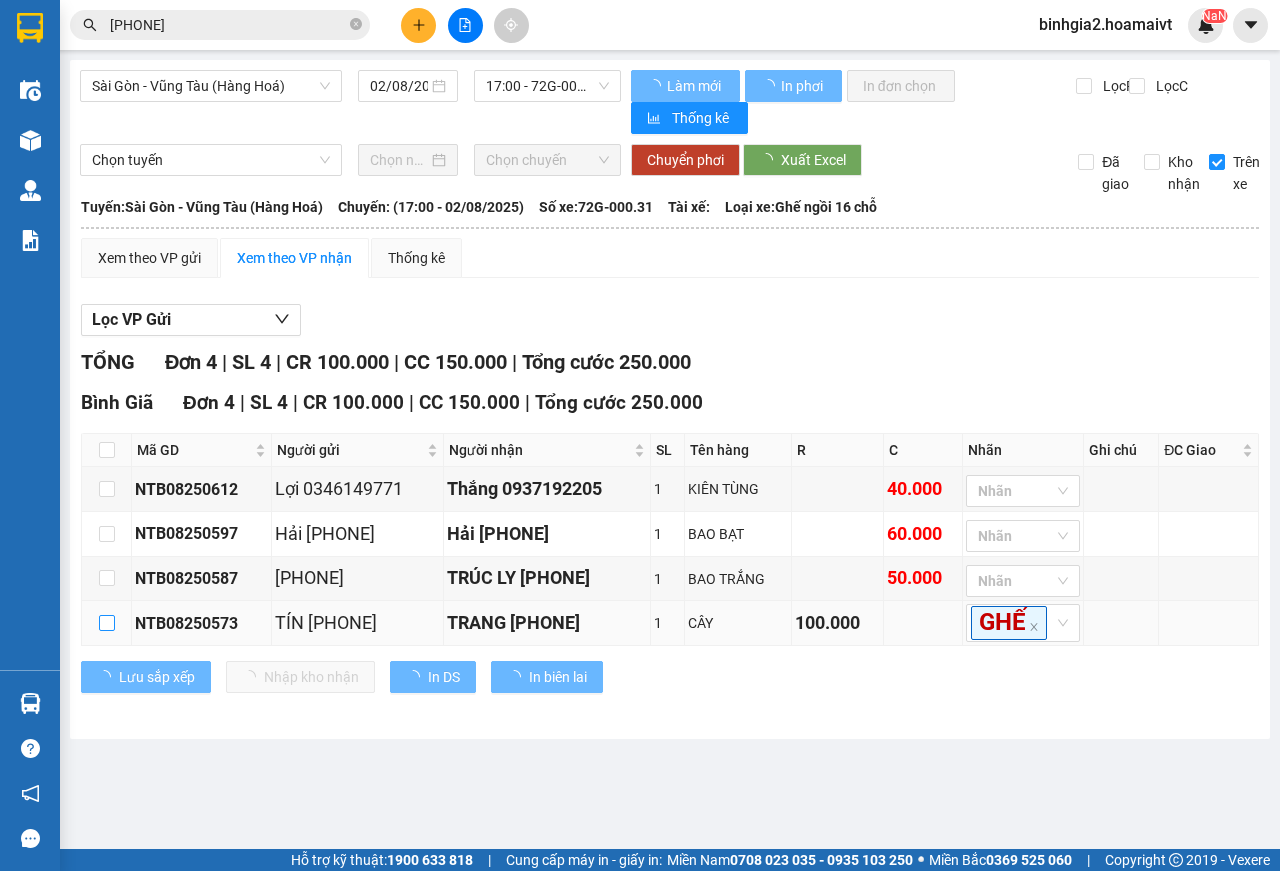 click at bounding box center (107, 623) 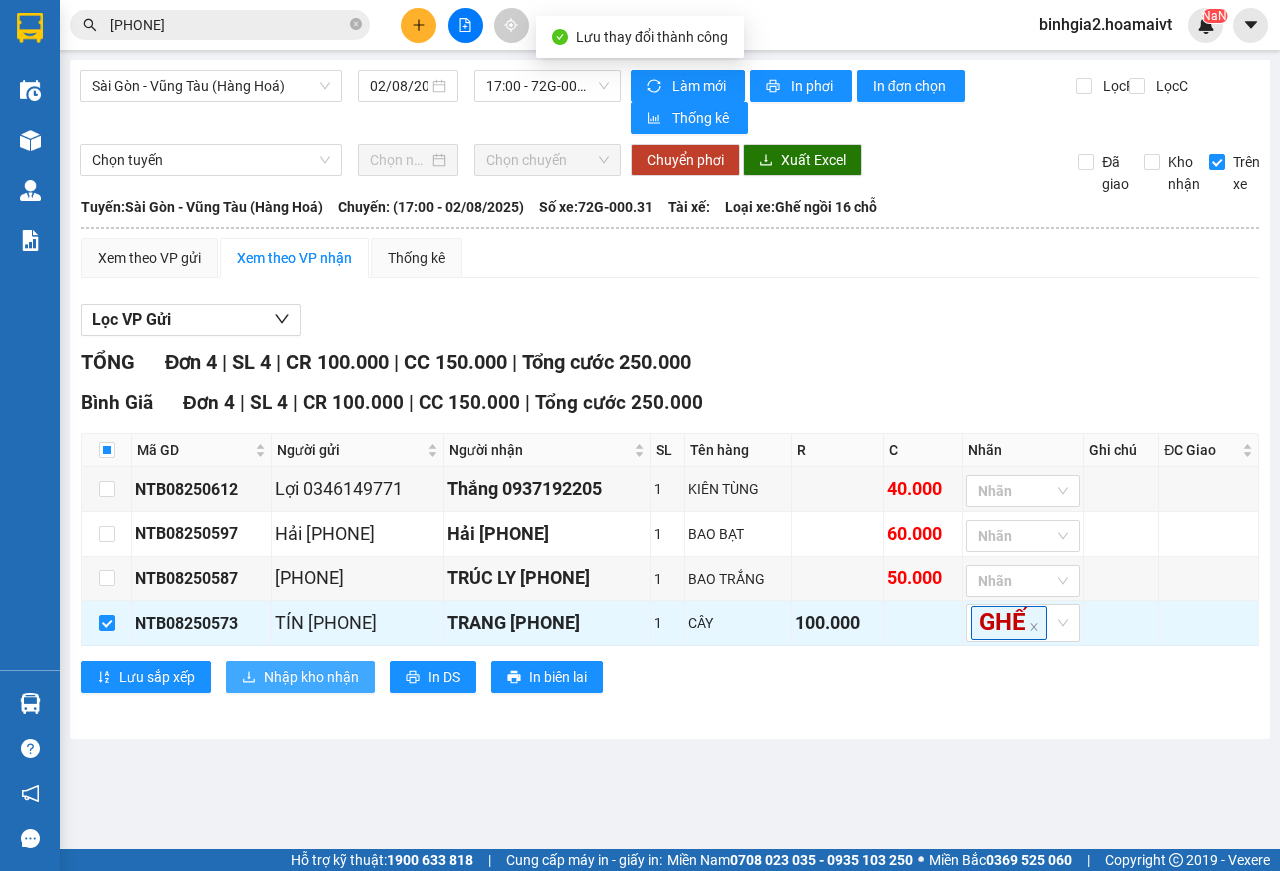 click on "Nhập kho nhận" at bounding box center (311, 677) 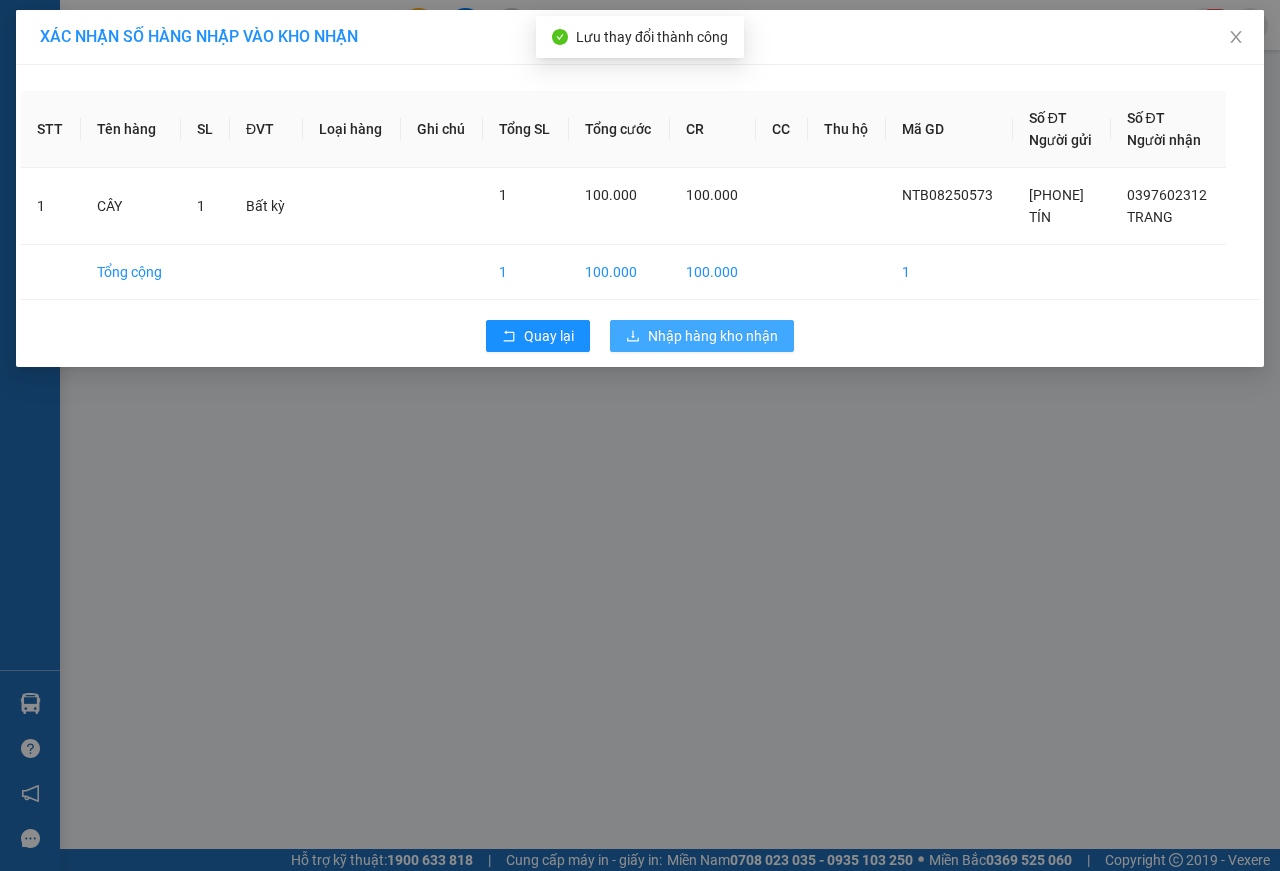 click on "Nhập hàng kho nhận" at bounding box center [713, 336] 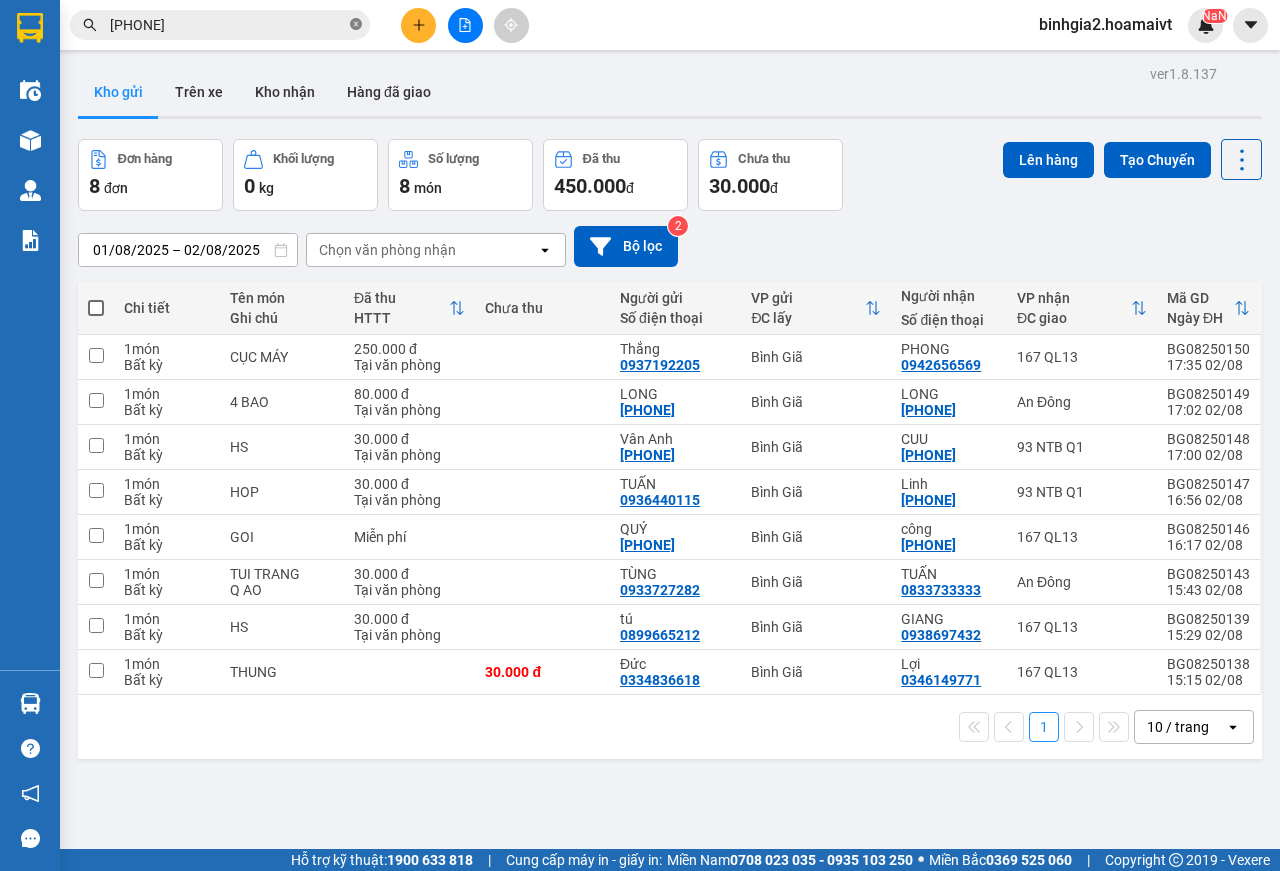click 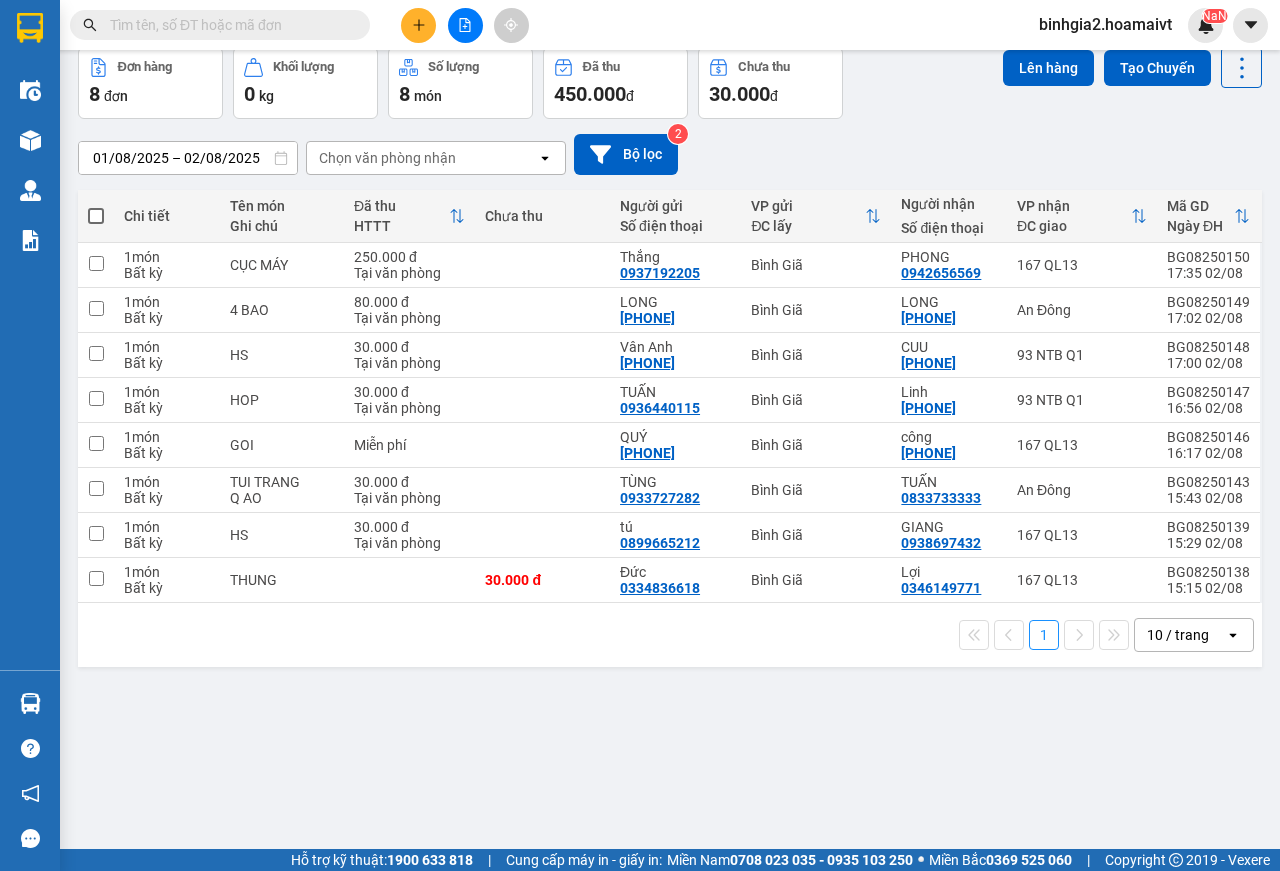 scroll, scrollTop: 0, scrollLeft: 0, axis: both 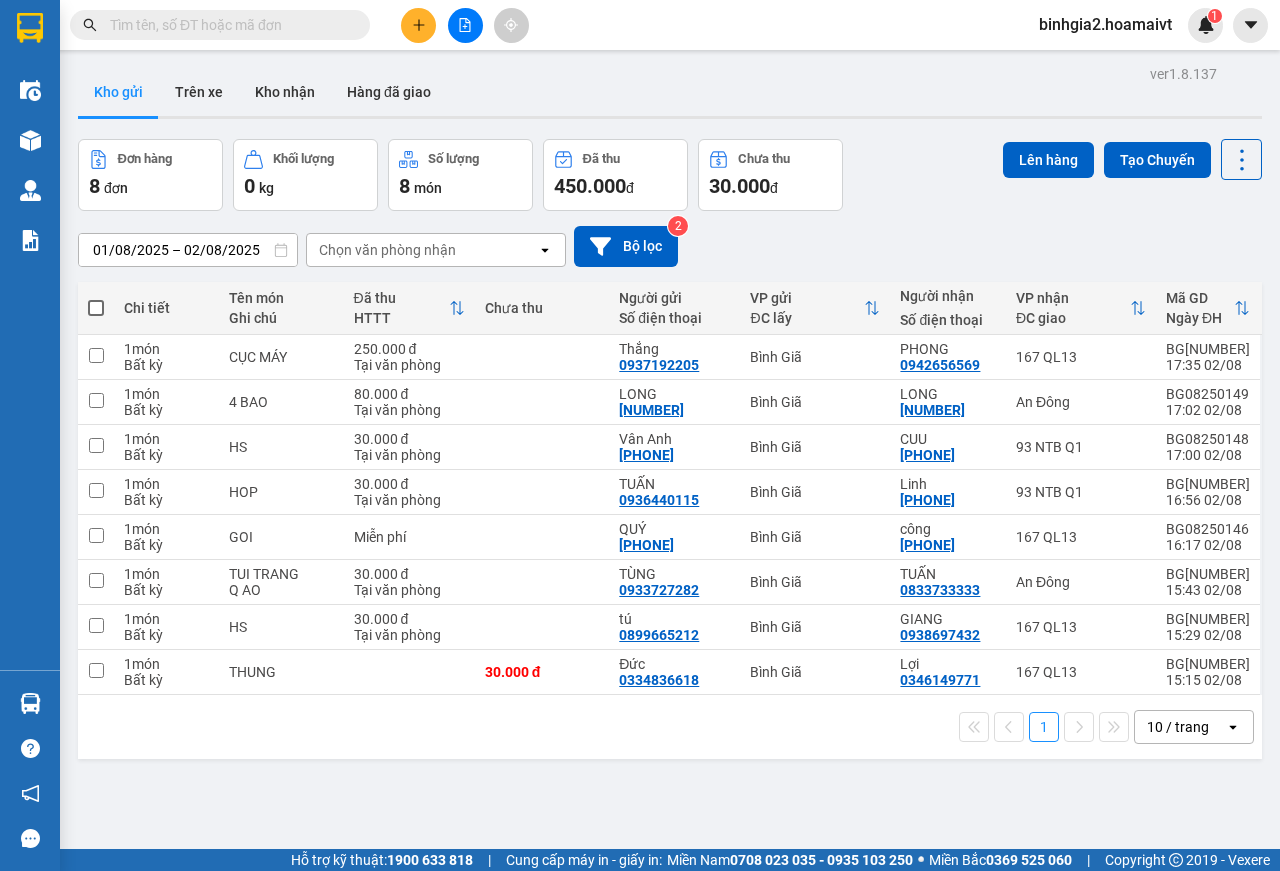 click at bounding box center [228, 25] 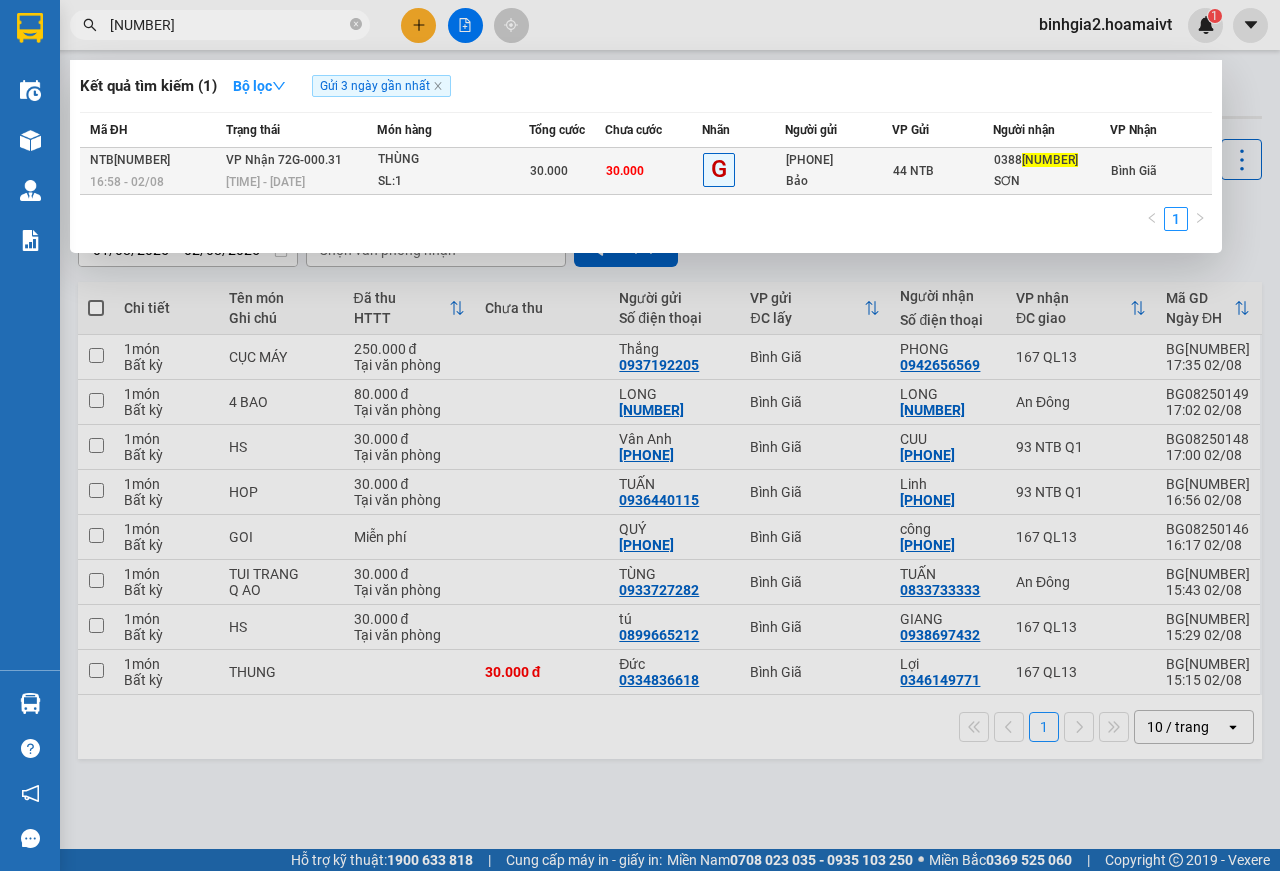 type on "[NUMBER]" 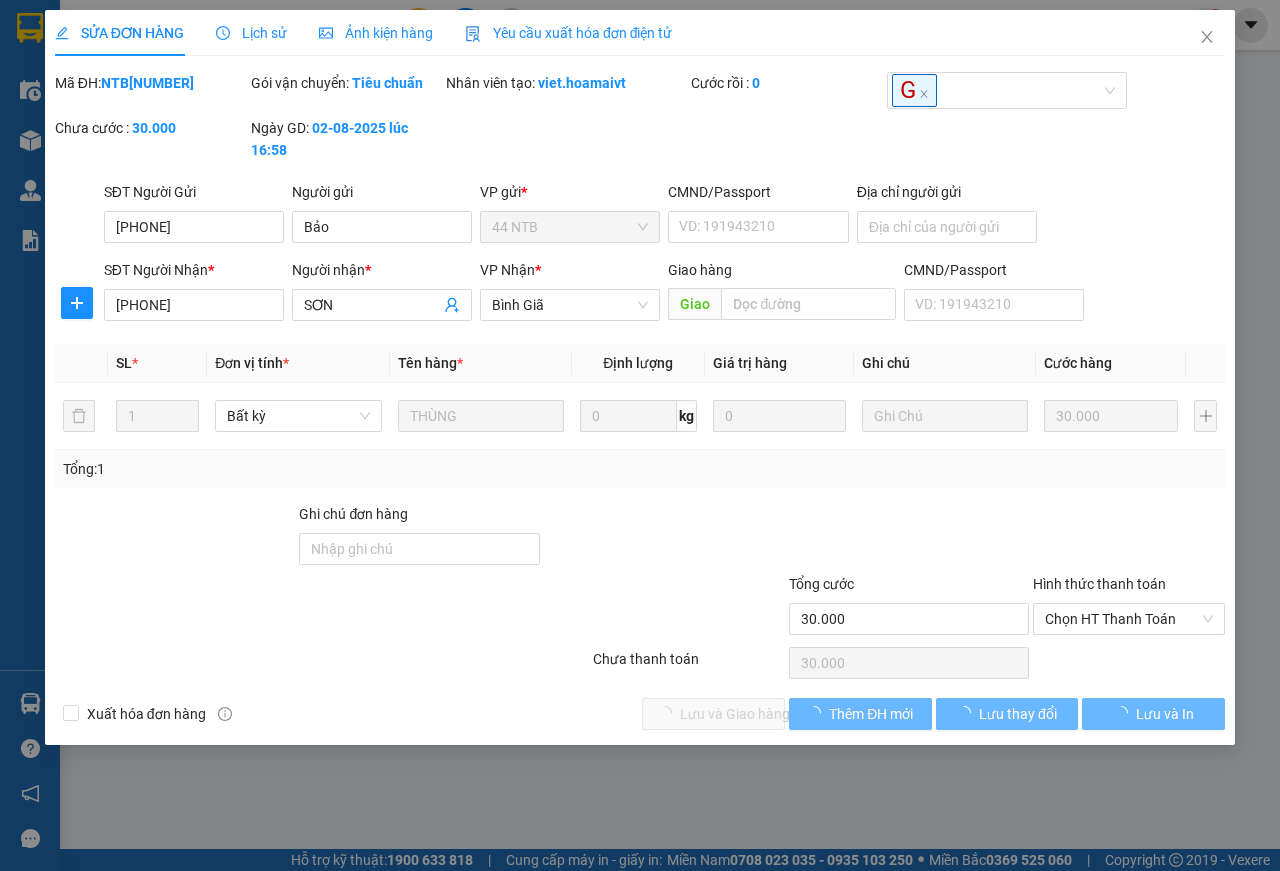 type on "[PHONE]" 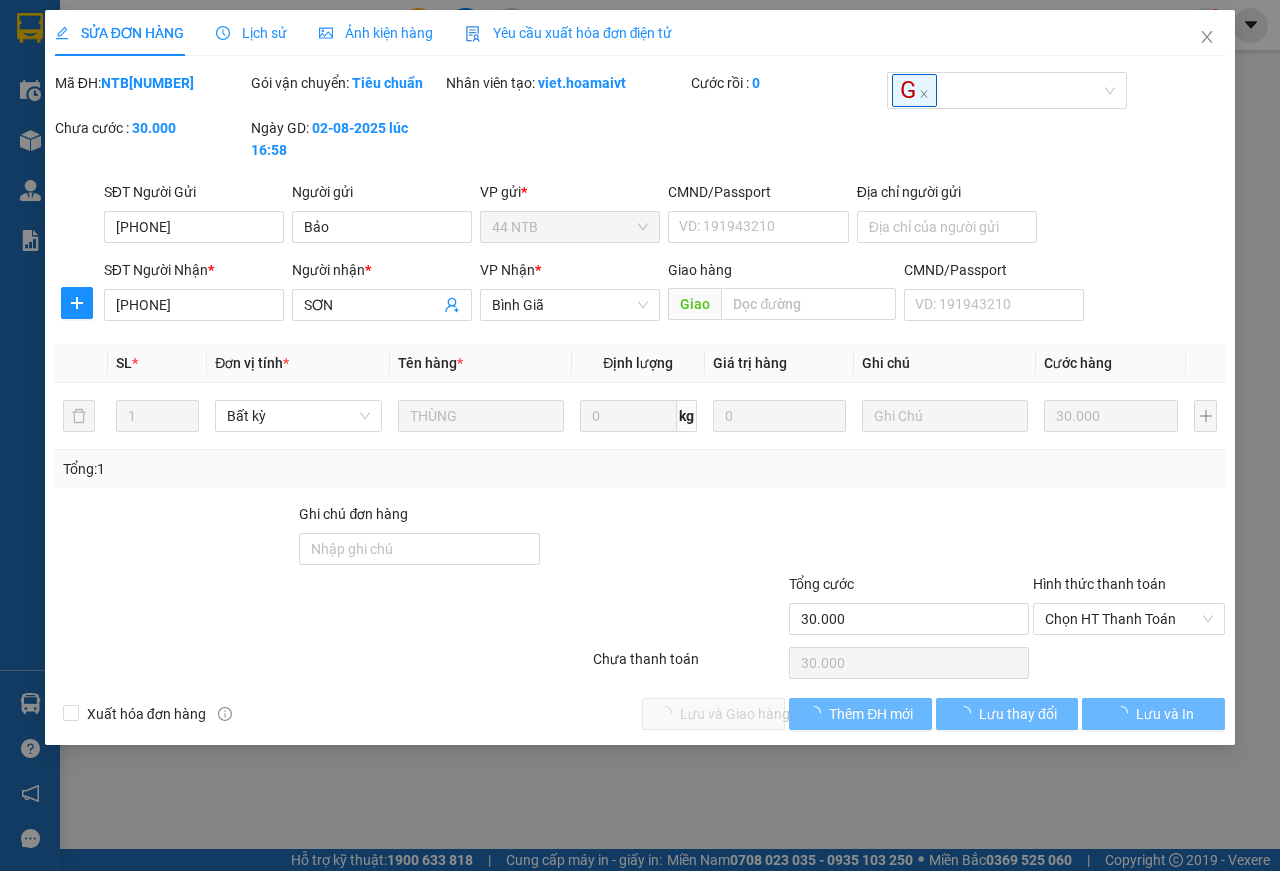 type on "Bảo" 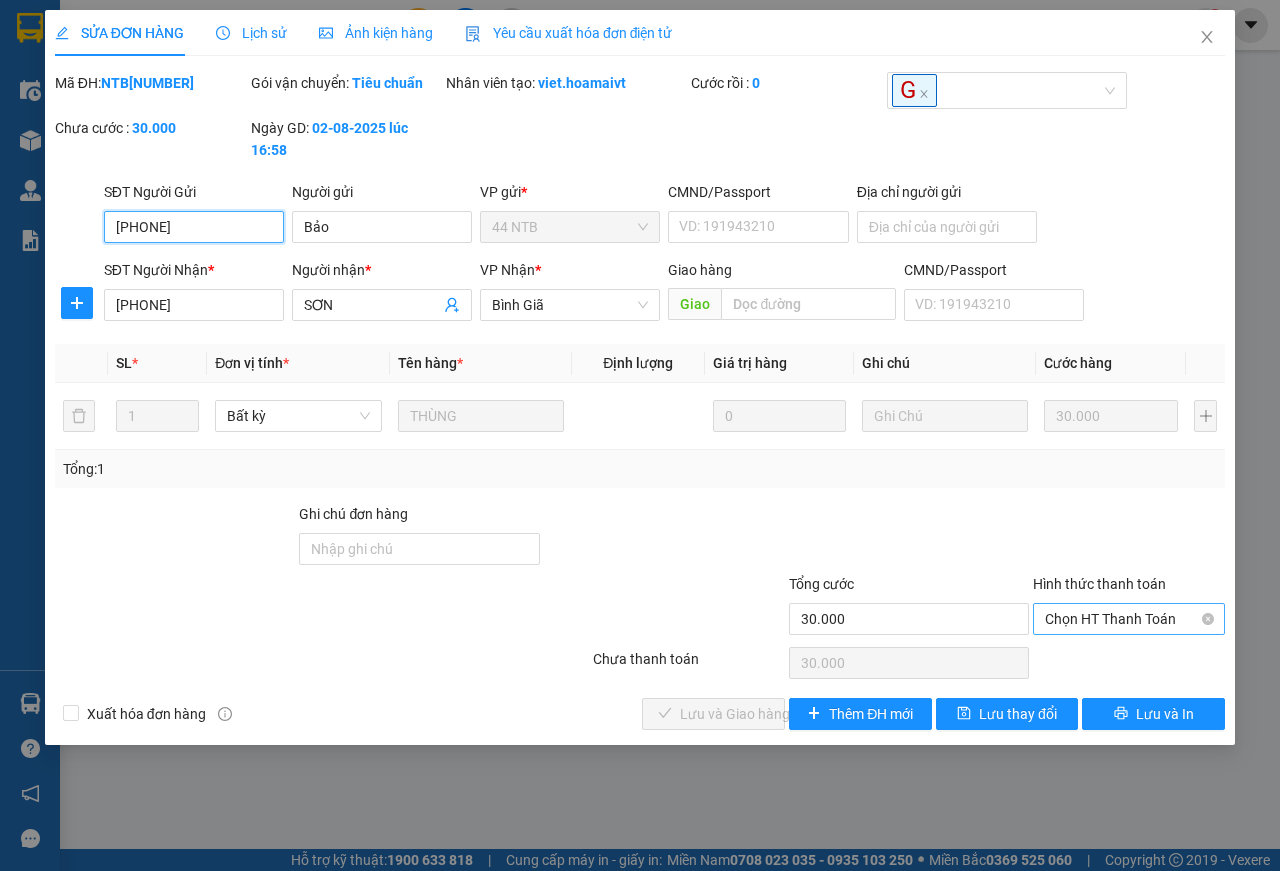 click on "Chọn HT Thanh Toán" at bounding box center [1129, 619] 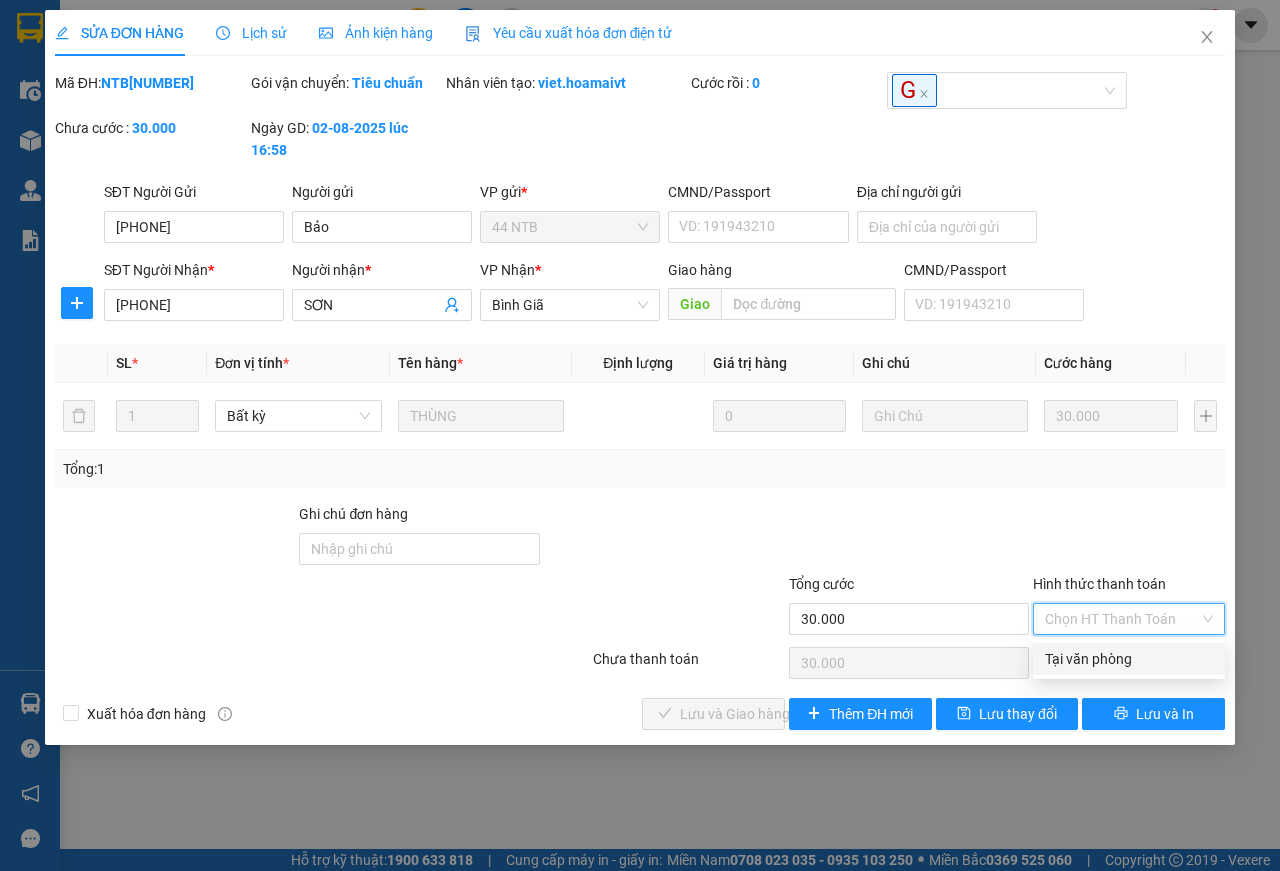 click on "Tại văn phòng" at bounding box center [1129, 659] 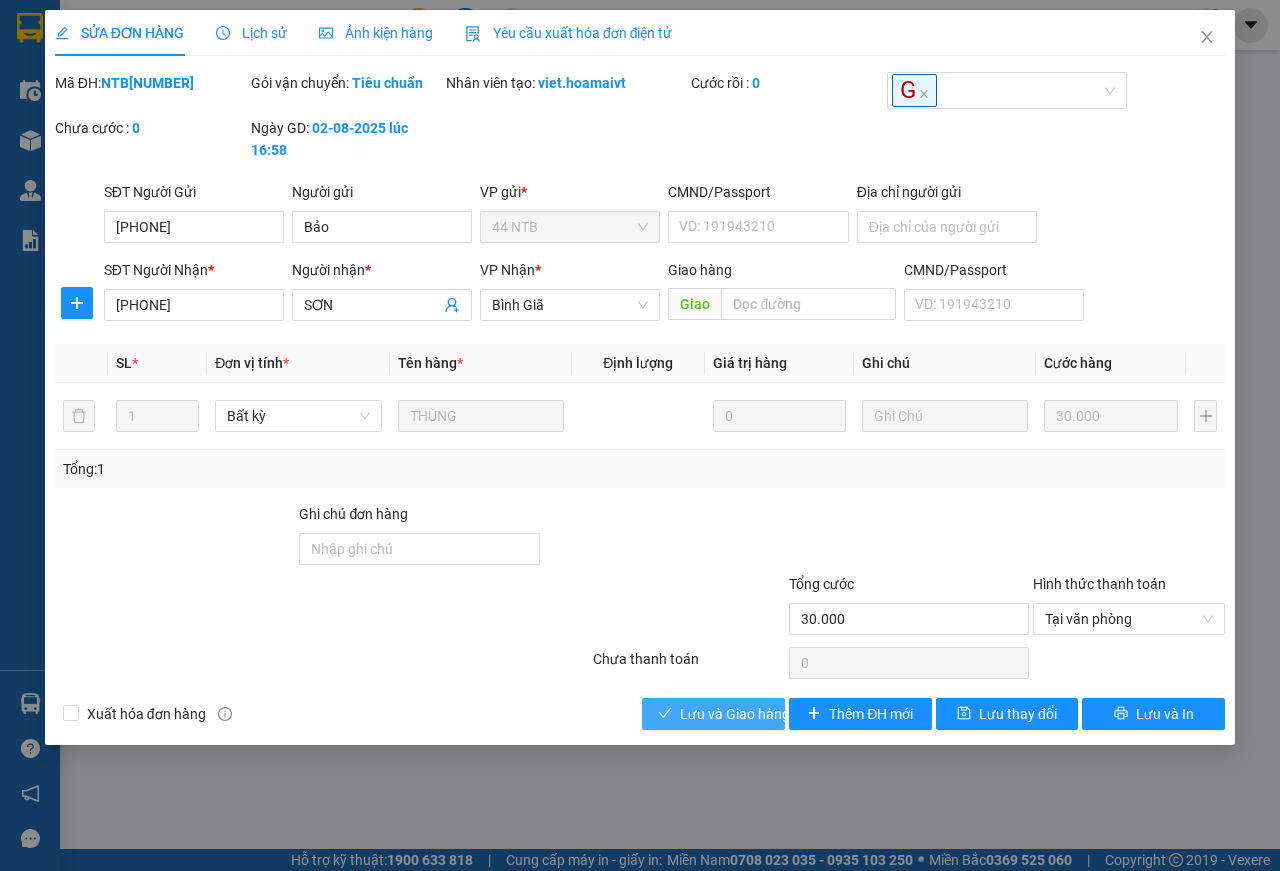 click on "Lưu và Giao hàng" at bounding box center [735, 714] 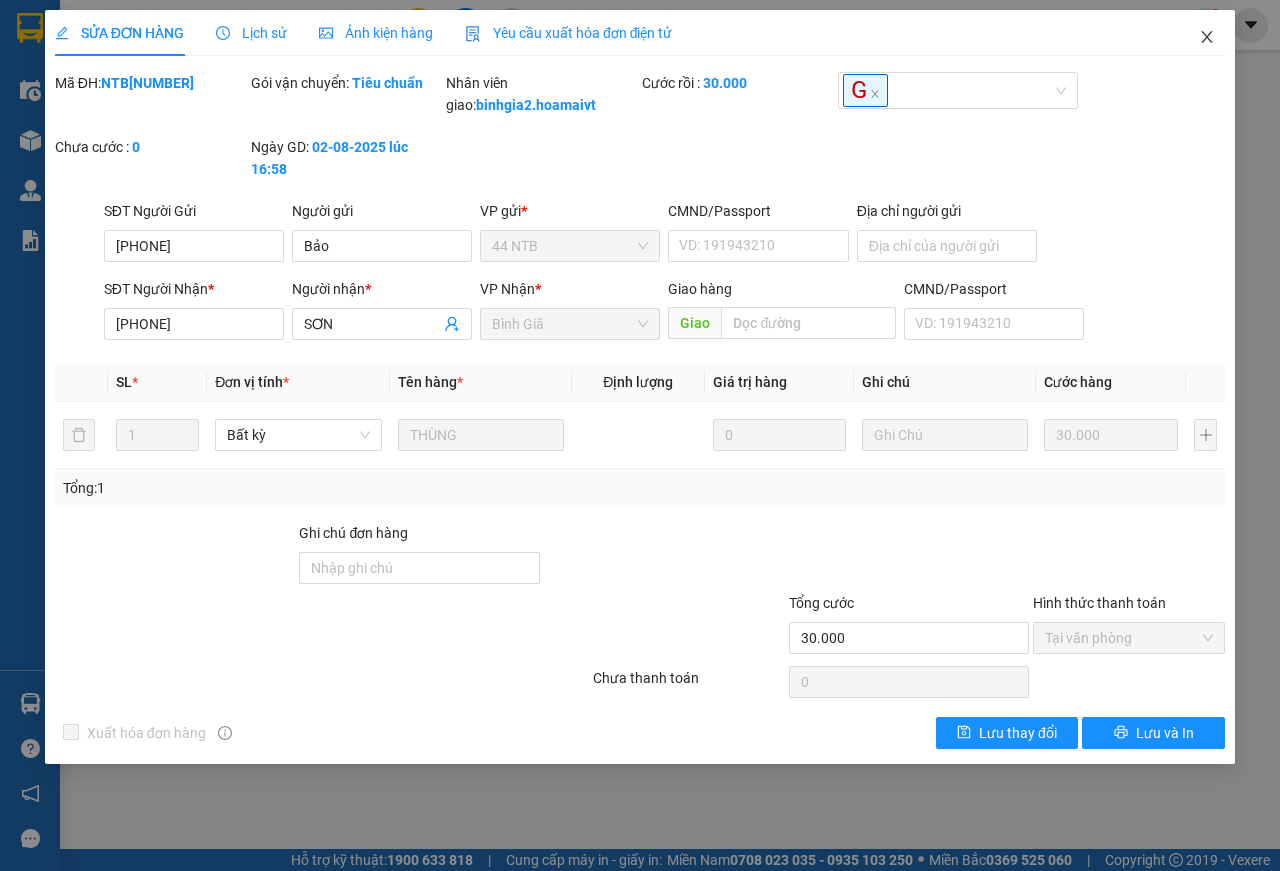 click 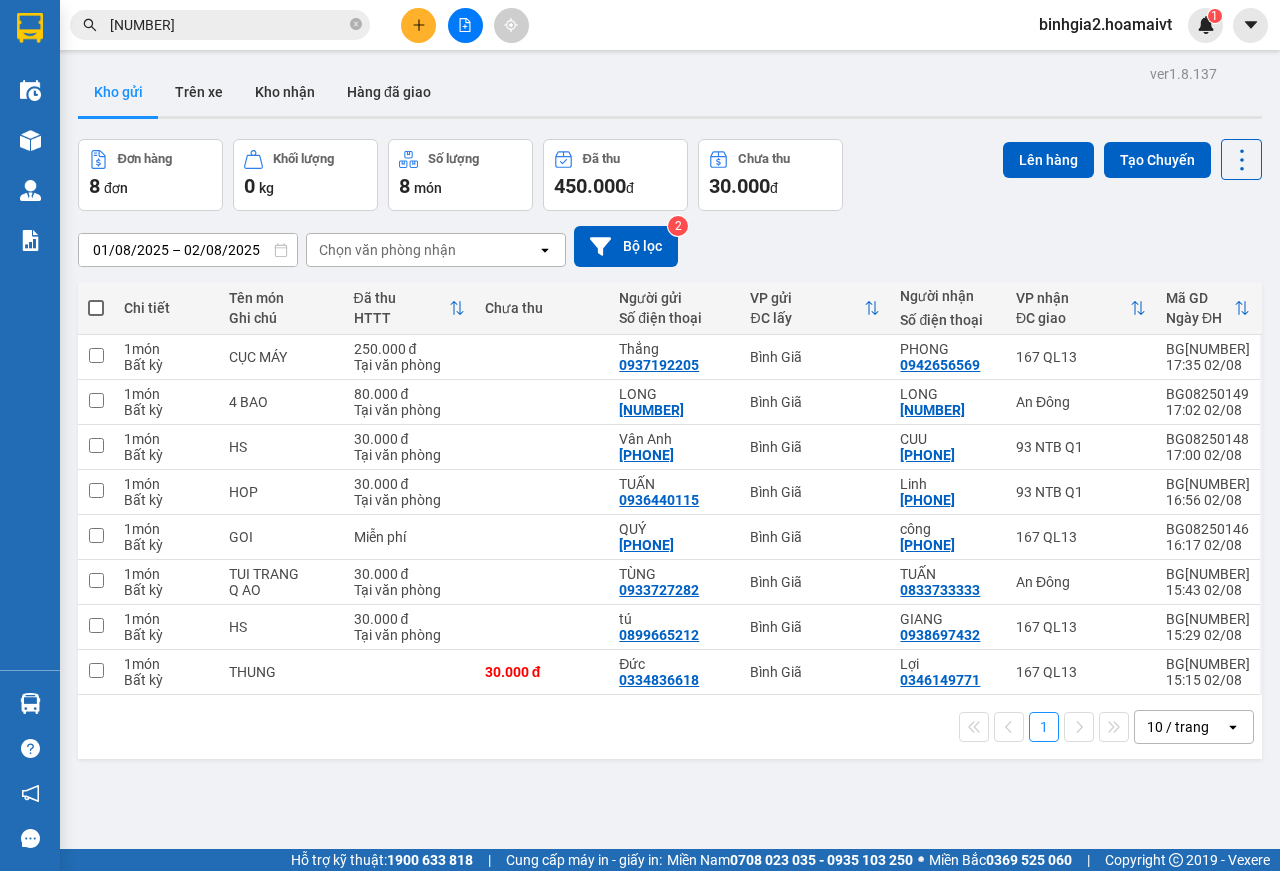 click on "[NUMBER]" at bounding box center (228, 25) 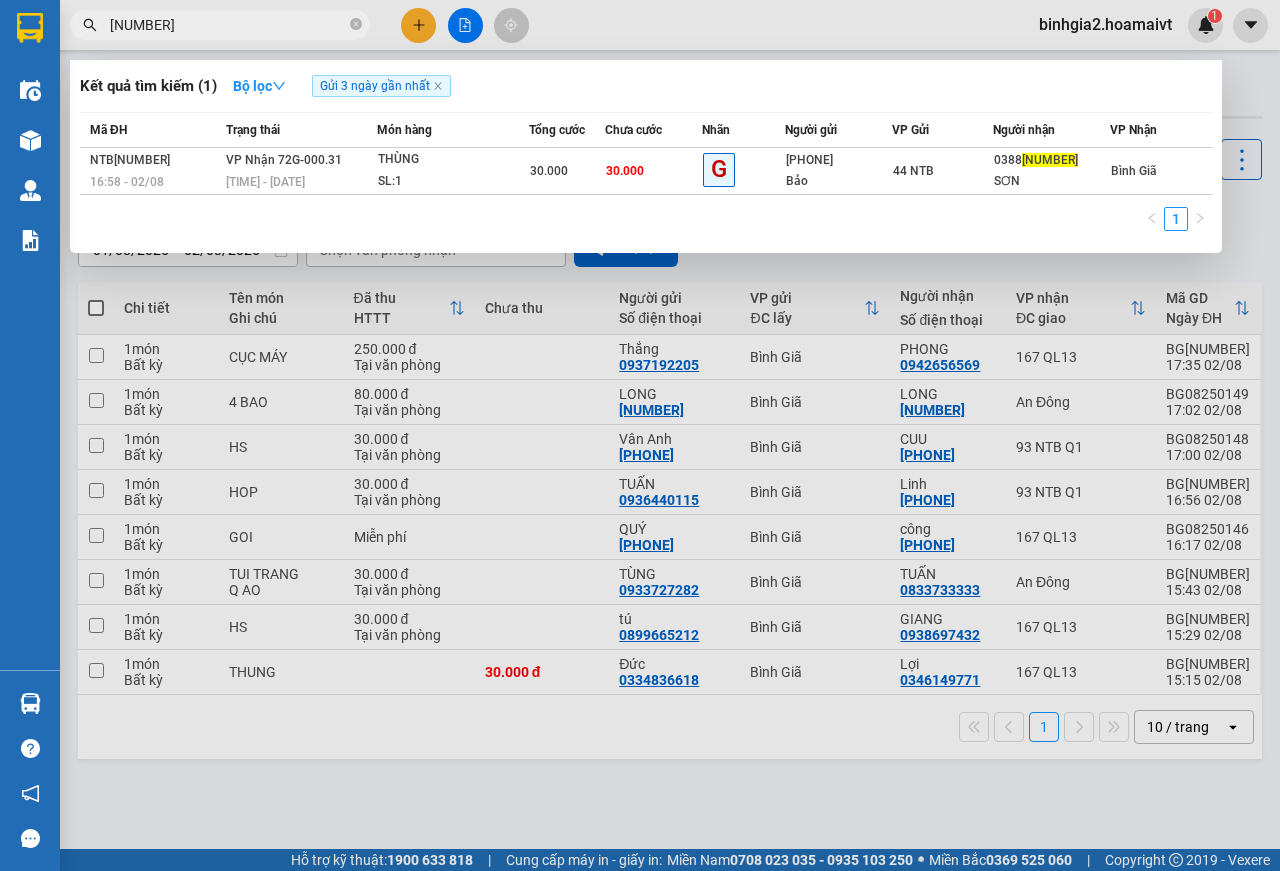 click on "[NUMBER]" at bounding box center [228, 25] 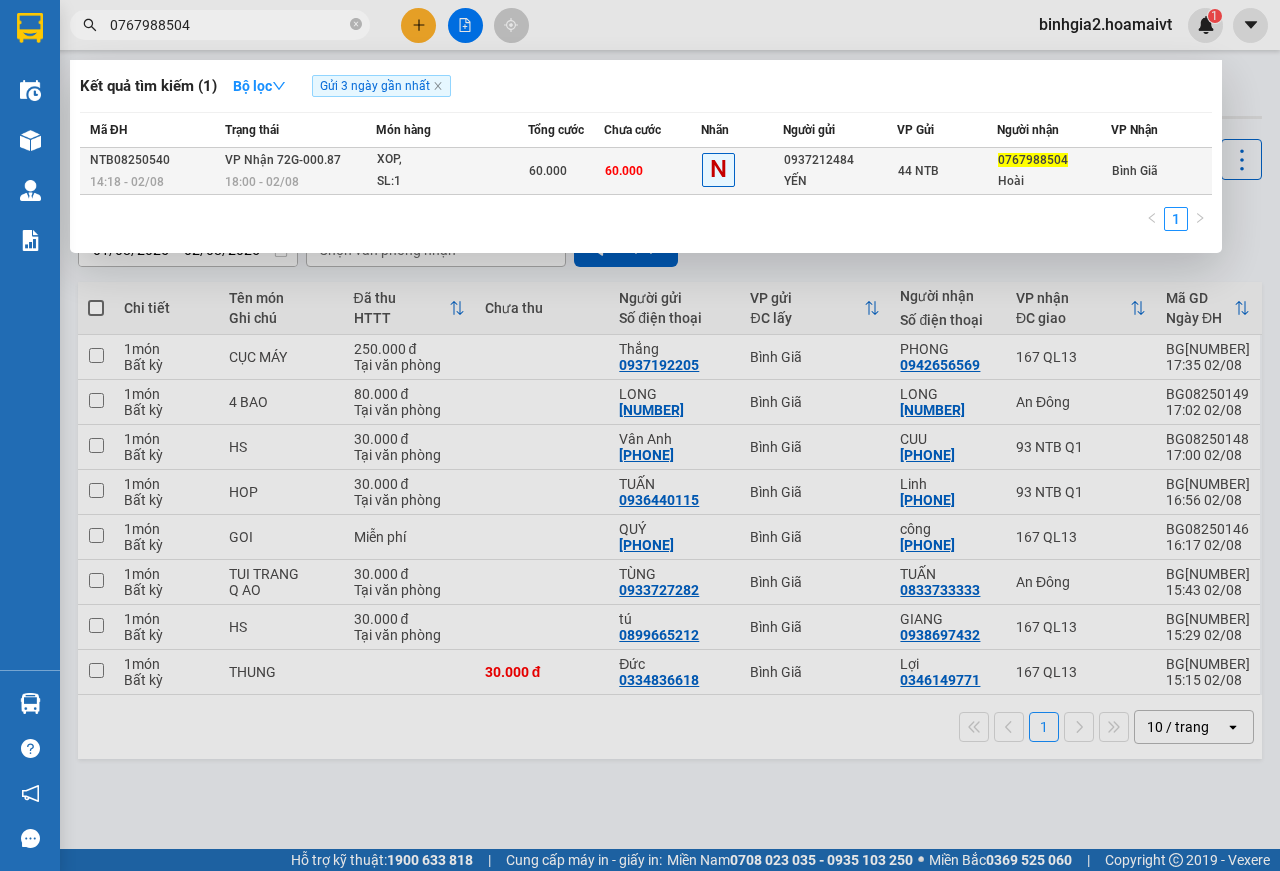 type on "0767988504" 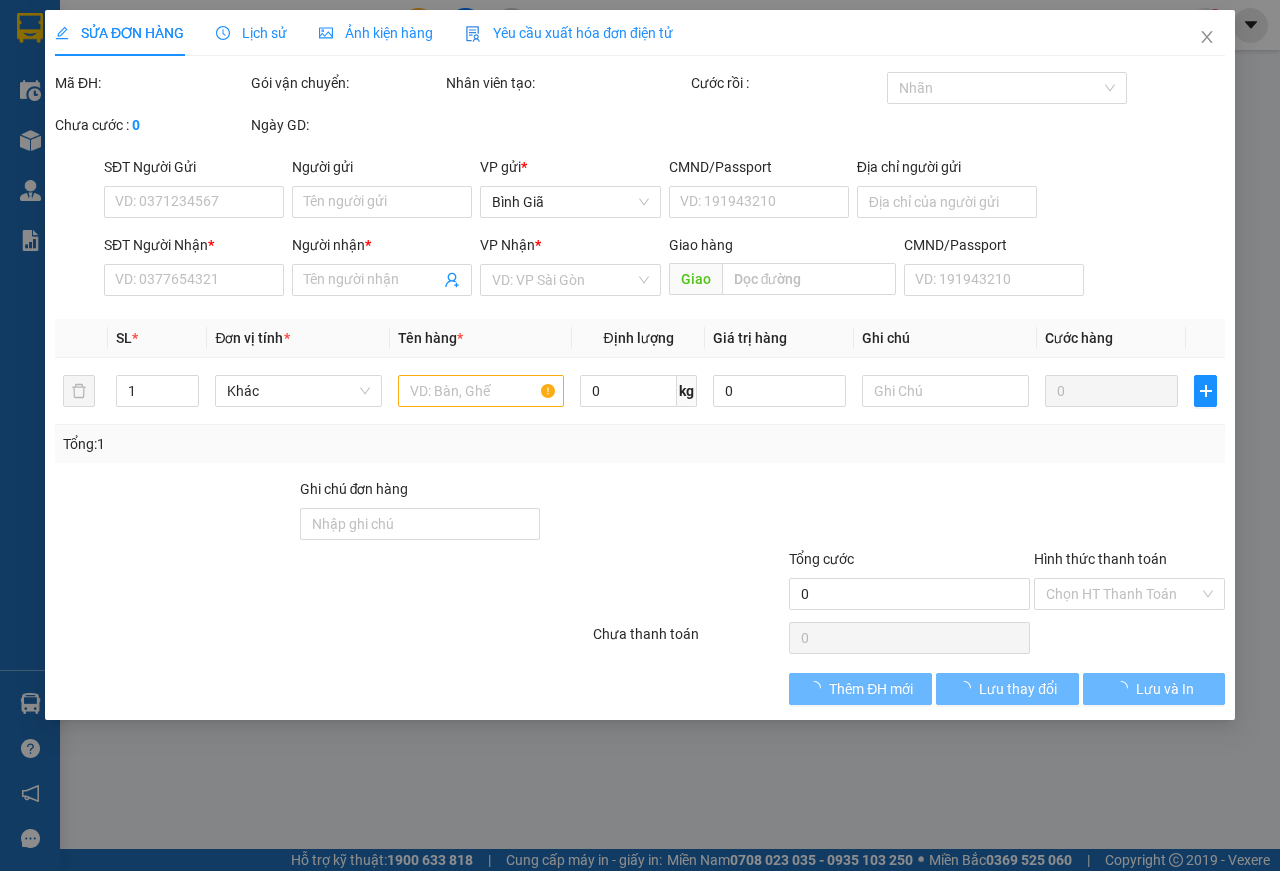 type on "0937212484" 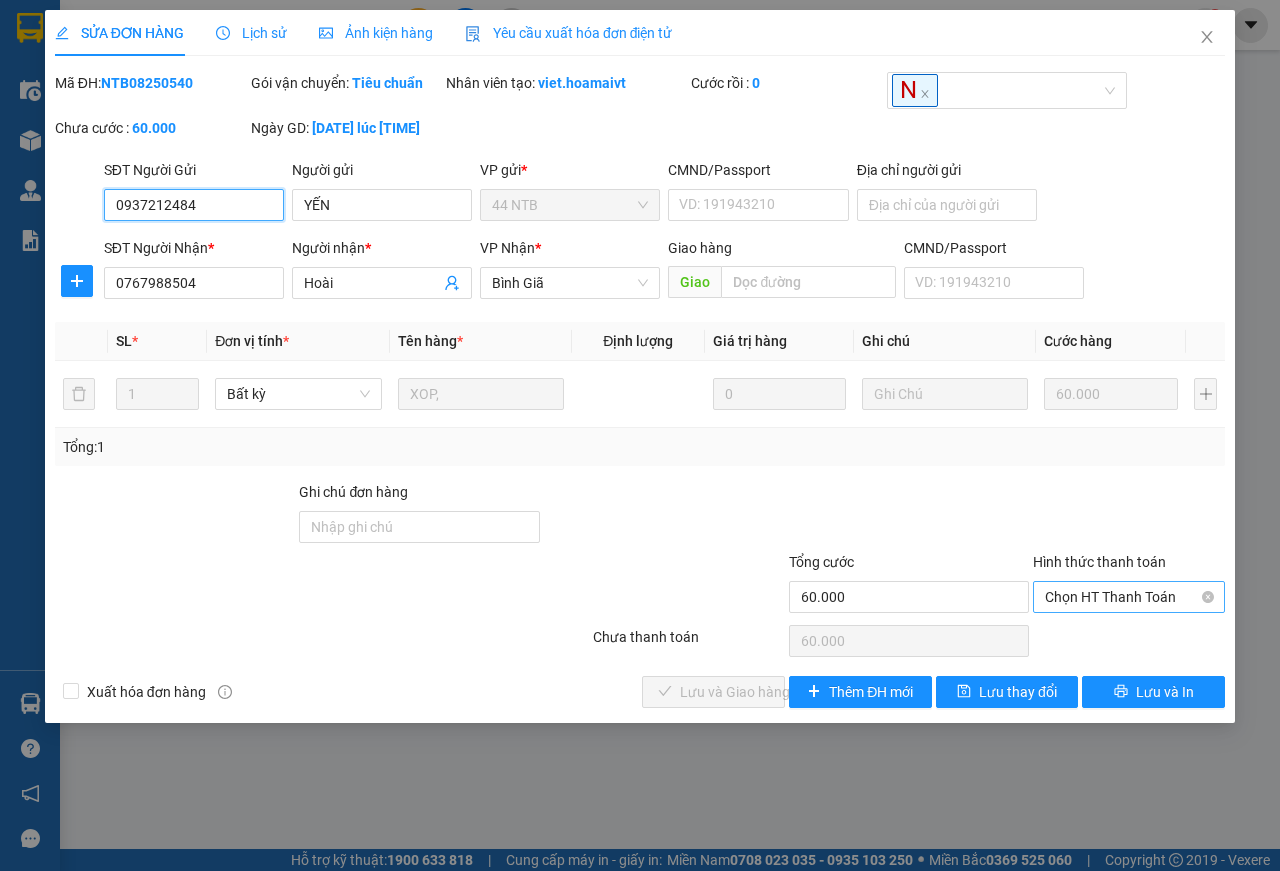 click on "Chọn HT Thanh Toán" at bounding box center (1129, 597) 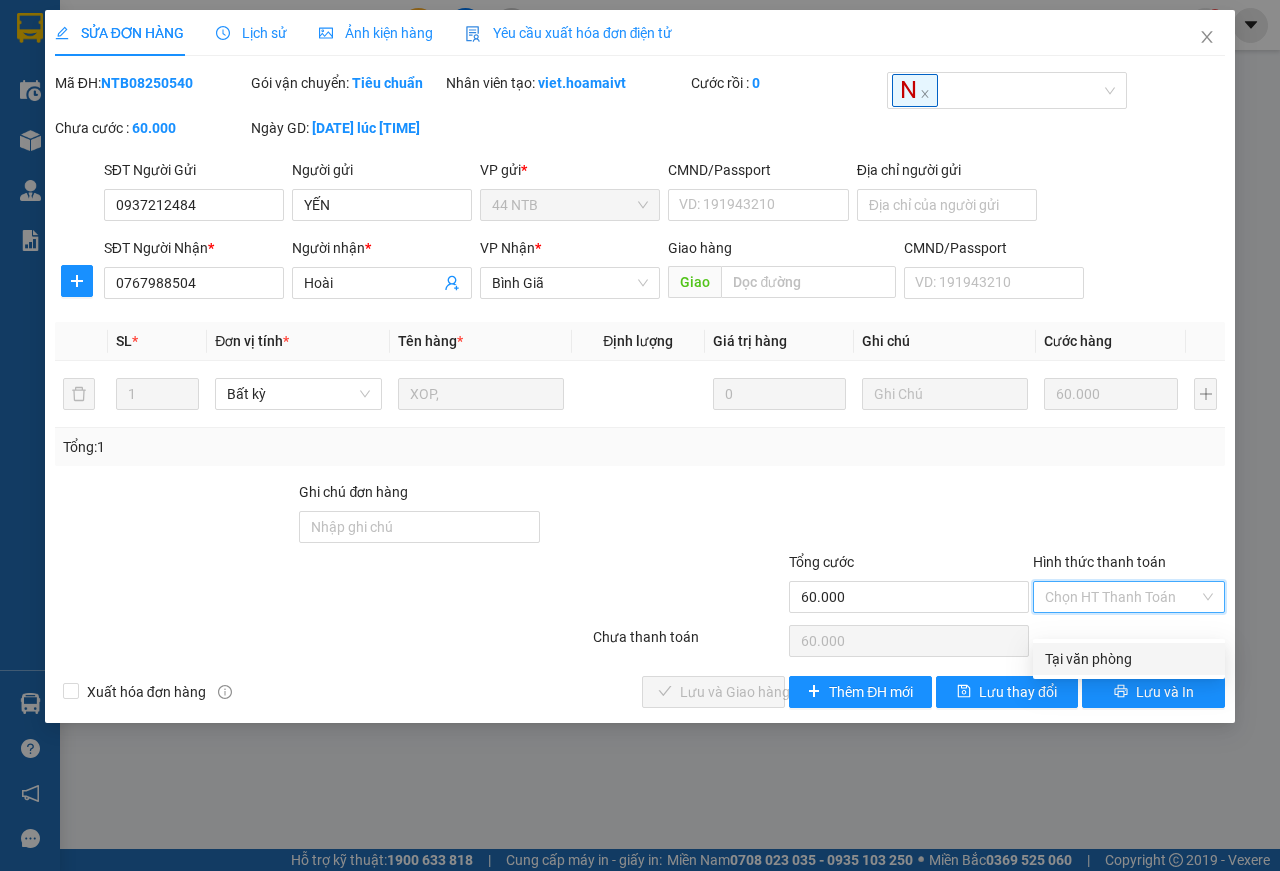 click on "Tại văn phòng" at bounding box center (1129, 659) 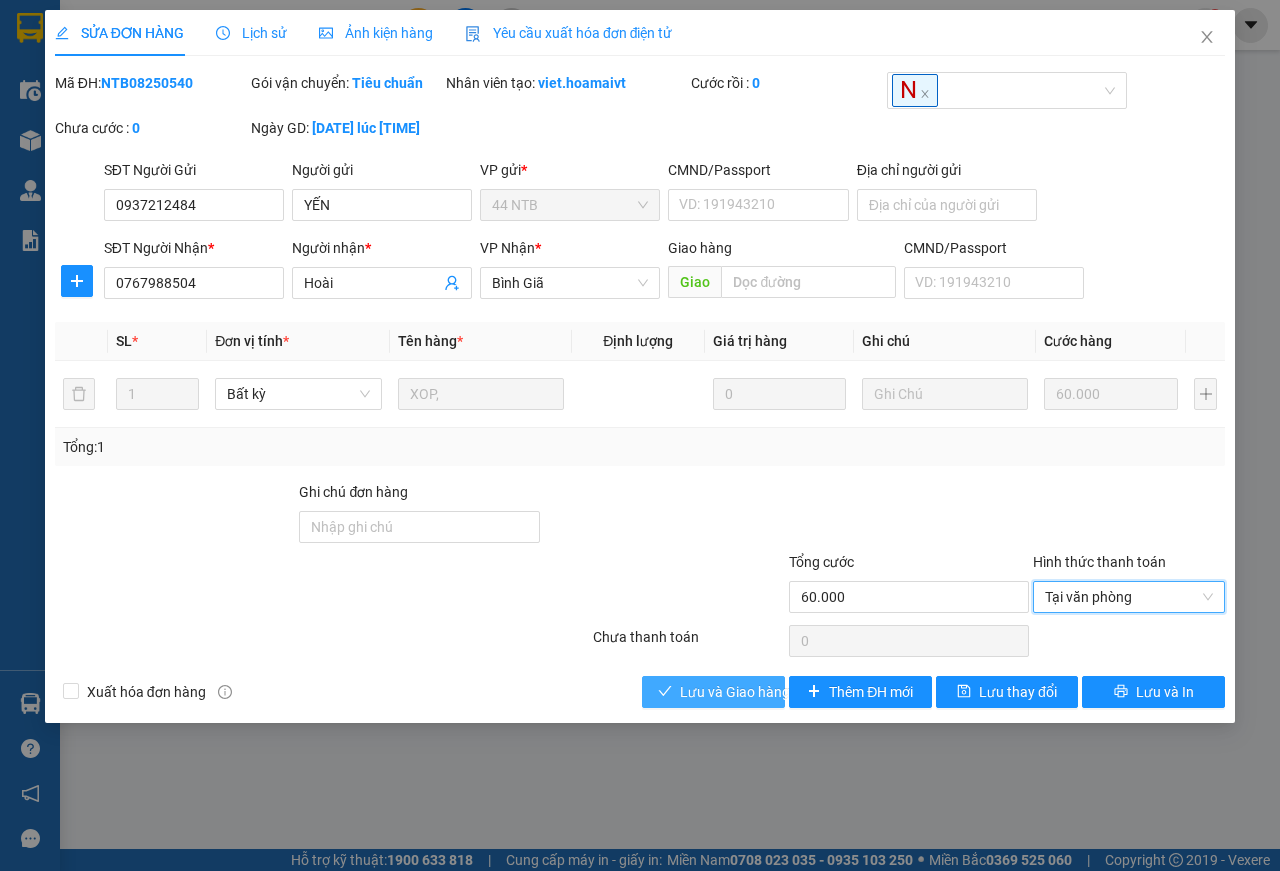 click on "Lưu và Giao hàng" at bounding box center (735, 692) 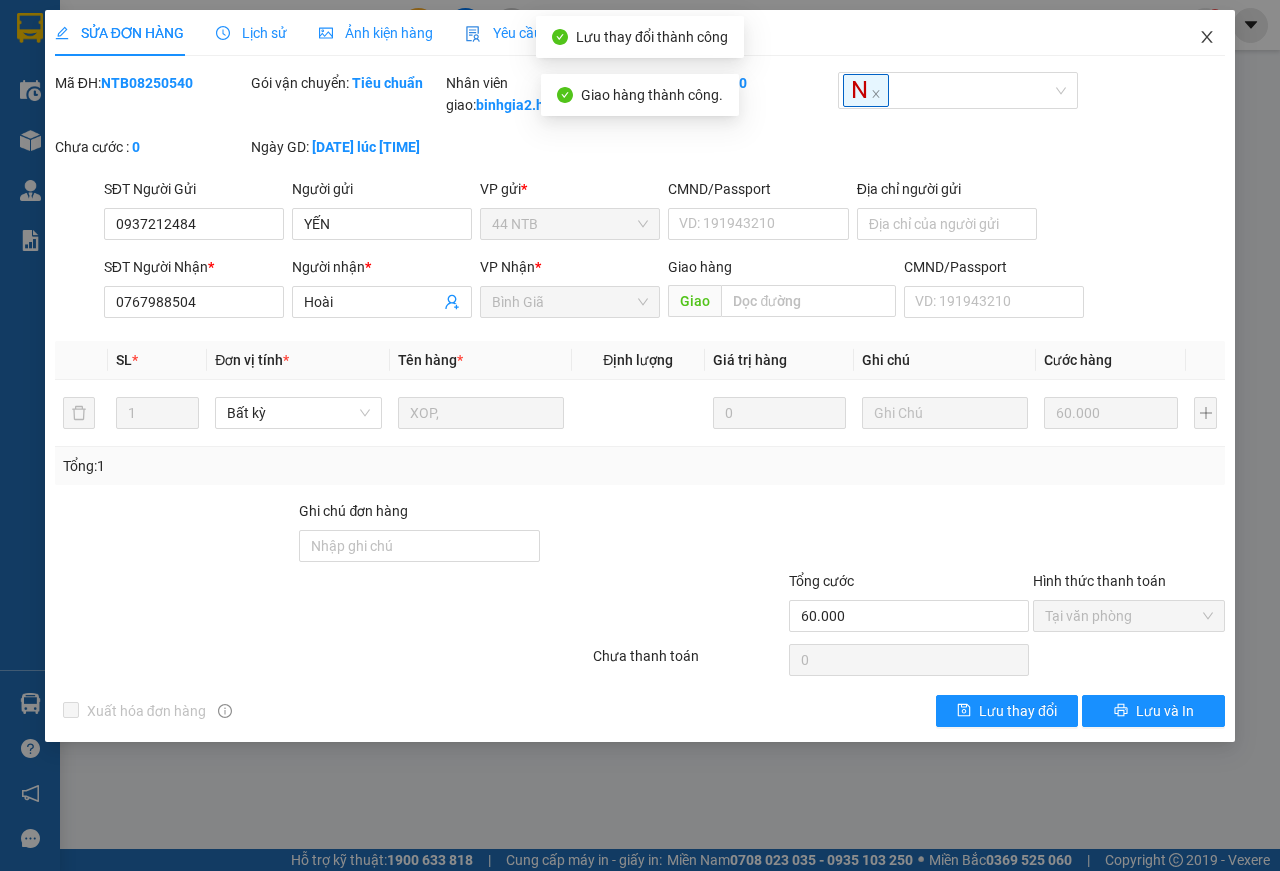 click 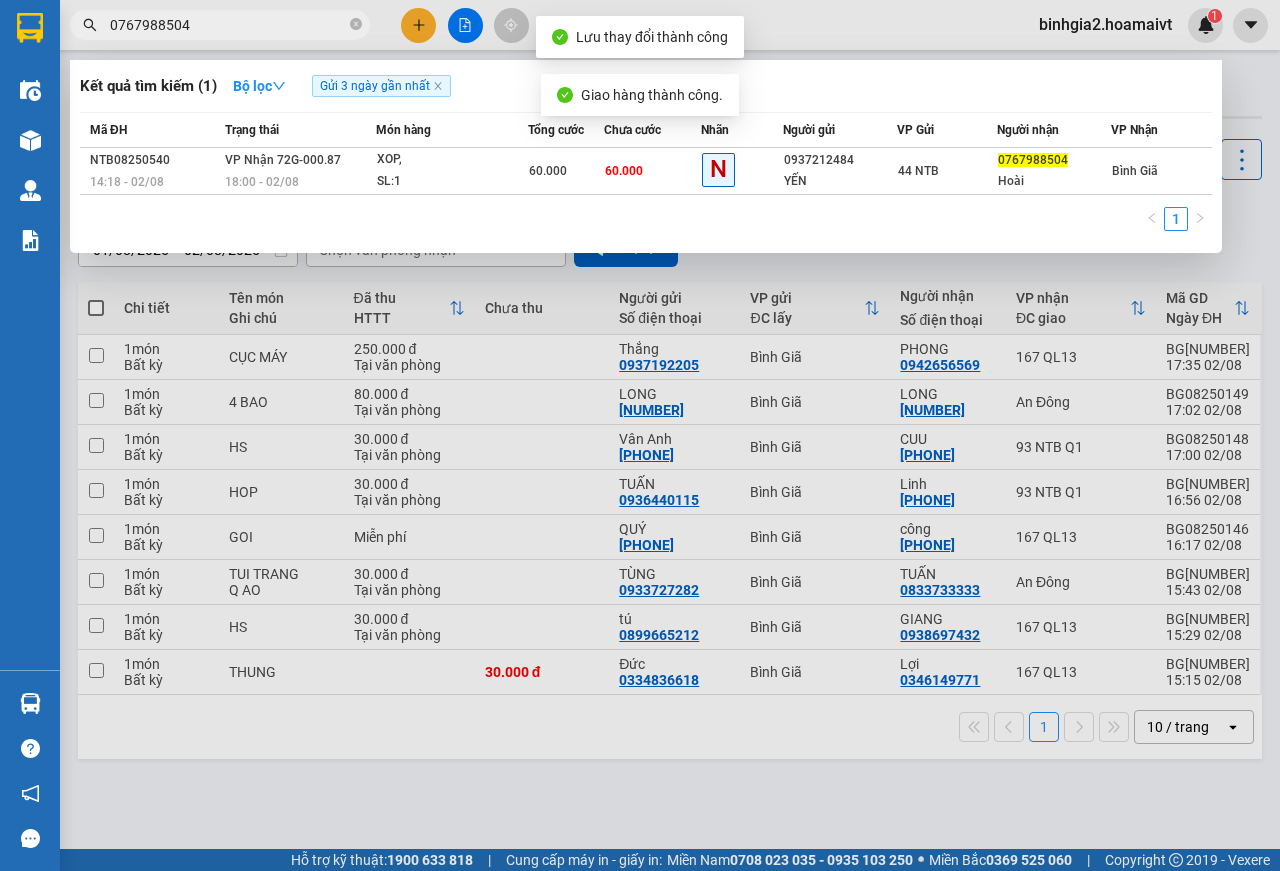 click on "0767988504" at bounding box center [228, 25] 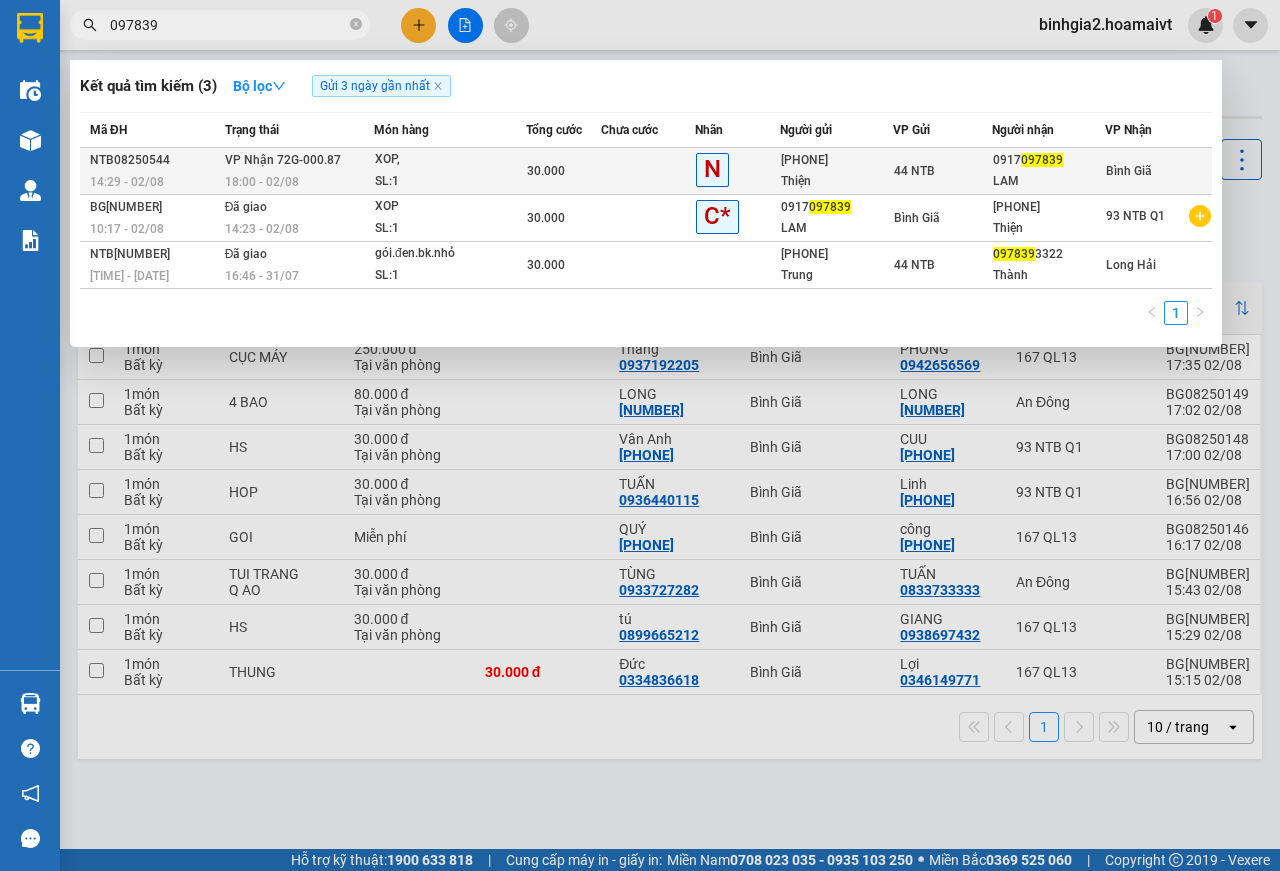 type on "097839" 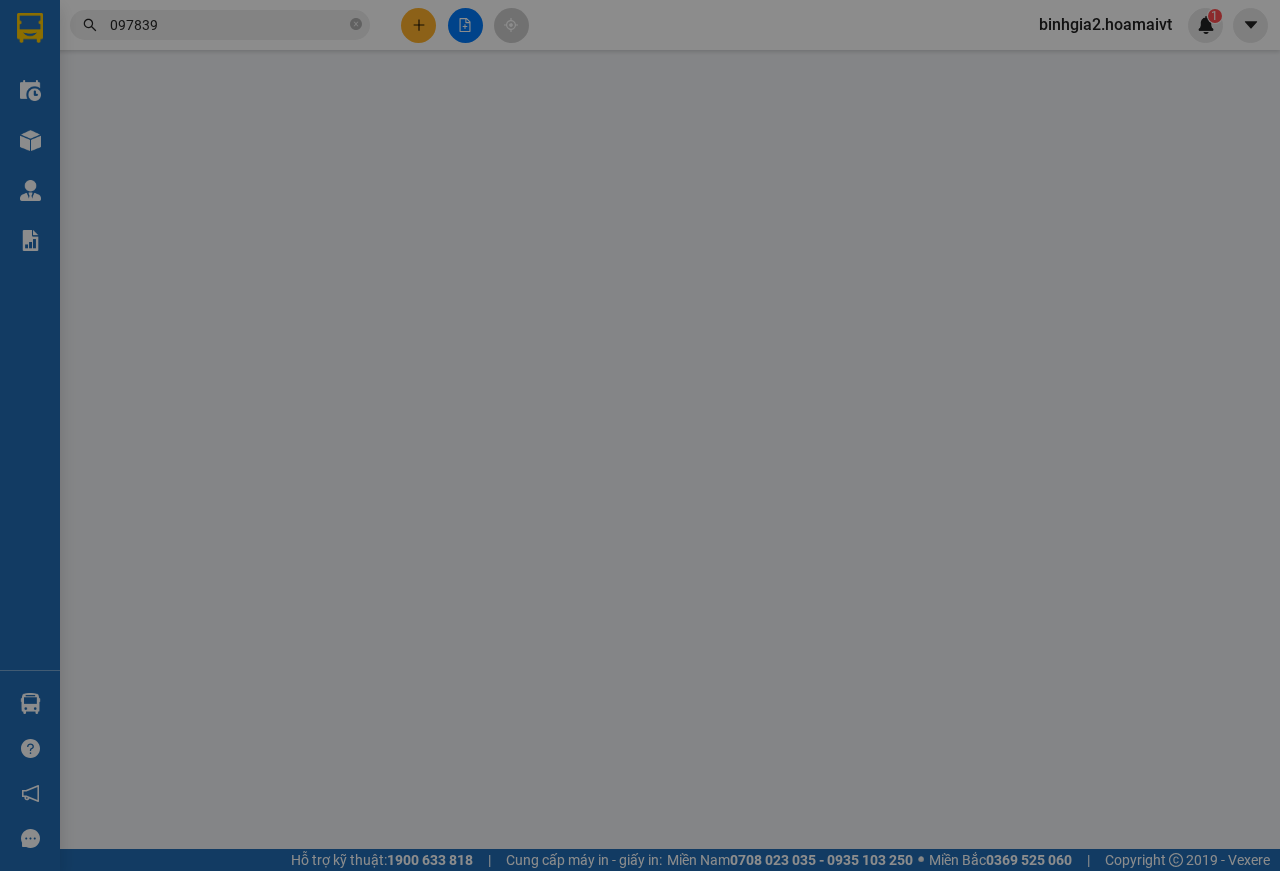 type on "[PHONE]" 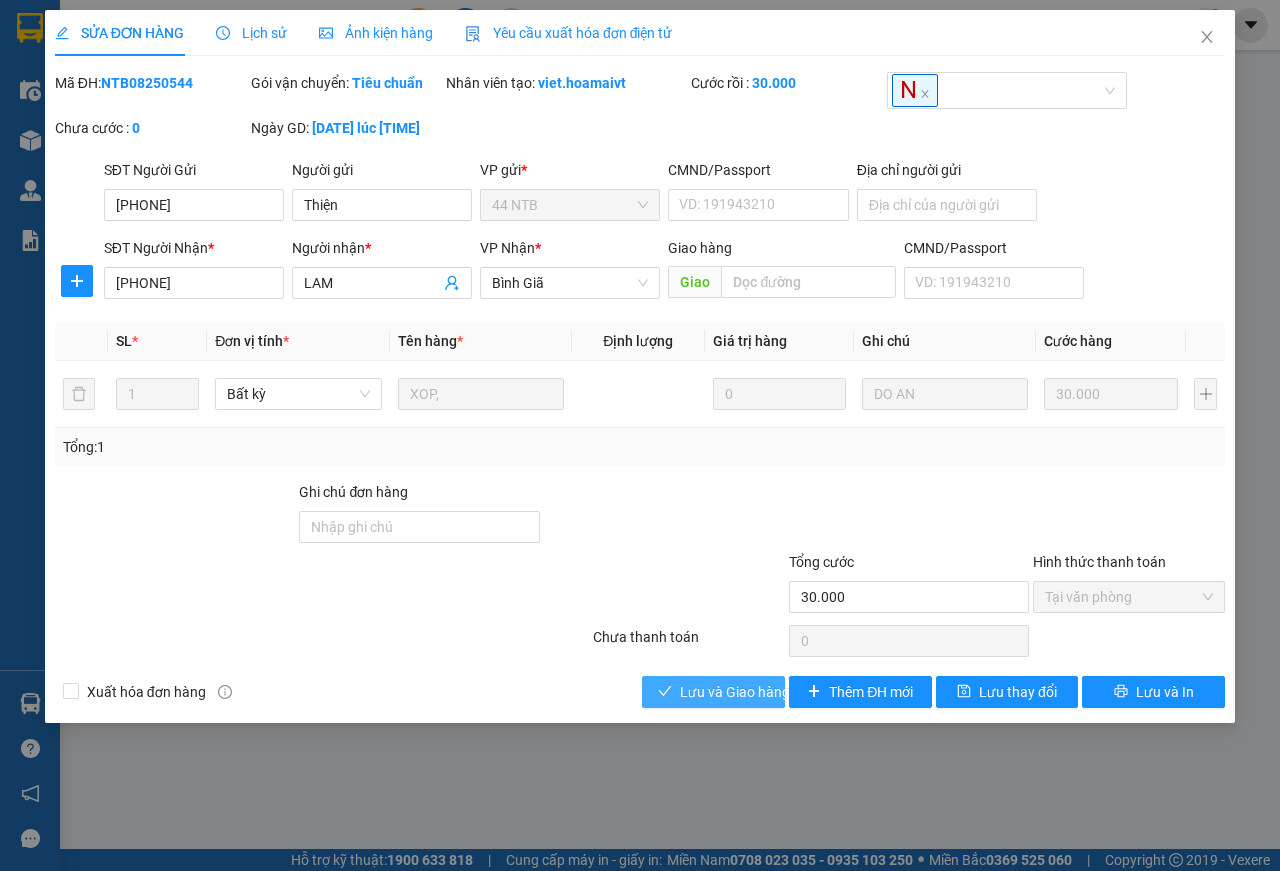 click on "Lưu và Giao hàng" at bounding box center (735, 692) 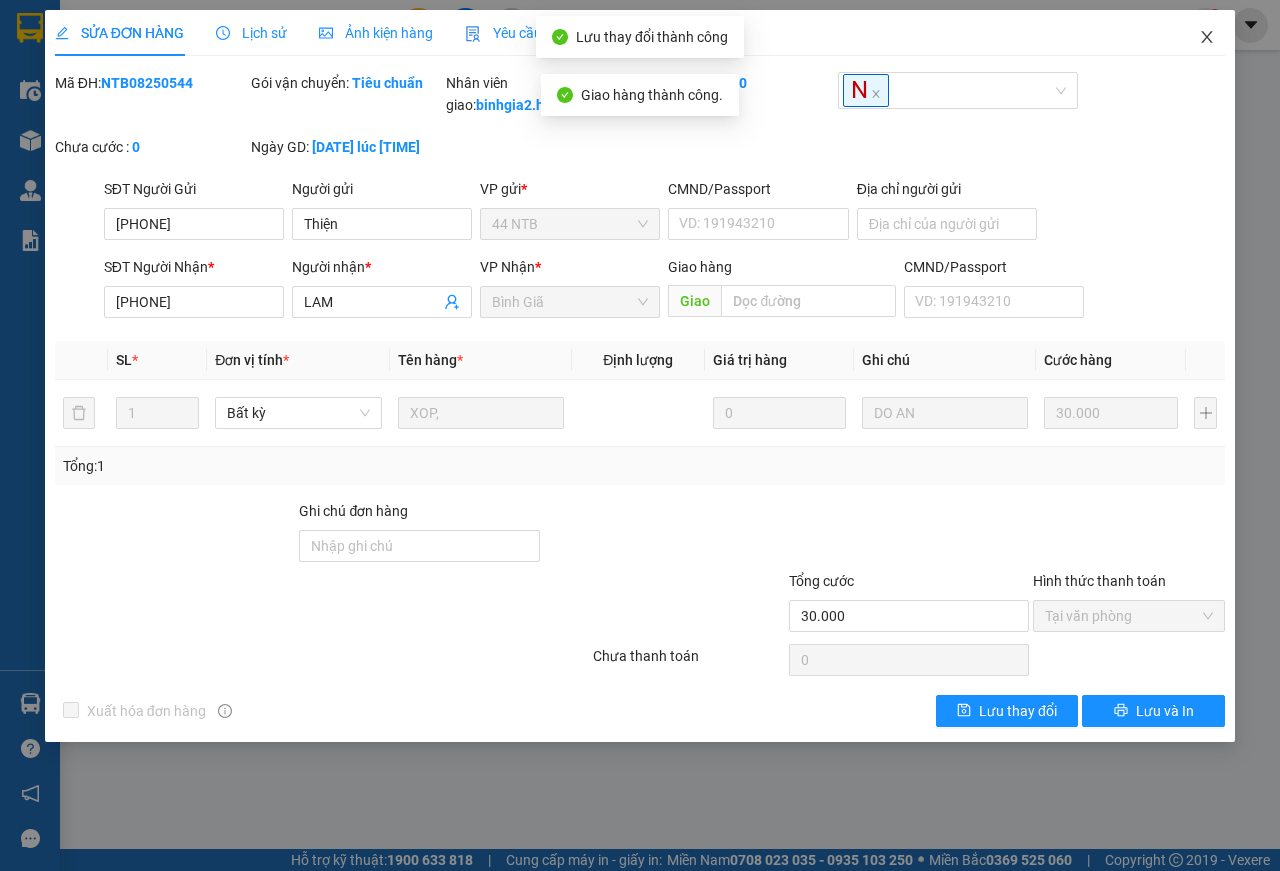 click 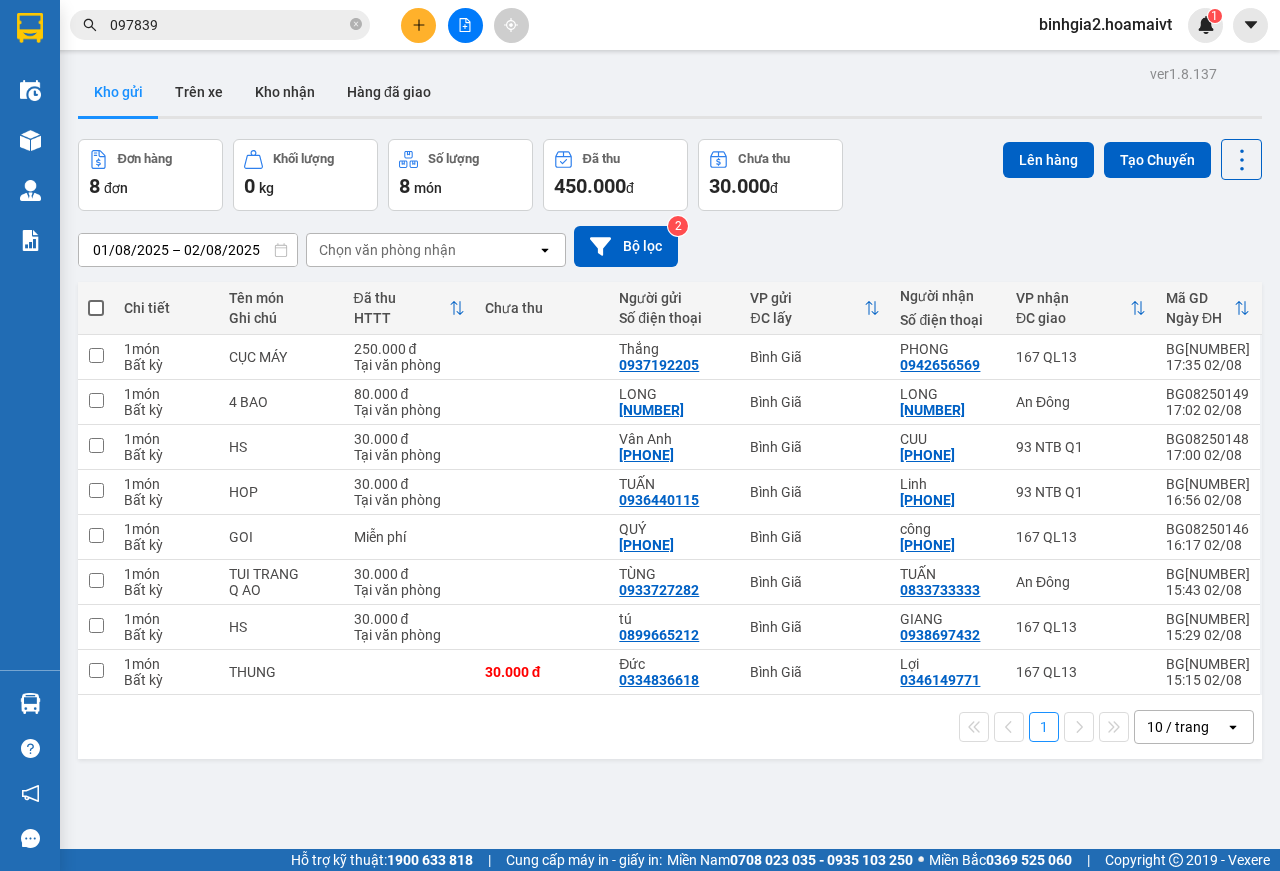 click on "097839" at bounding box center [228, 25] 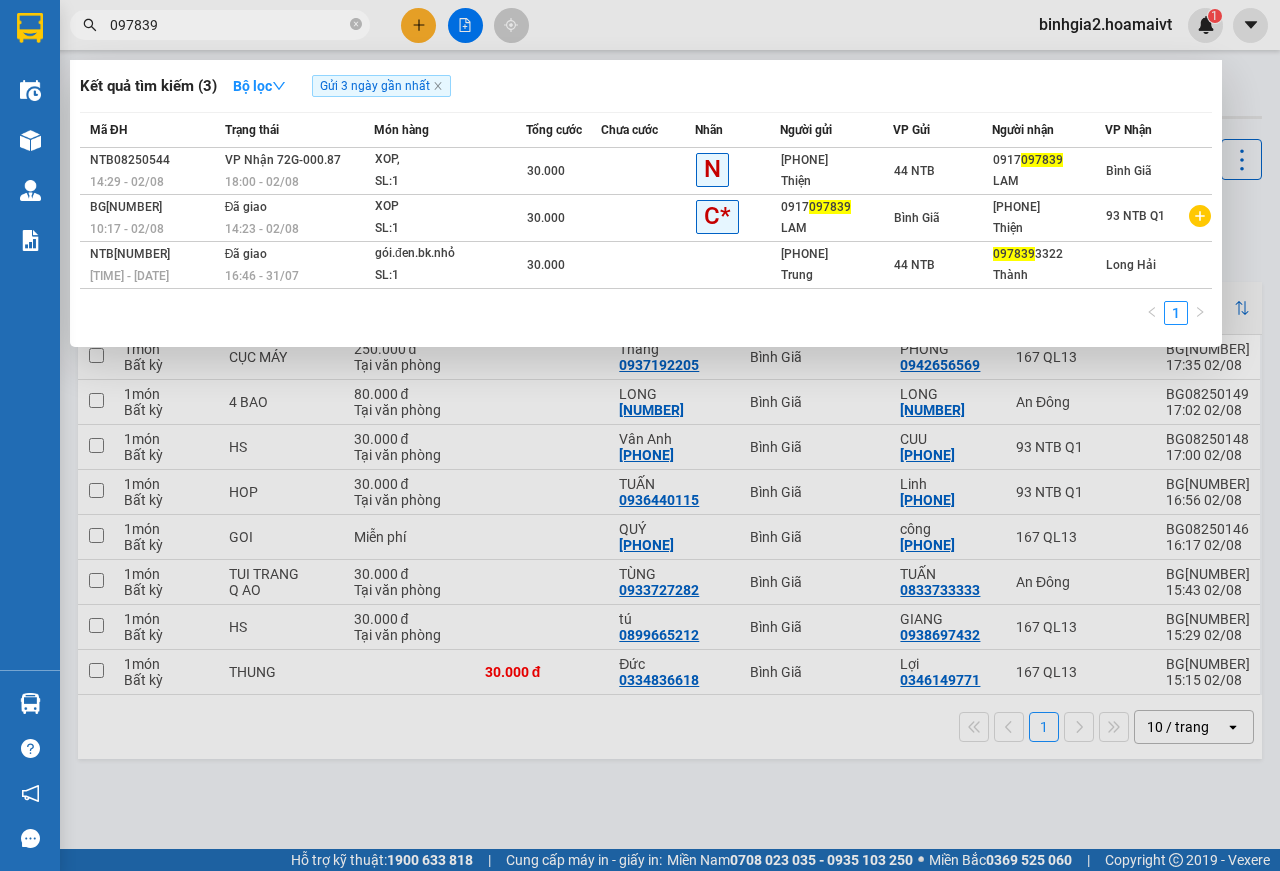 click on "097839" at bounding box center (228, 25) 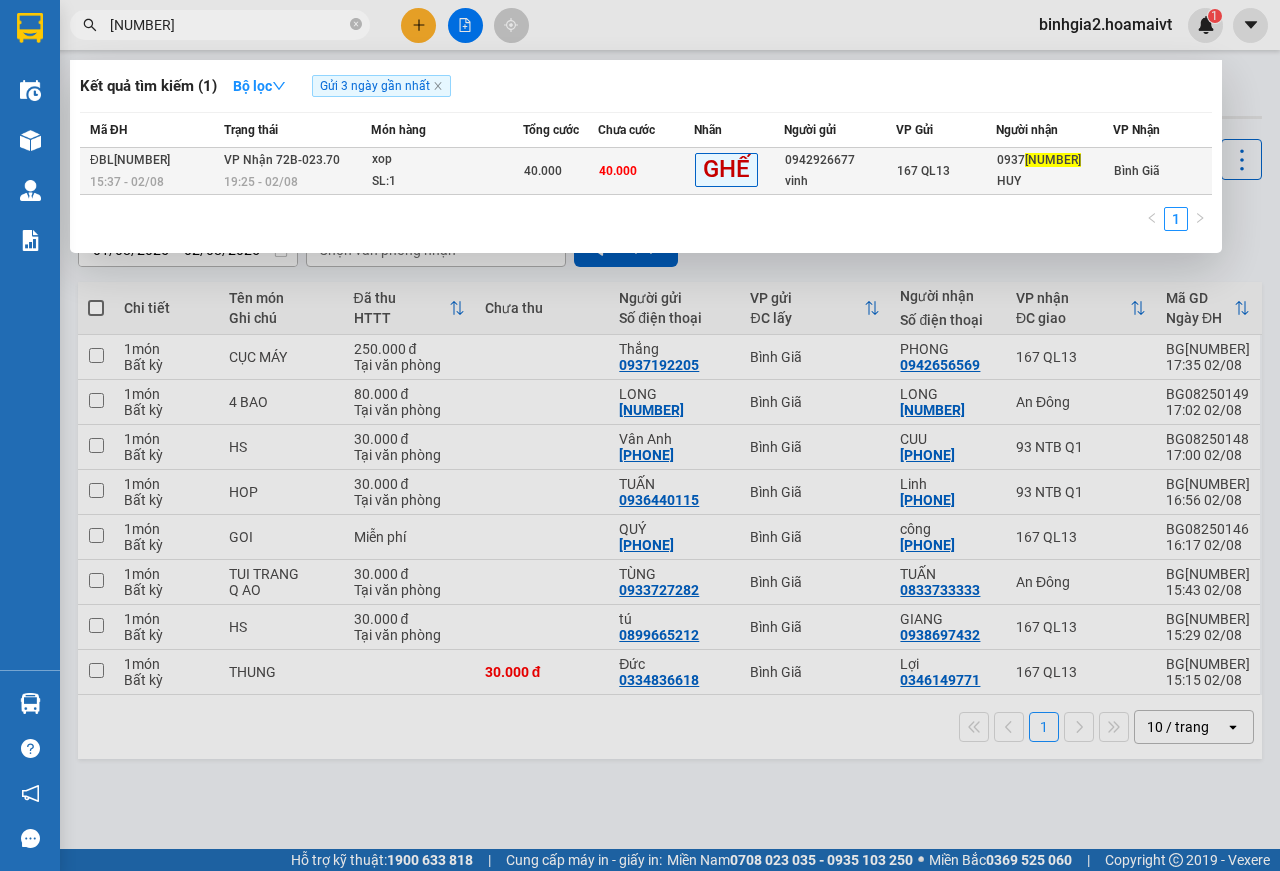 type on "[NUMBER]" 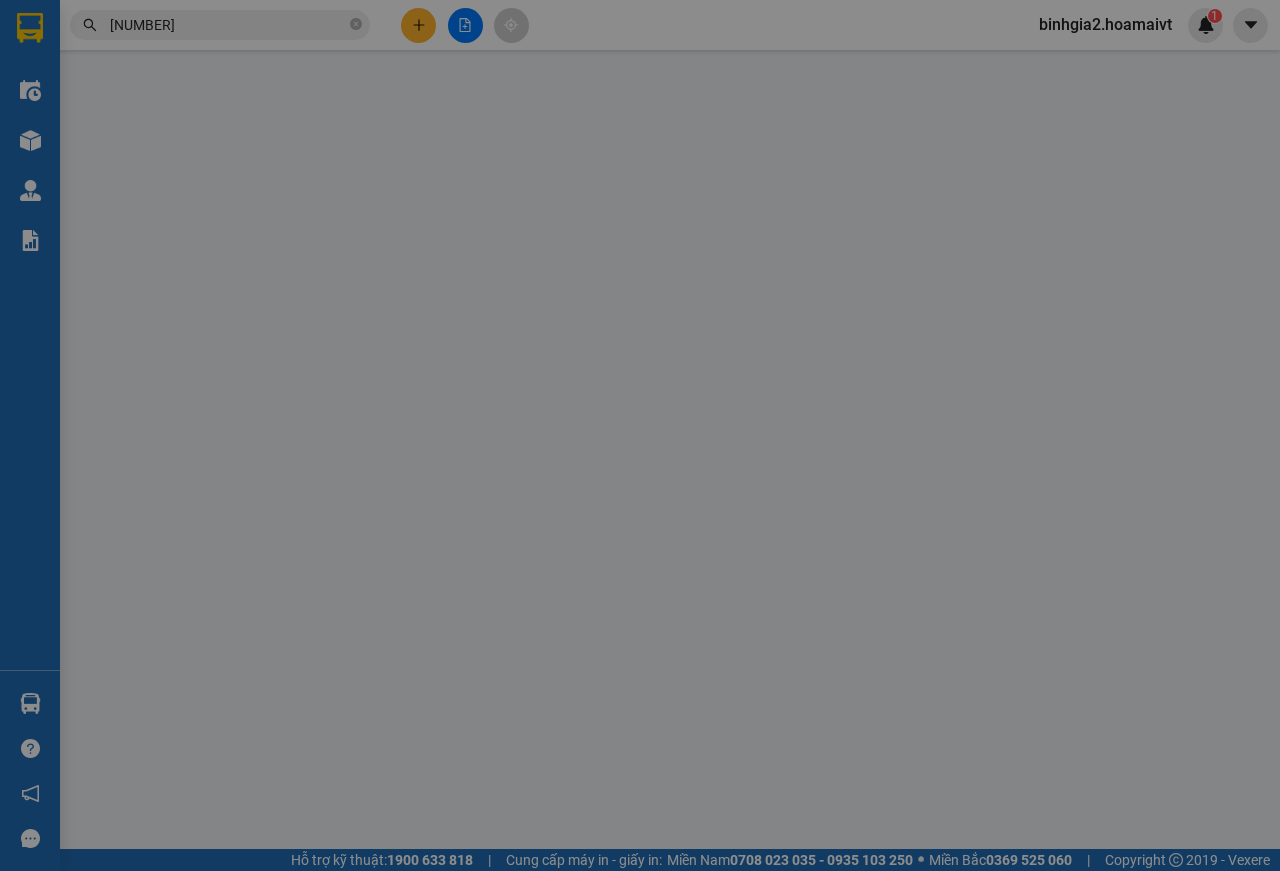 type on "0942926677" 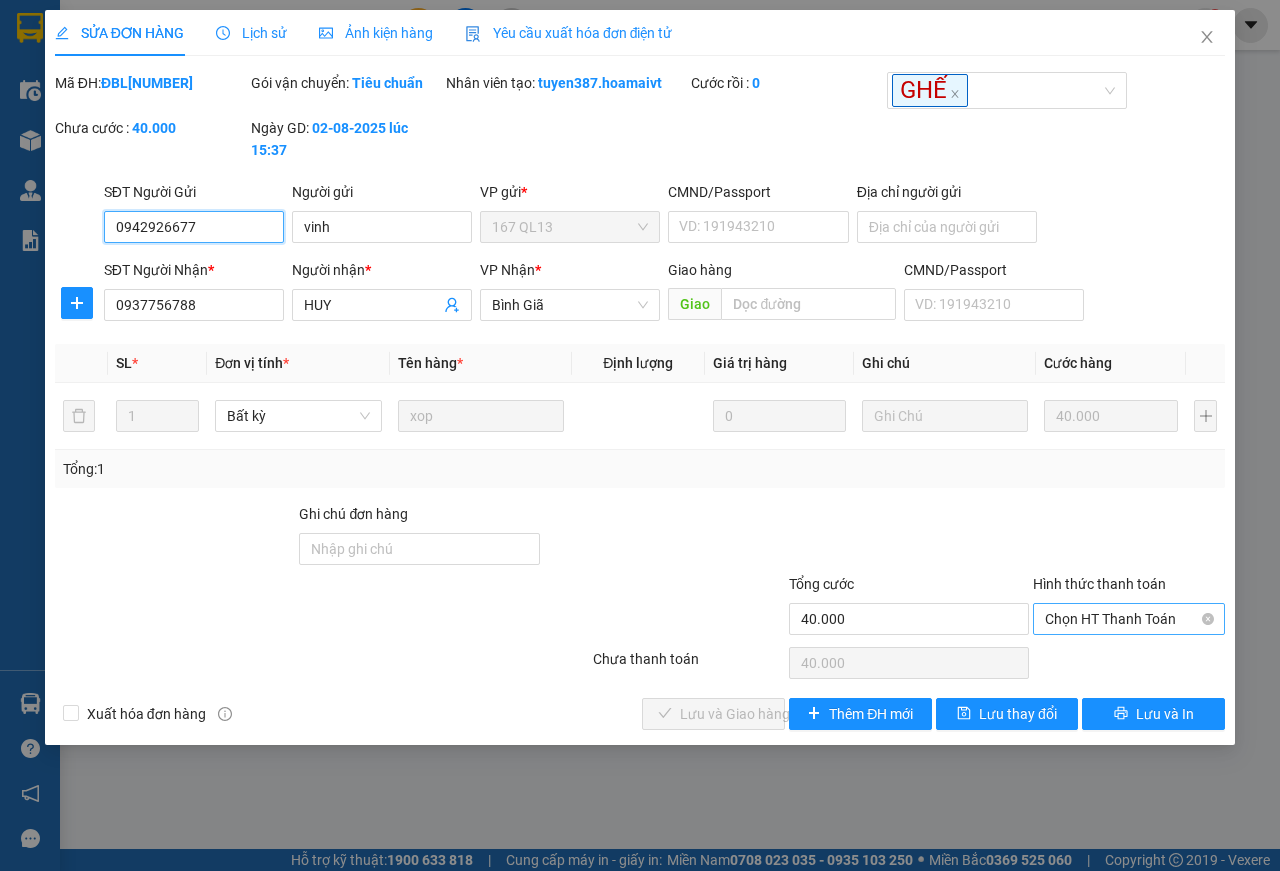 click on "Chọn HT Thanh Toán" at bounding box center [1129, 619] 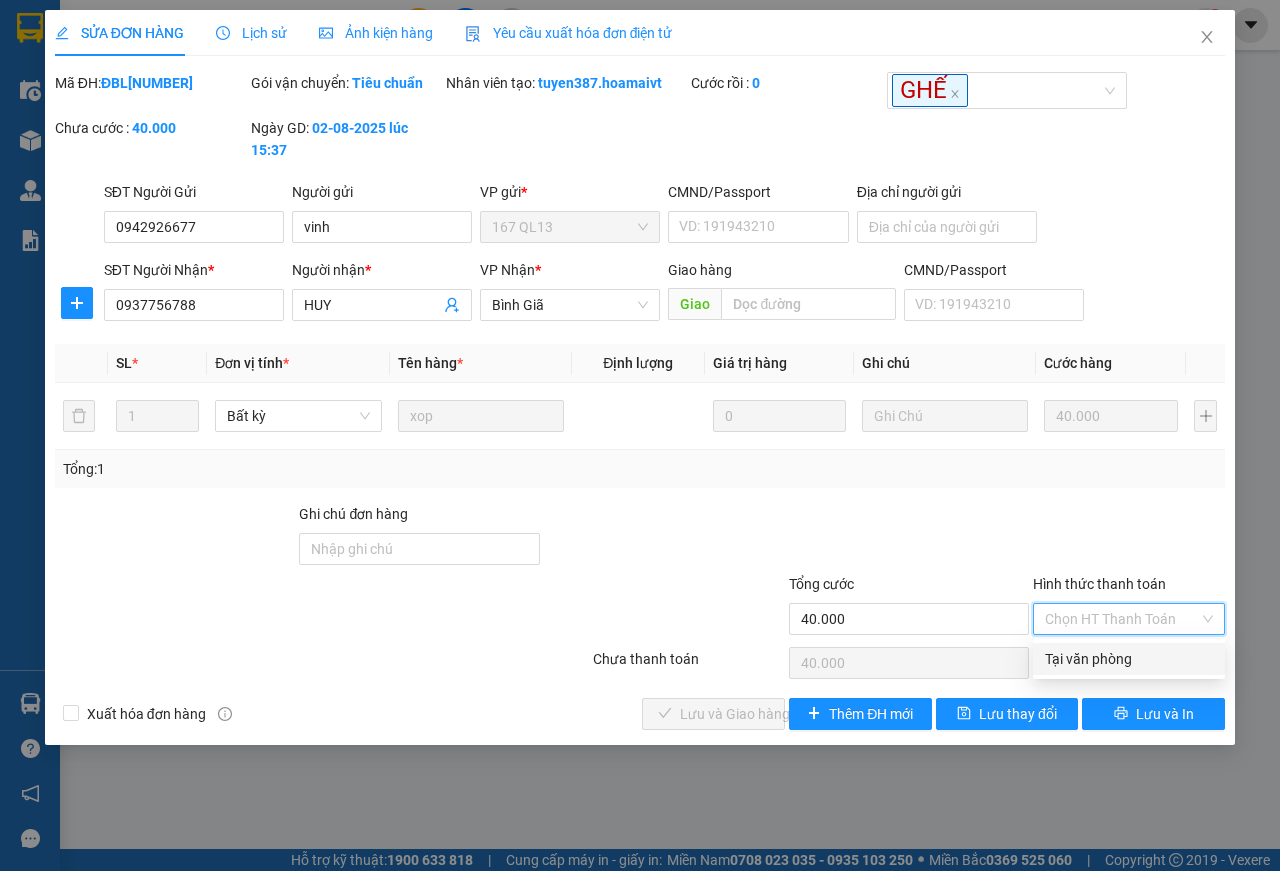 click on "Tại văn phòng" at bounding box center [1129, 659] 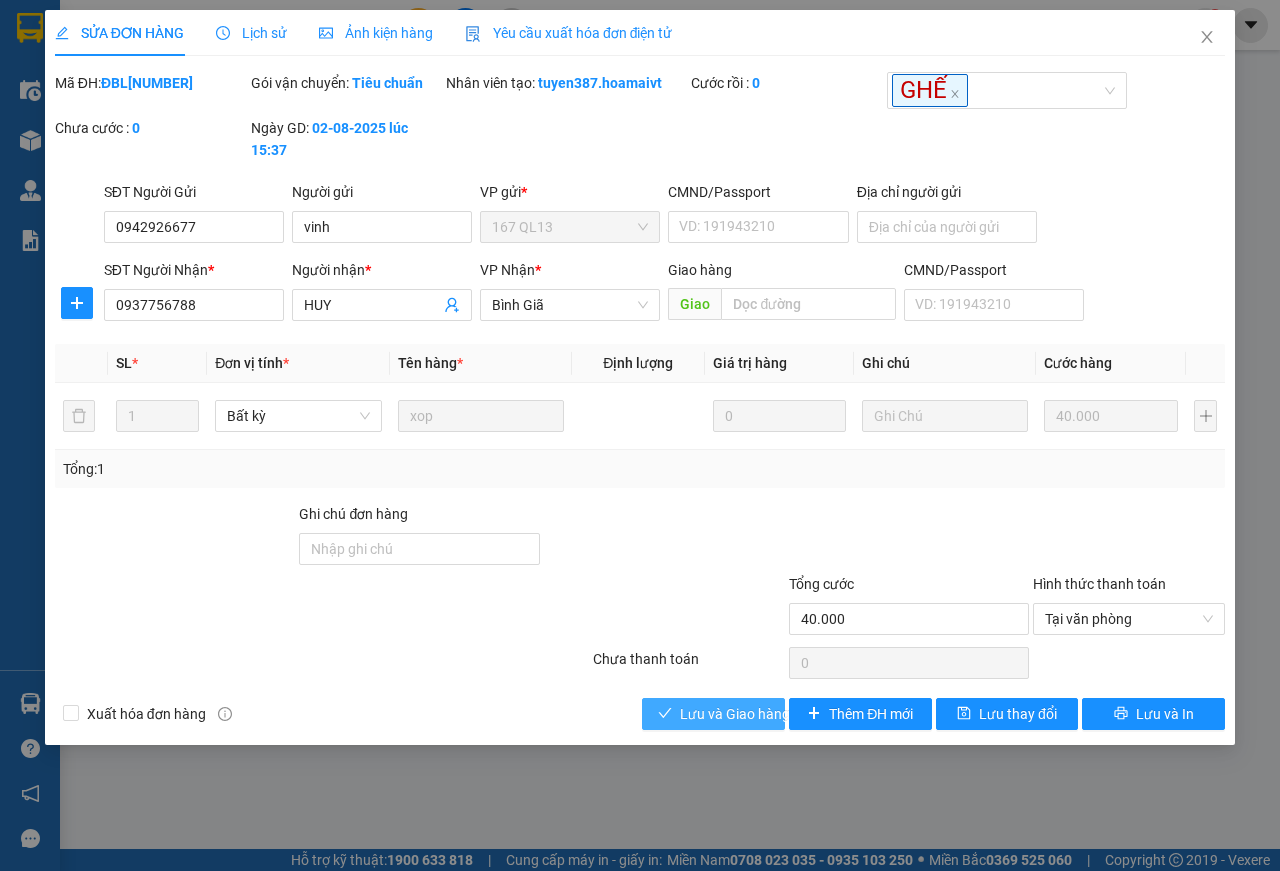 click on "Lưu và Giao hàng" at bounding box center [735, 714] 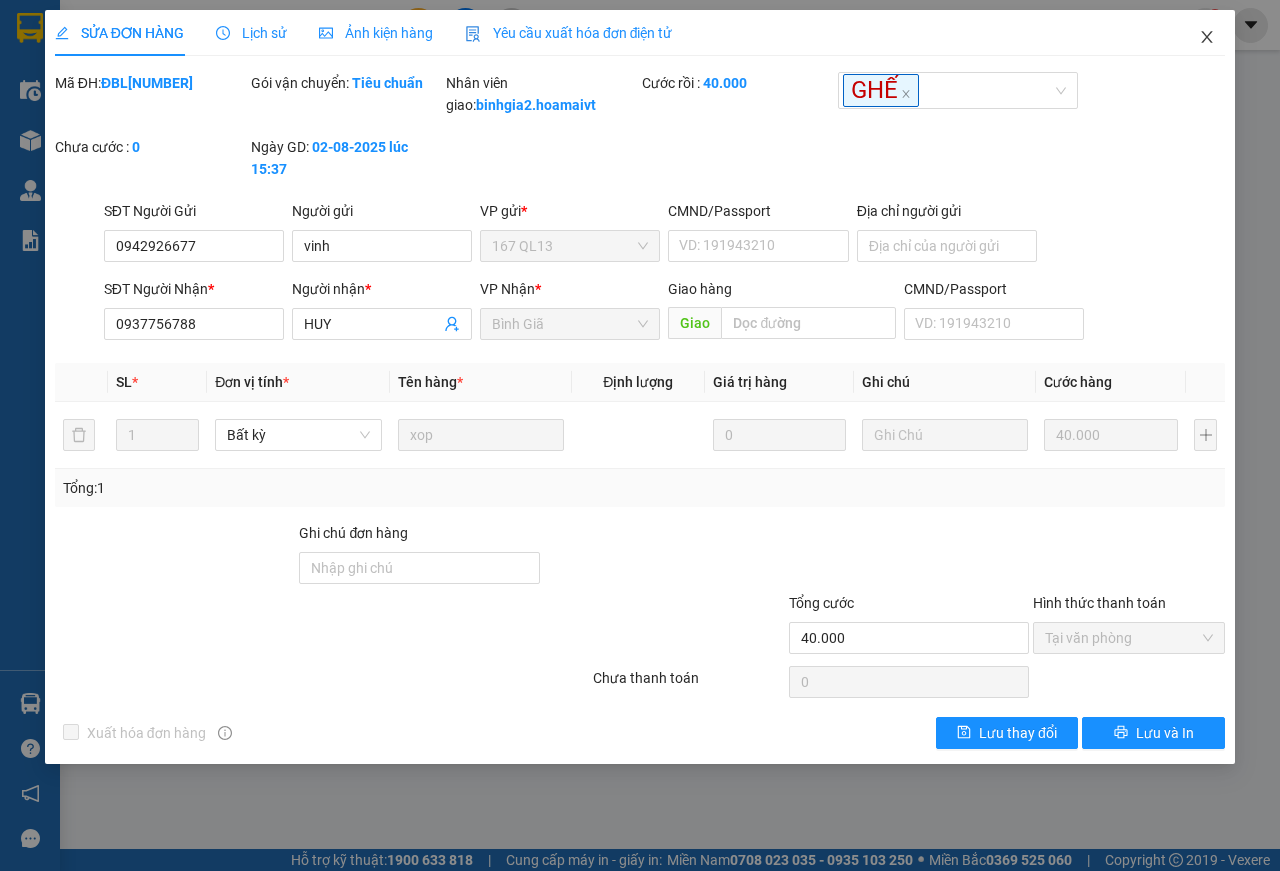 click 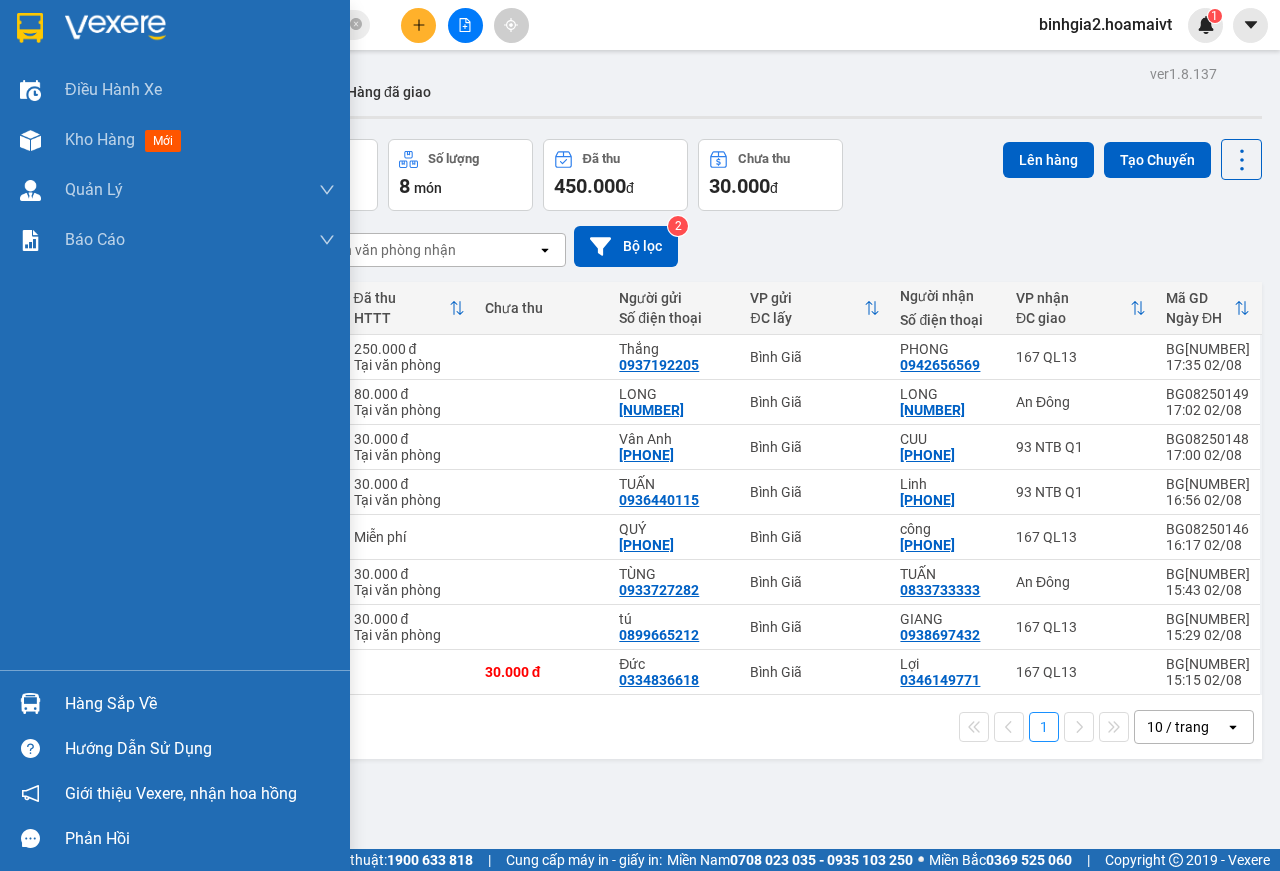 click on "Hàng sắp về" at bounding box center [200, 704] 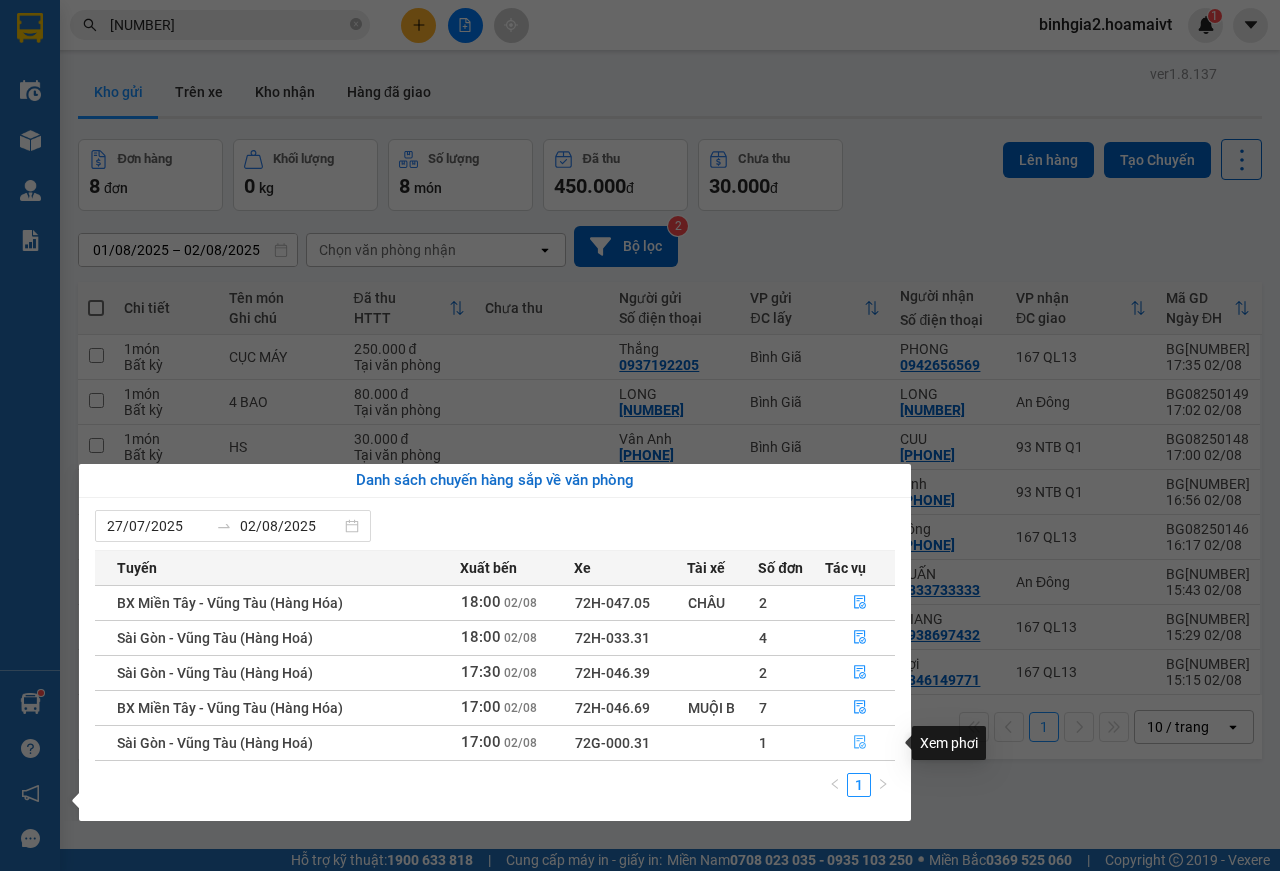 click 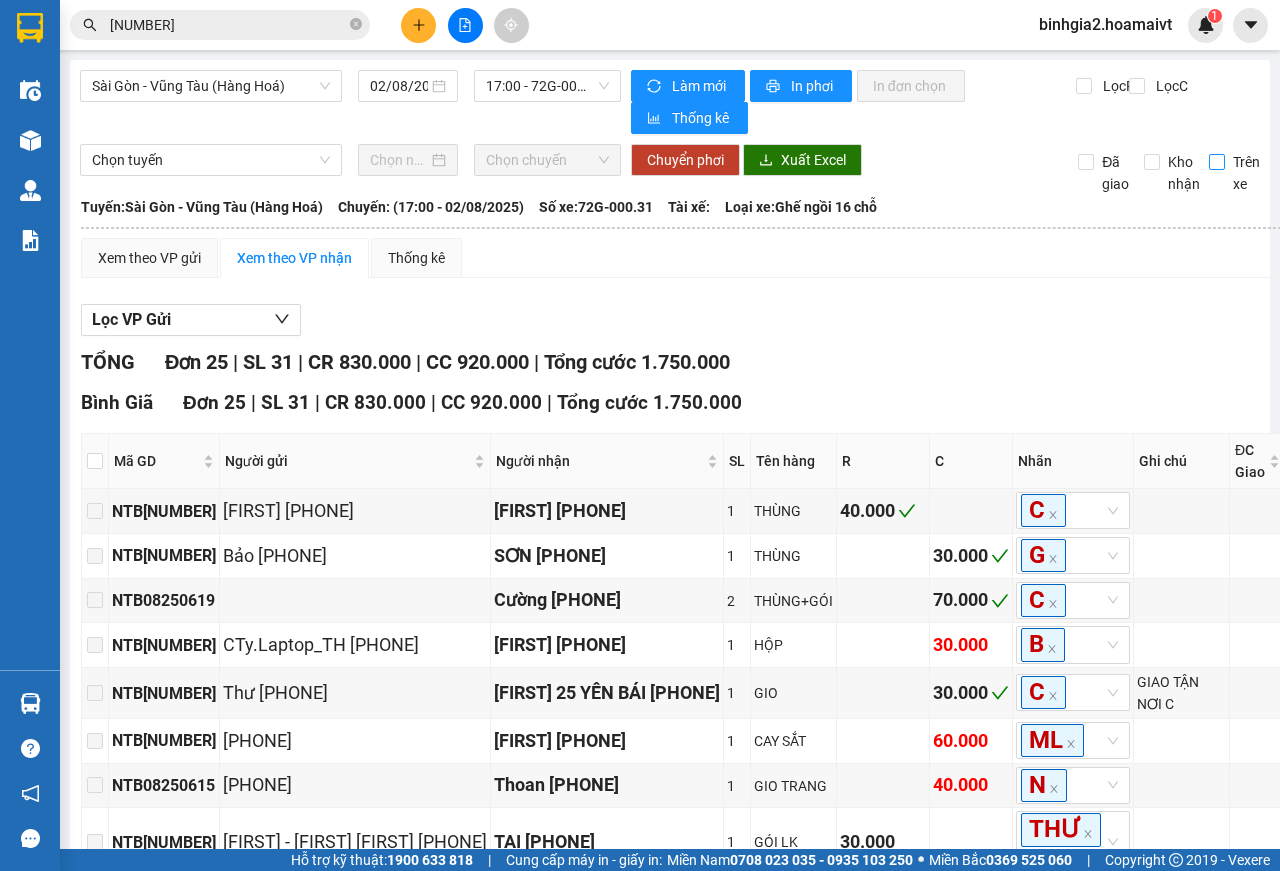 click on "Trên xe" at bounding box center (1246, 173) 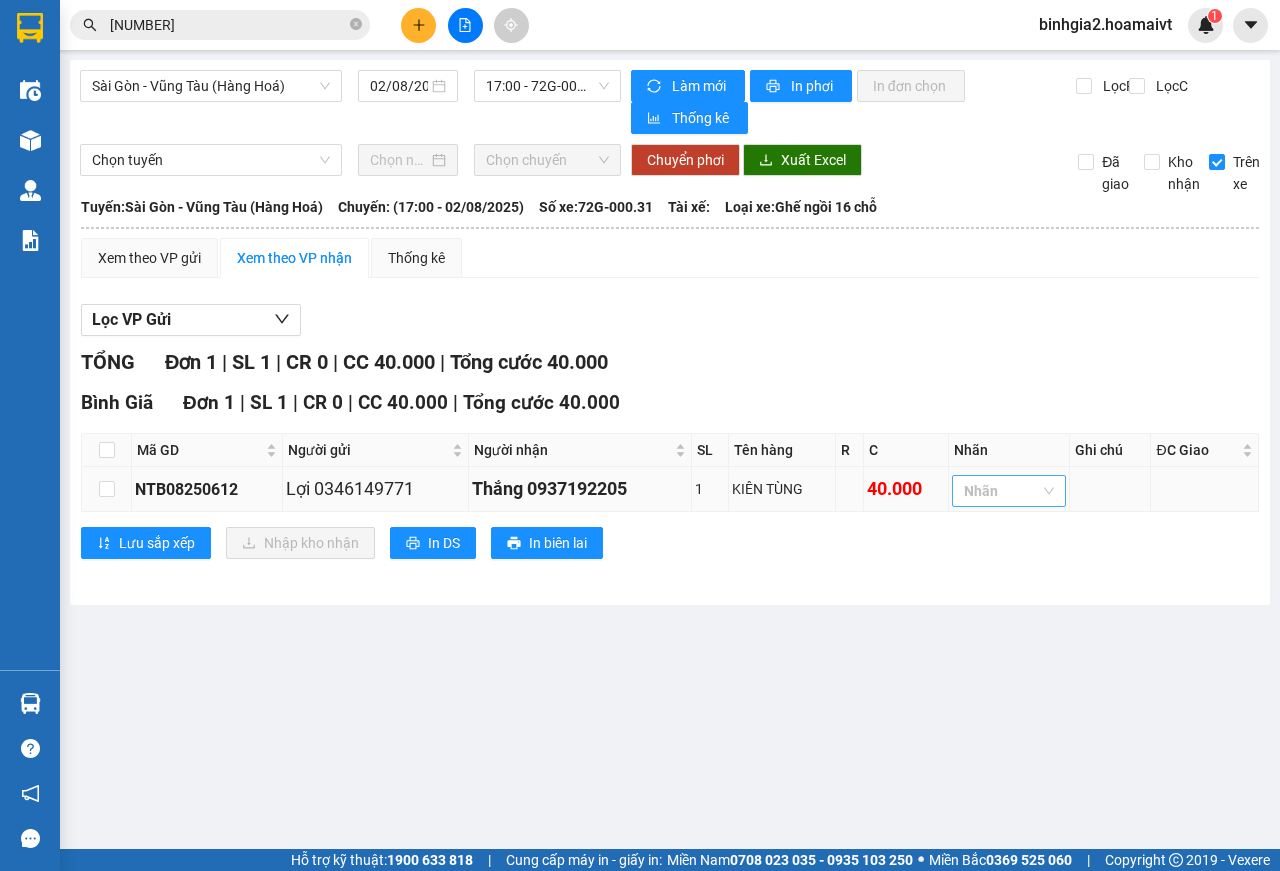 click at bounding box center [999, 491] 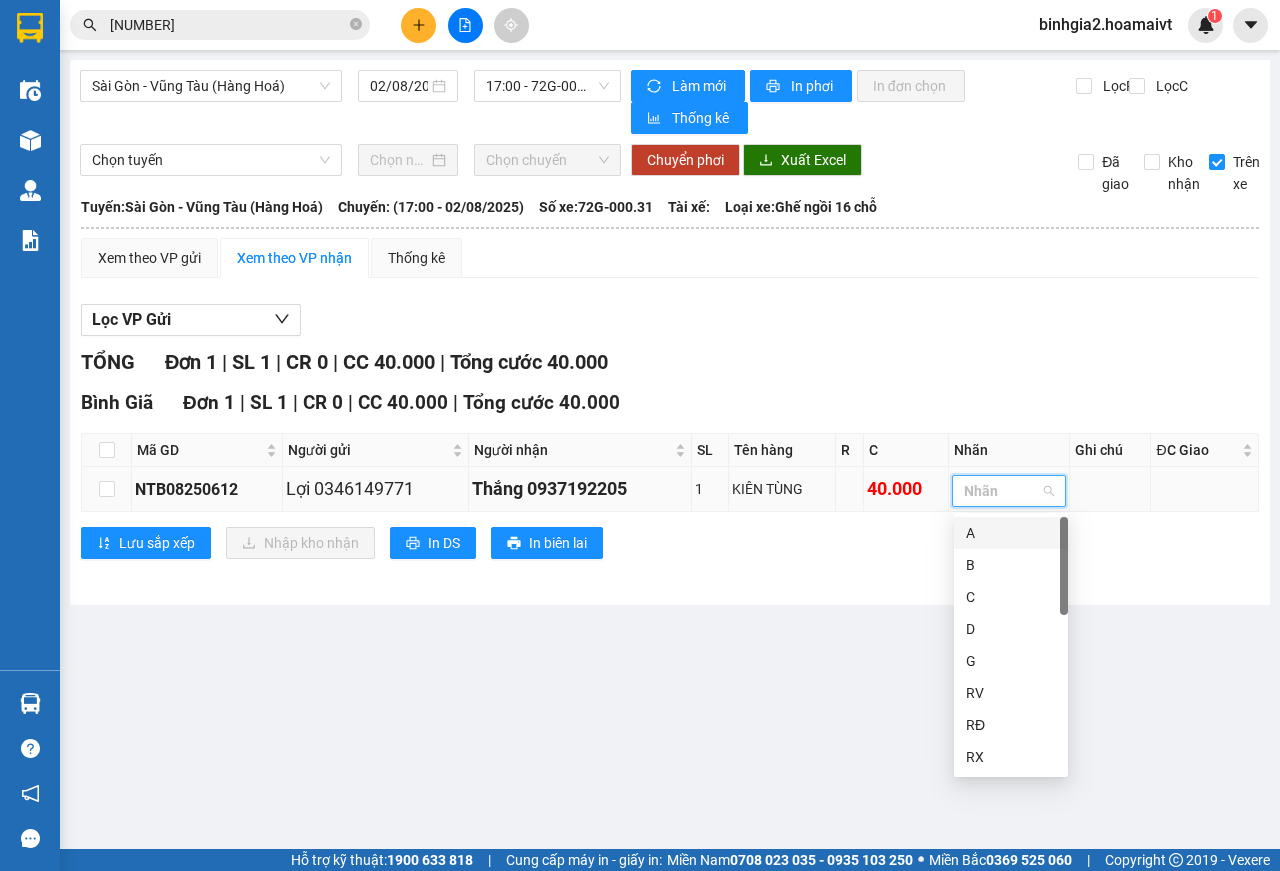 type on "N" 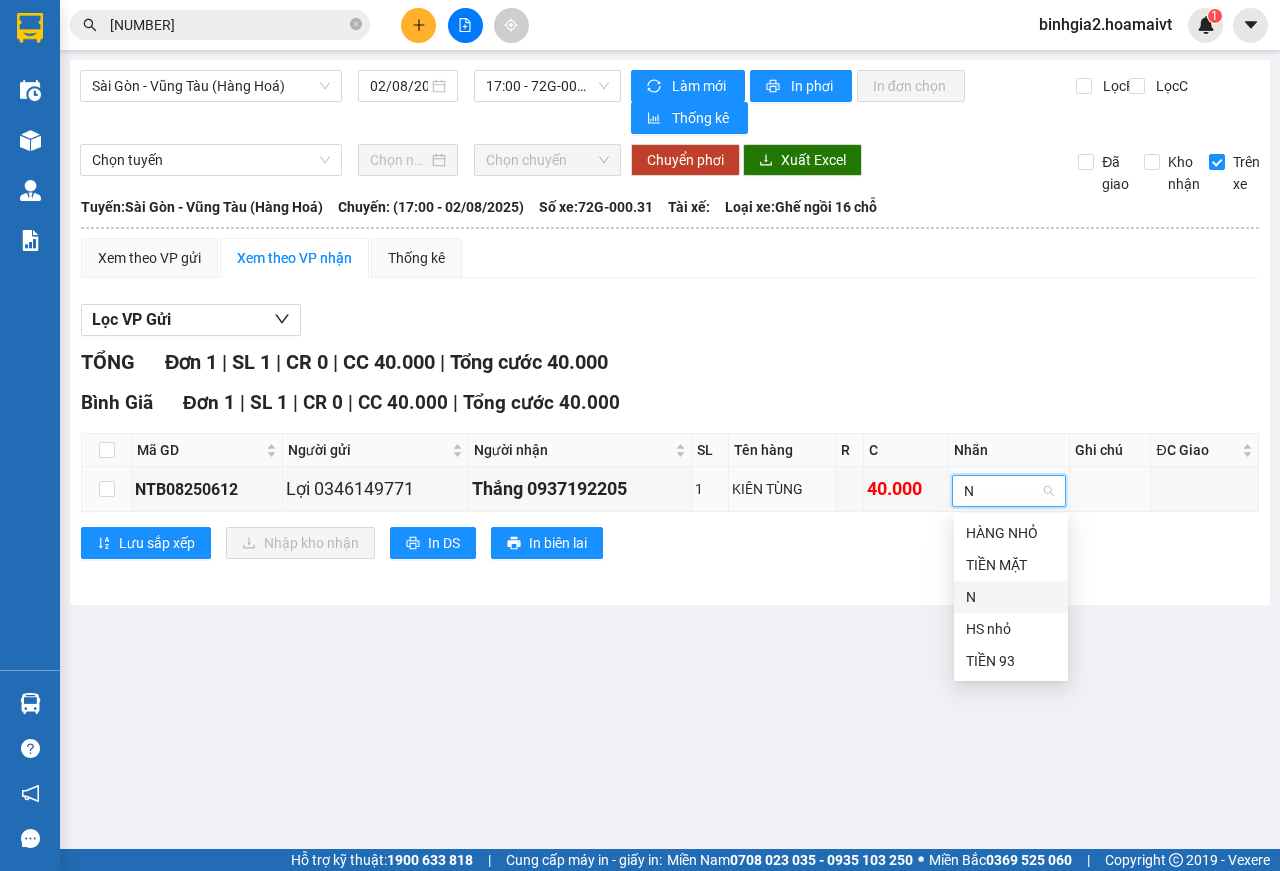 click on "N" at bounding box center [1011, 597] 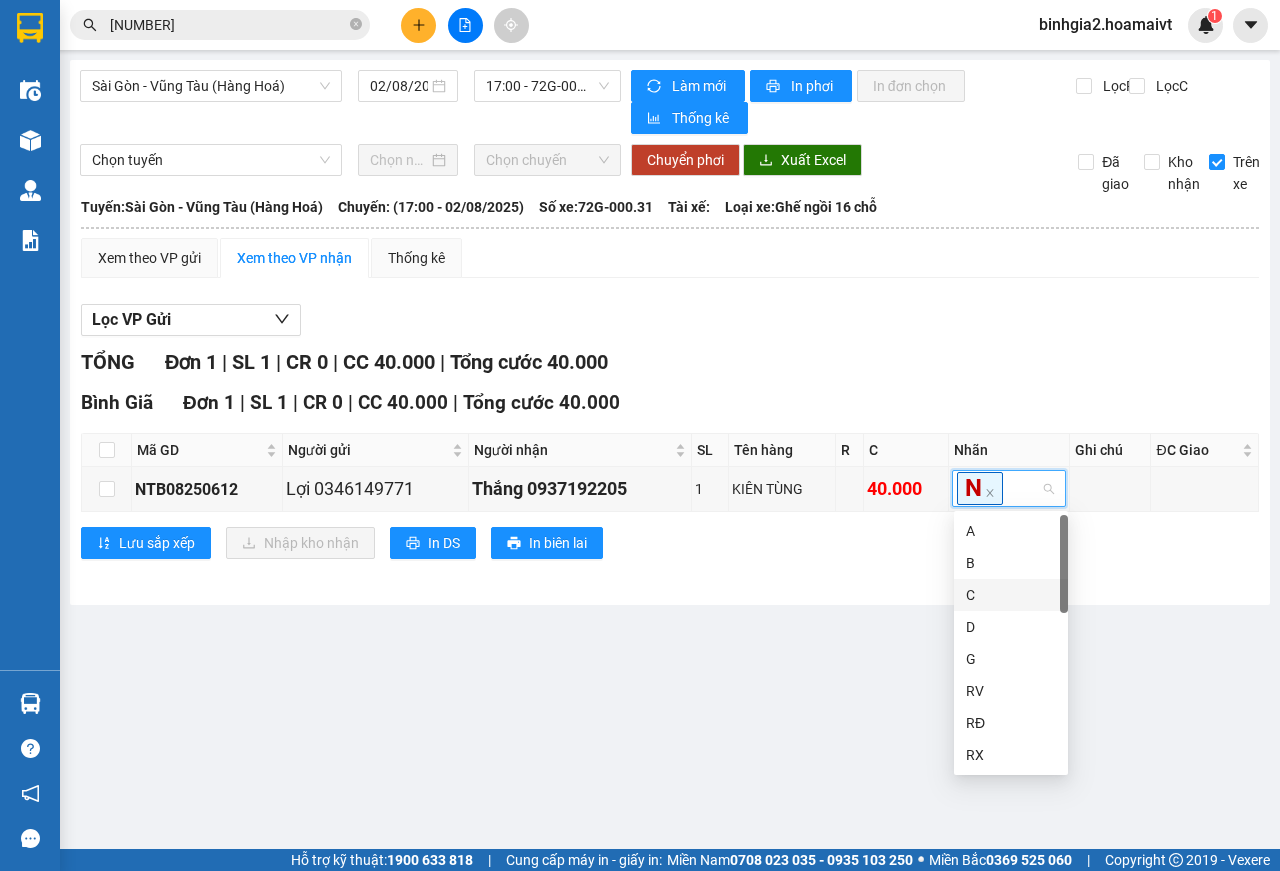 click on "Bình Giã Đơn   1 | SL   1 | CR   0 | CC   40.000 | Tổng cước   40.000 Mã GD Người gửi Người nhận SL Tên hàng R C Nhãn Ghi chú ĐC Giao Ký nhận                         NTB08250612 [FIRST] [PHONE] [FIRST] [PHONE] 1 KIÊN TÙNG 40.000 N   Lưu sắp xếp Nhập kho nhận In DS In biên lai Hoa Mai   [PHONE], [PHONE], [PHONE]   44 Nguyễn Thái Bình PHƠI HÀNG Bình Giã  -  20:05 - 02/08/2025 Tuyến:  Sài Gòn - Vũng Tàu (Hàng Hoá) Chuyến:   (17:00 - 02/08/2025) Số xe:  72G-000.31   Loại xe:  Ghế ngồi 16 chỗ Mã GD Người gửi Người nhận SL Tên hàng R C Nhãn Ghi chú ĐC Giao Ký nhận Bình Giã Đơn   1 | SL   1 | CR   0 | CC   40.000 | Tổng cước   40.000 NTB08250612 [FIRST] [PHONE] [FIRST] [PHONE] 1 KIÊN TÙNG 40.000 1 1 0 40.000 R :   0  VNĐ C :   40.000  VNĐ Thu hộ:  0  VNĐ VP Gửi (Ký & ghi rõ họ tên) Tài xế (Ký & ghi rõ họ tên) VP Nhận (Ký & ghi rõ họ tên)" at bounding box center [670, 481] 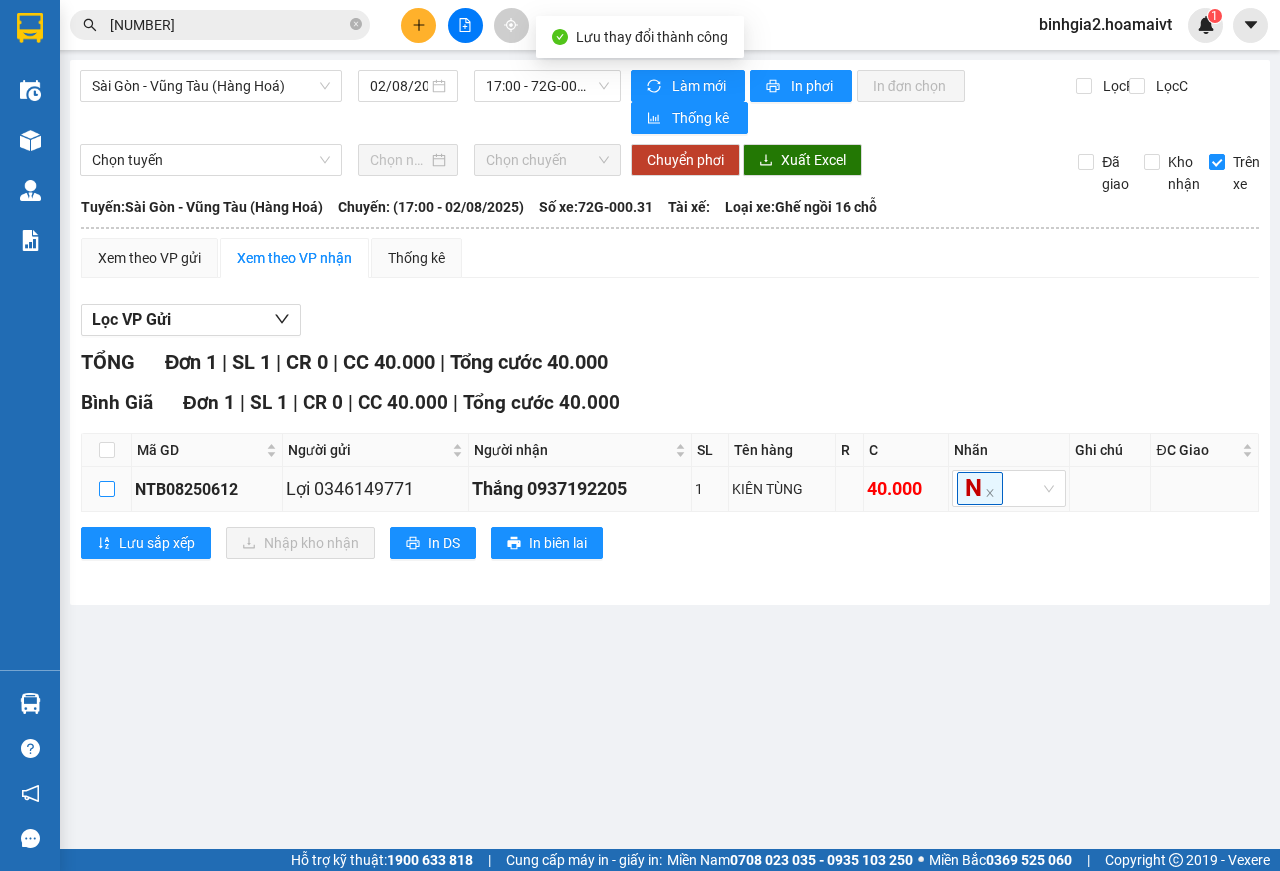 click at bounding box center (107, 489) 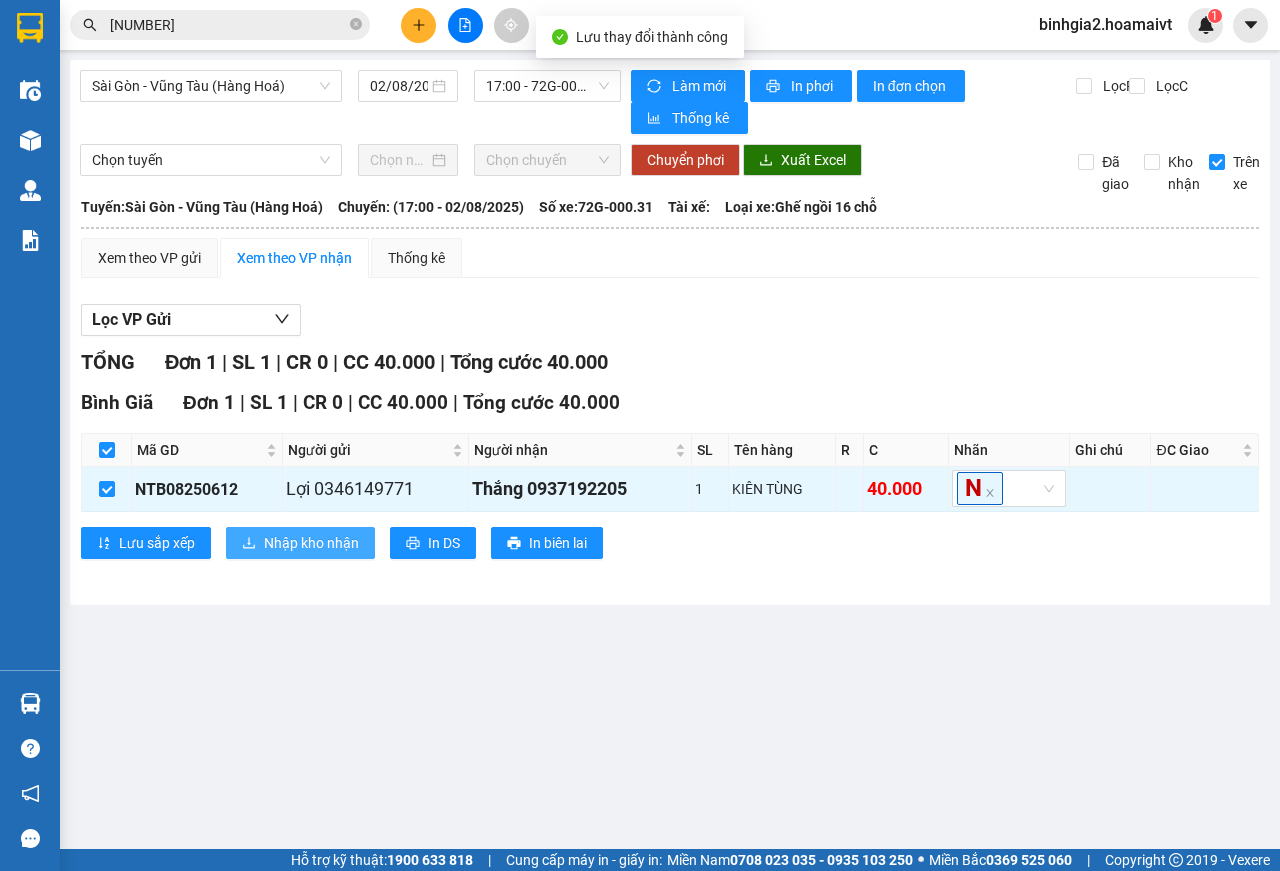 click on "Nhập kho nhận" at bounding box center (300, 543) 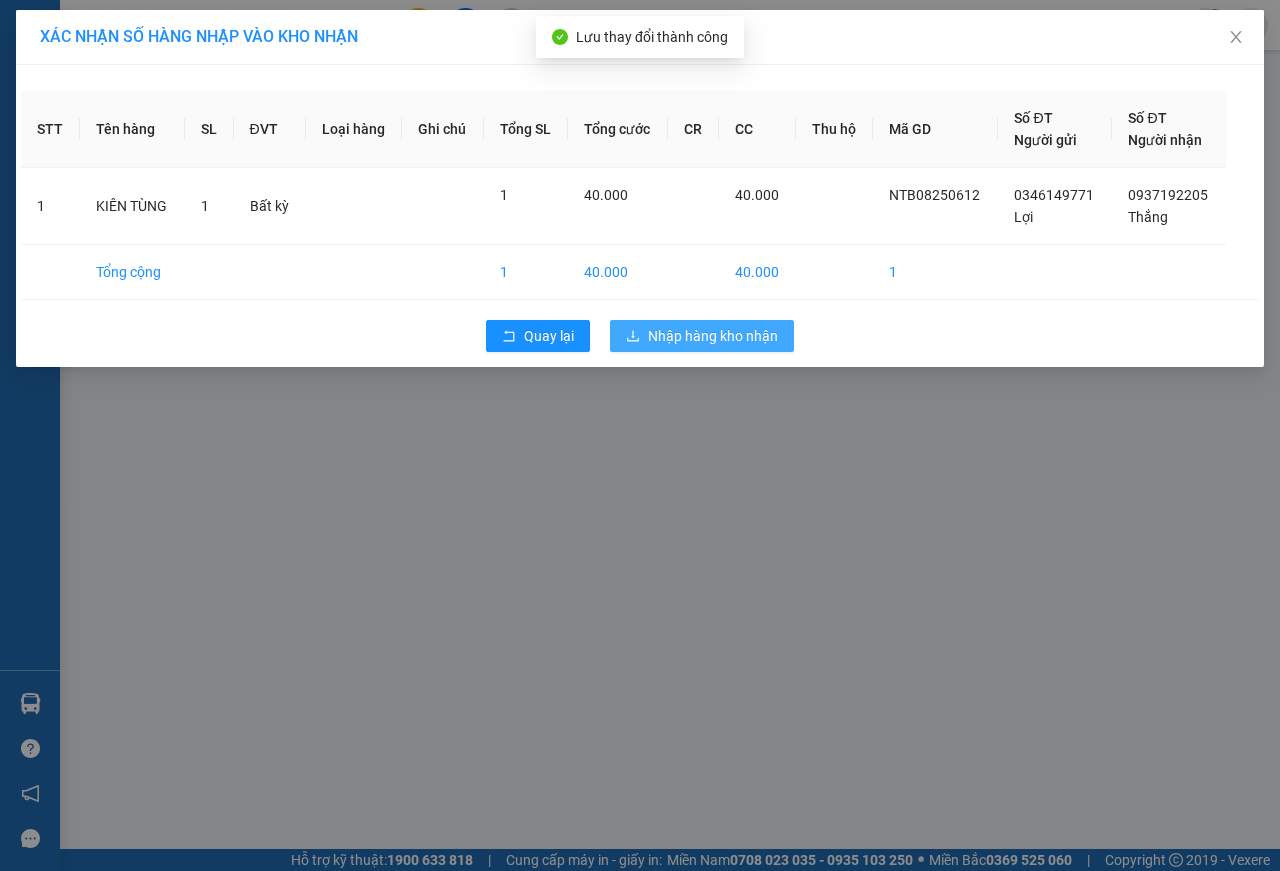 click on "Nhập hàng kho nhận" at bounding box center (702, 336) 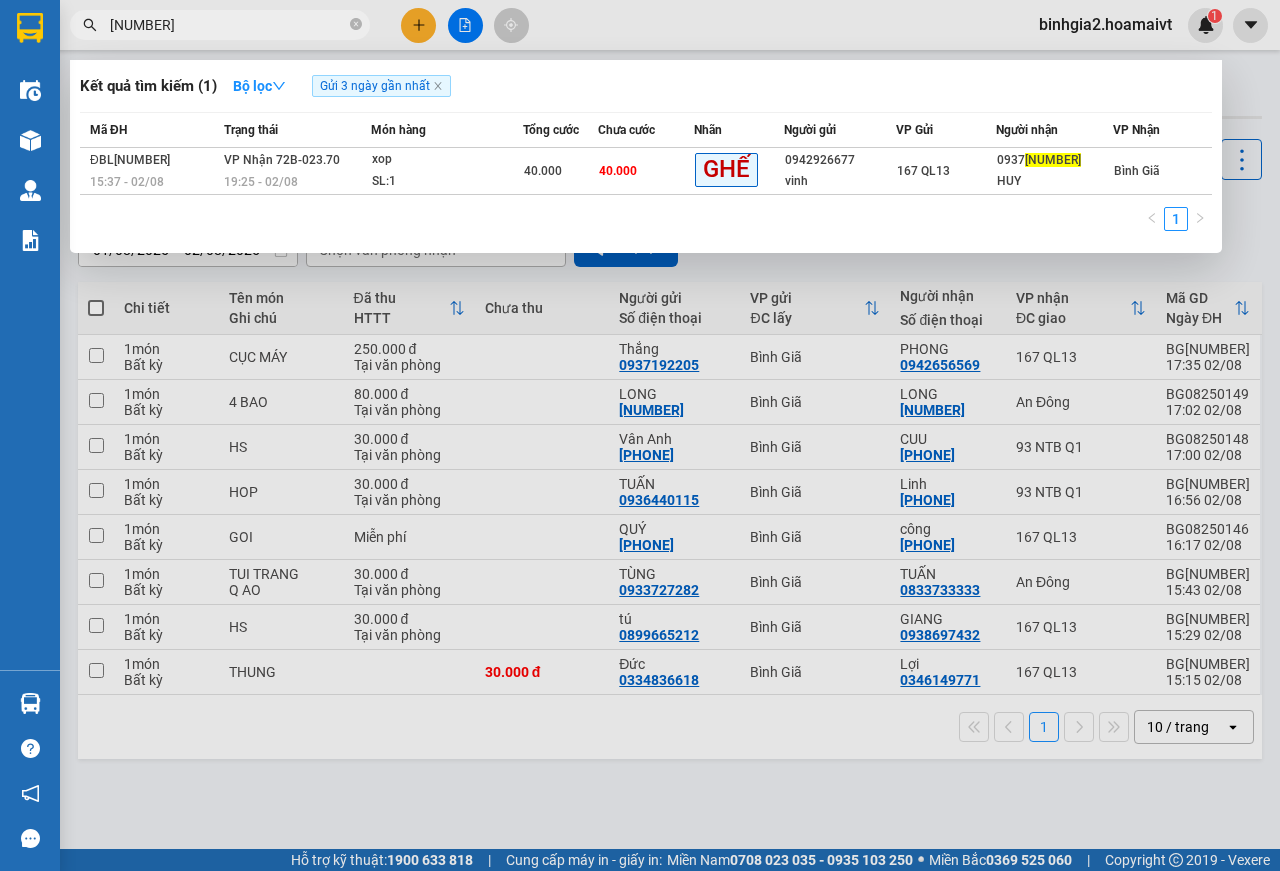 click on "[NUMBER]" at bounding box center [228, 25] 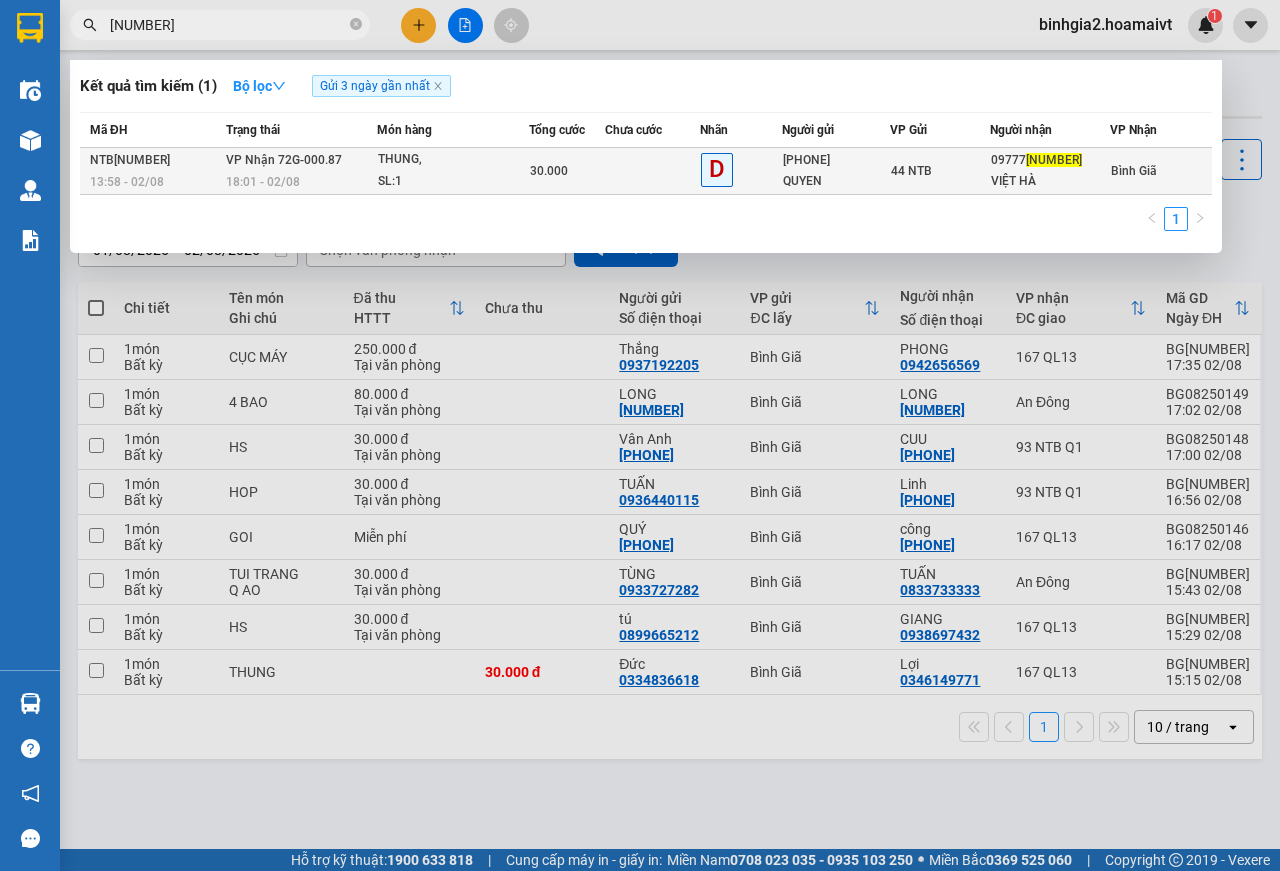 type on "[NUMBER]" 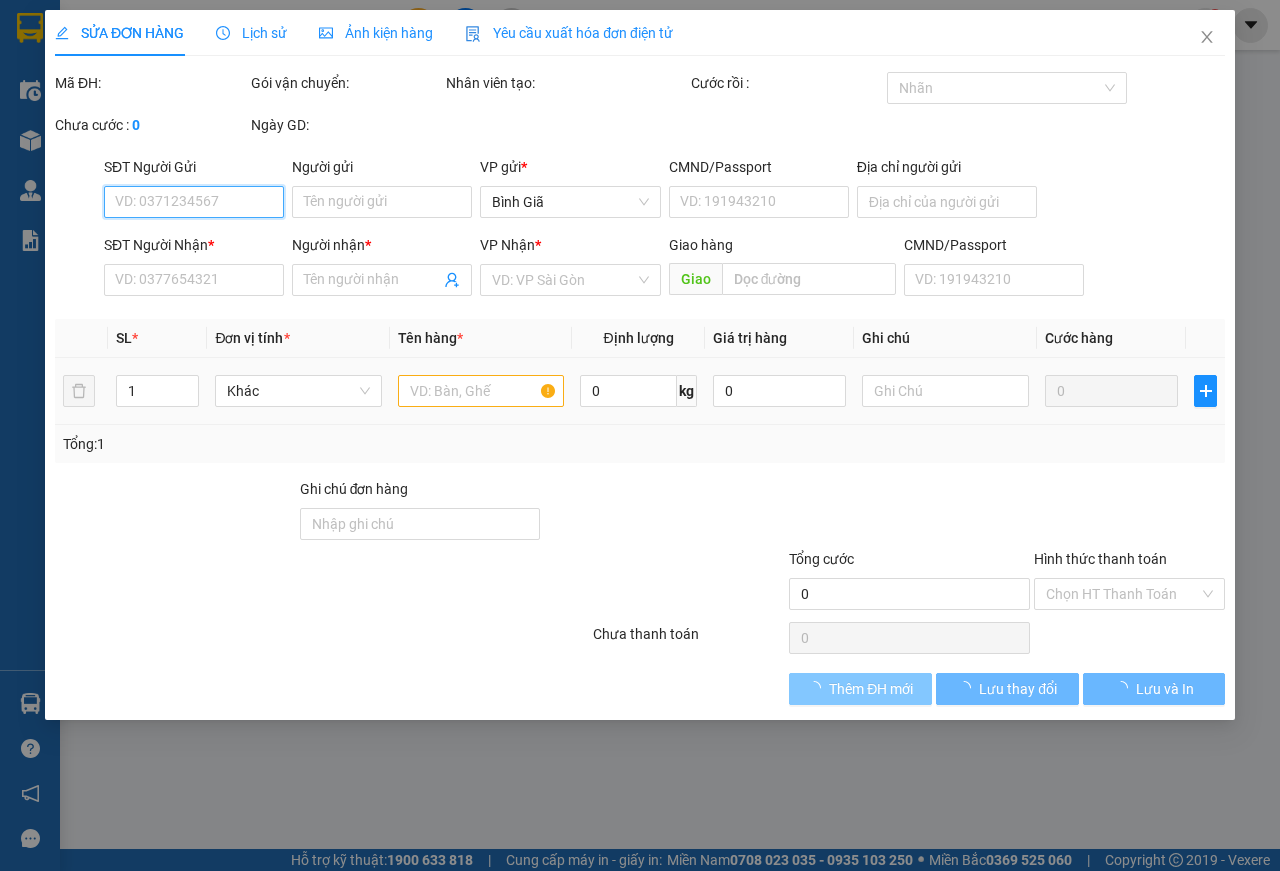 type on "[PHONE]" 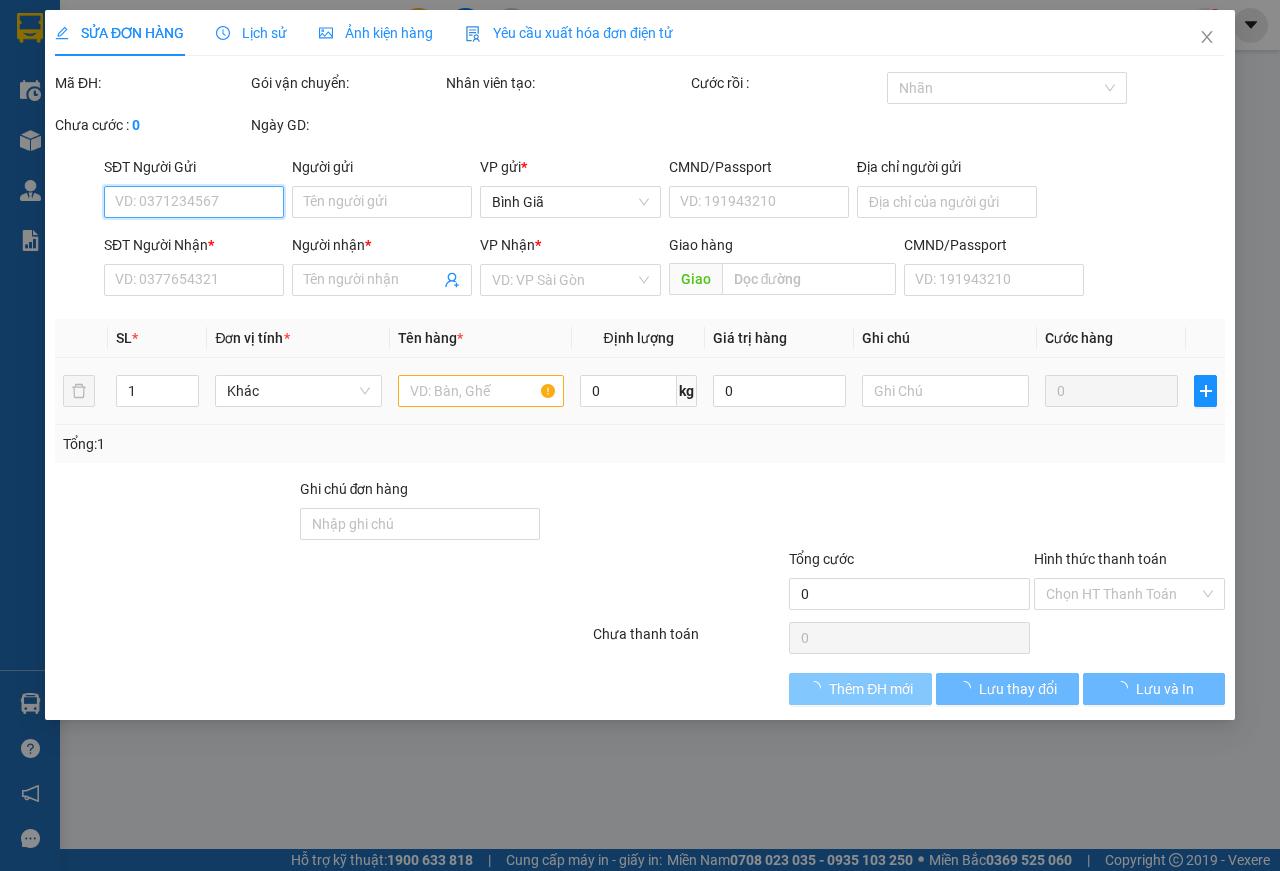 type on "QUYEN" 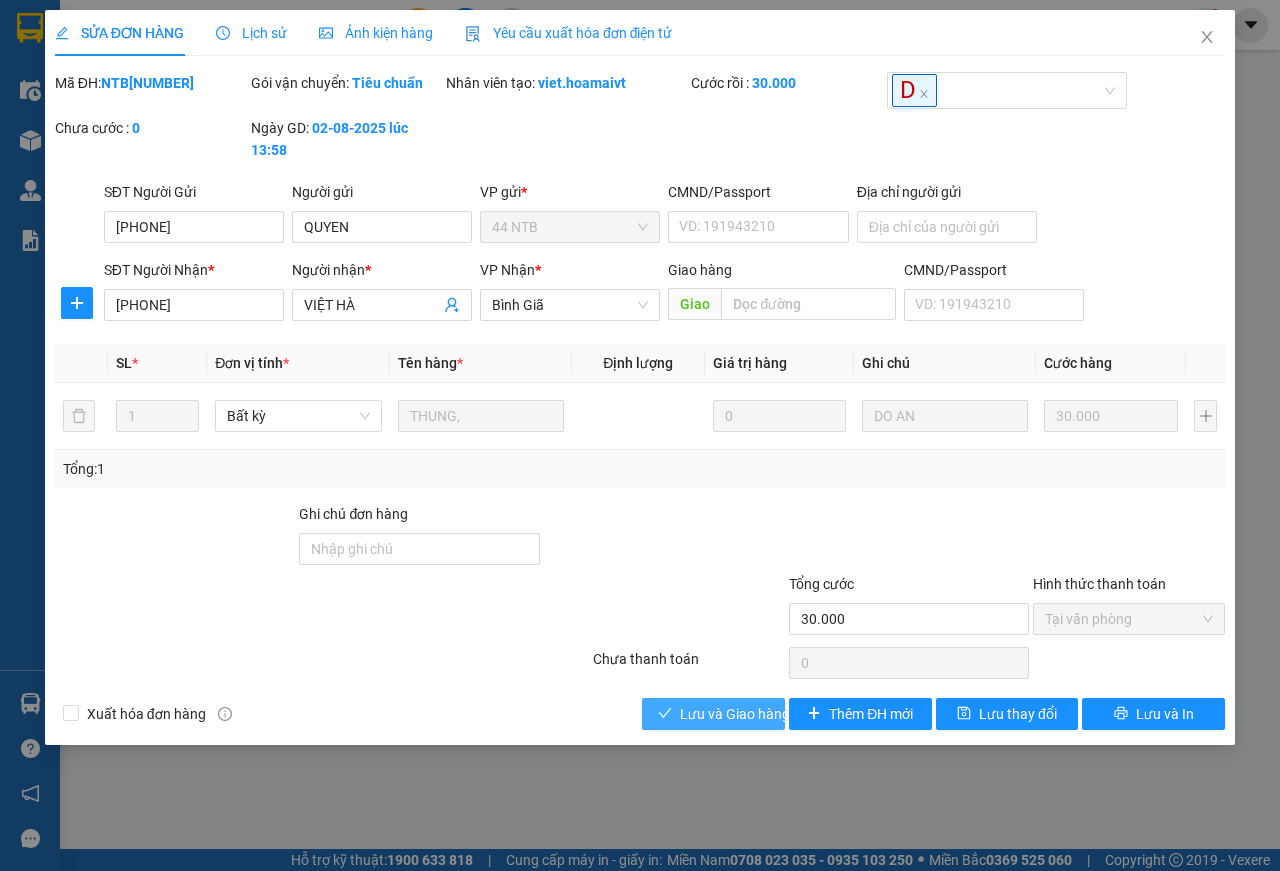 click on "Lưu và Giao hàng" at bounding box center (735, 714) 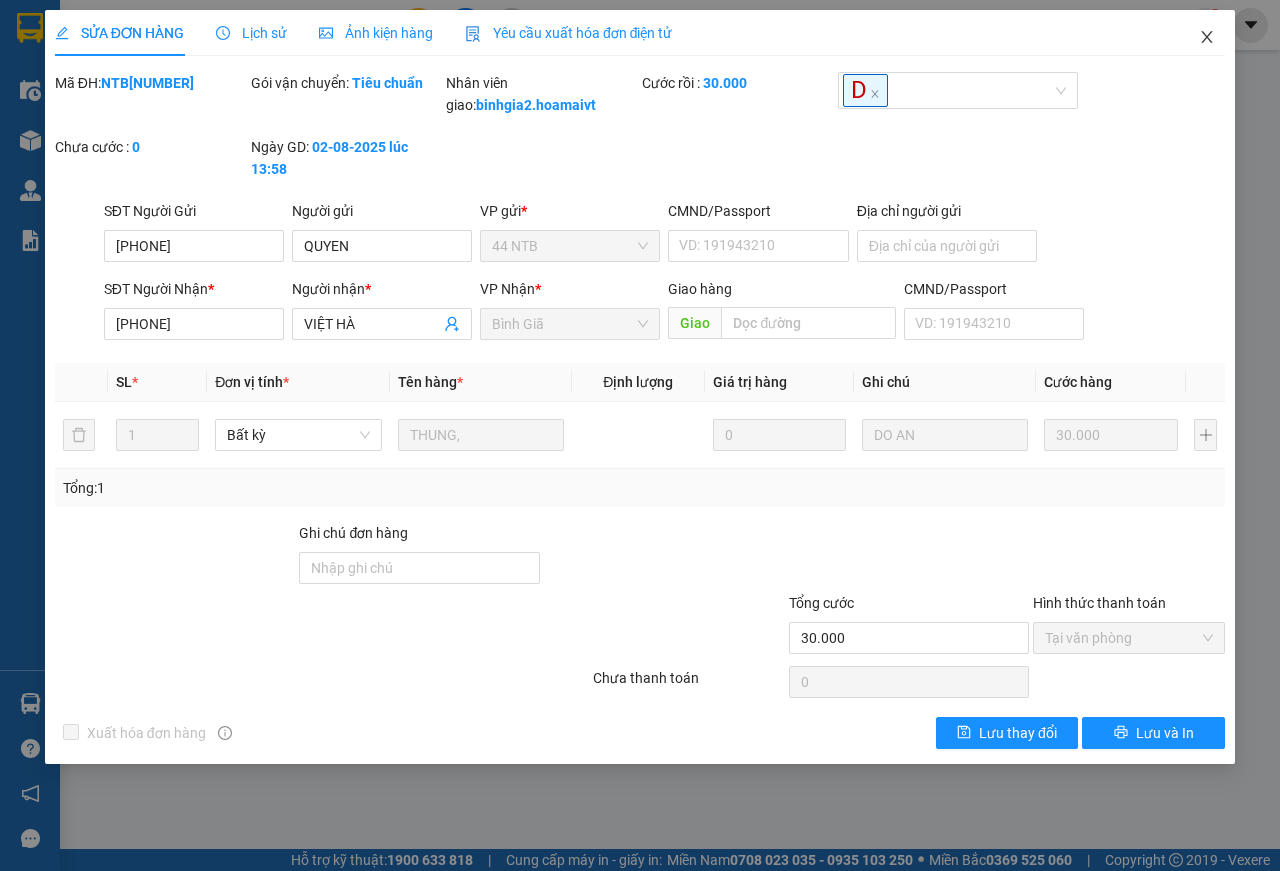 click at bounding box center (1207, 38) 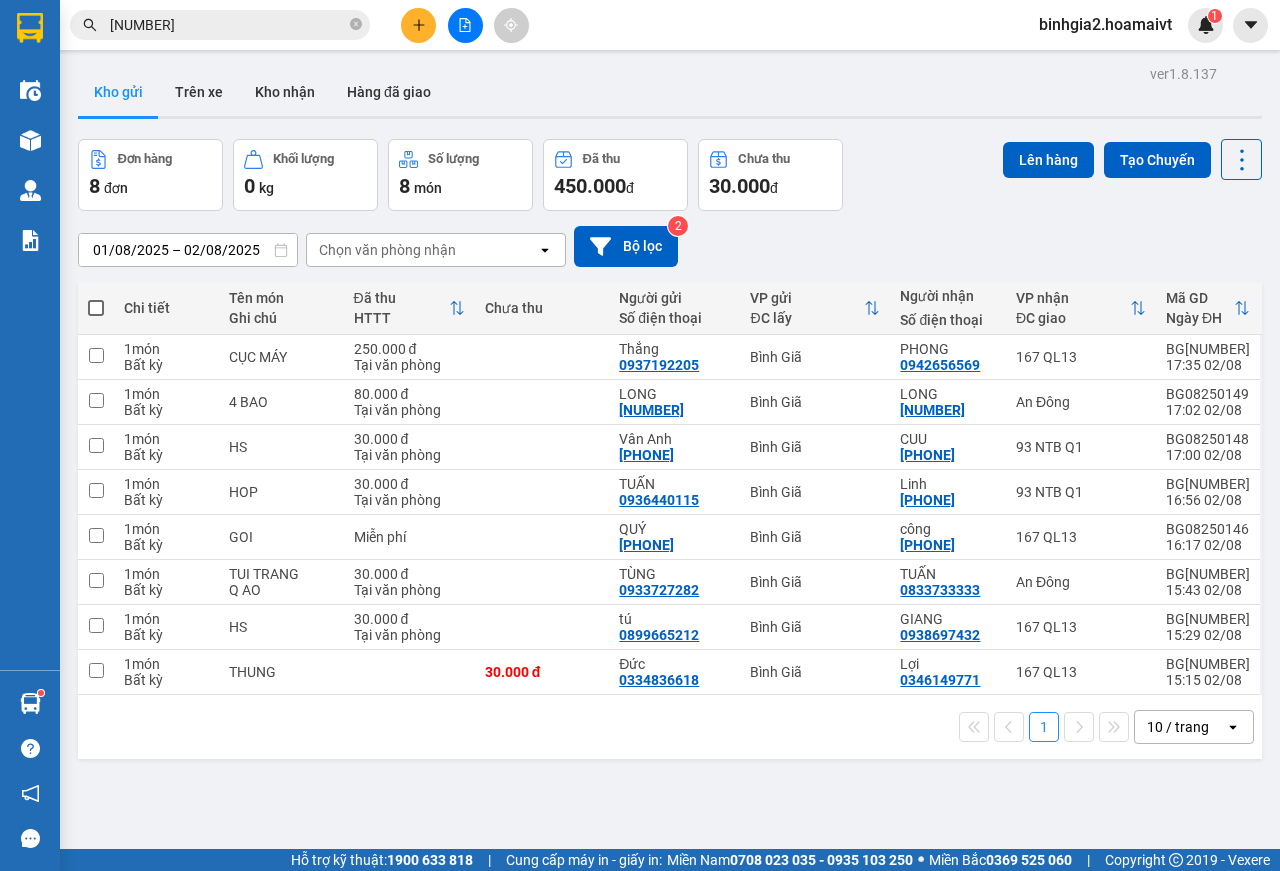 click on "[NUMBER]" at bounding box center (228, 25) 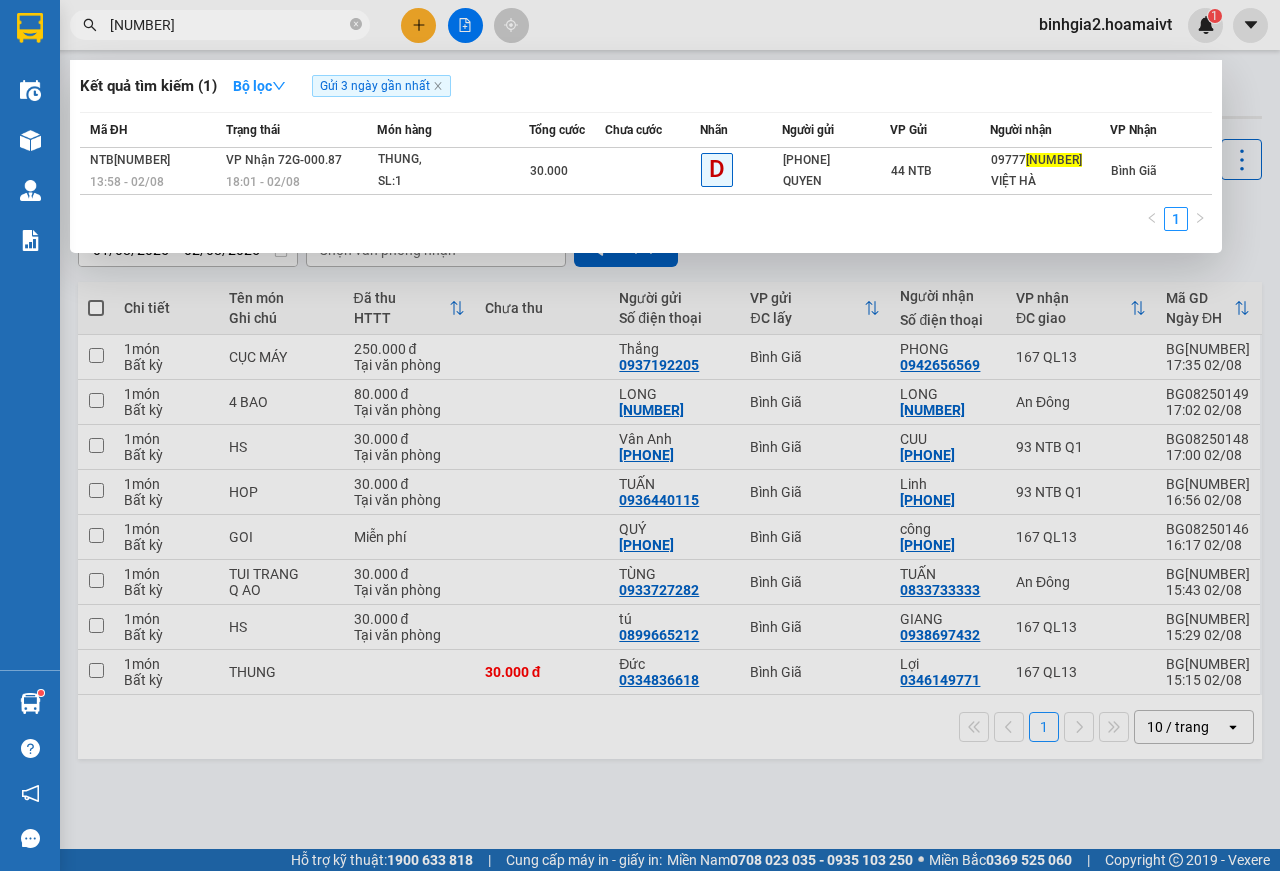click on "[NUMBER]" at bounding box center [228, 25] 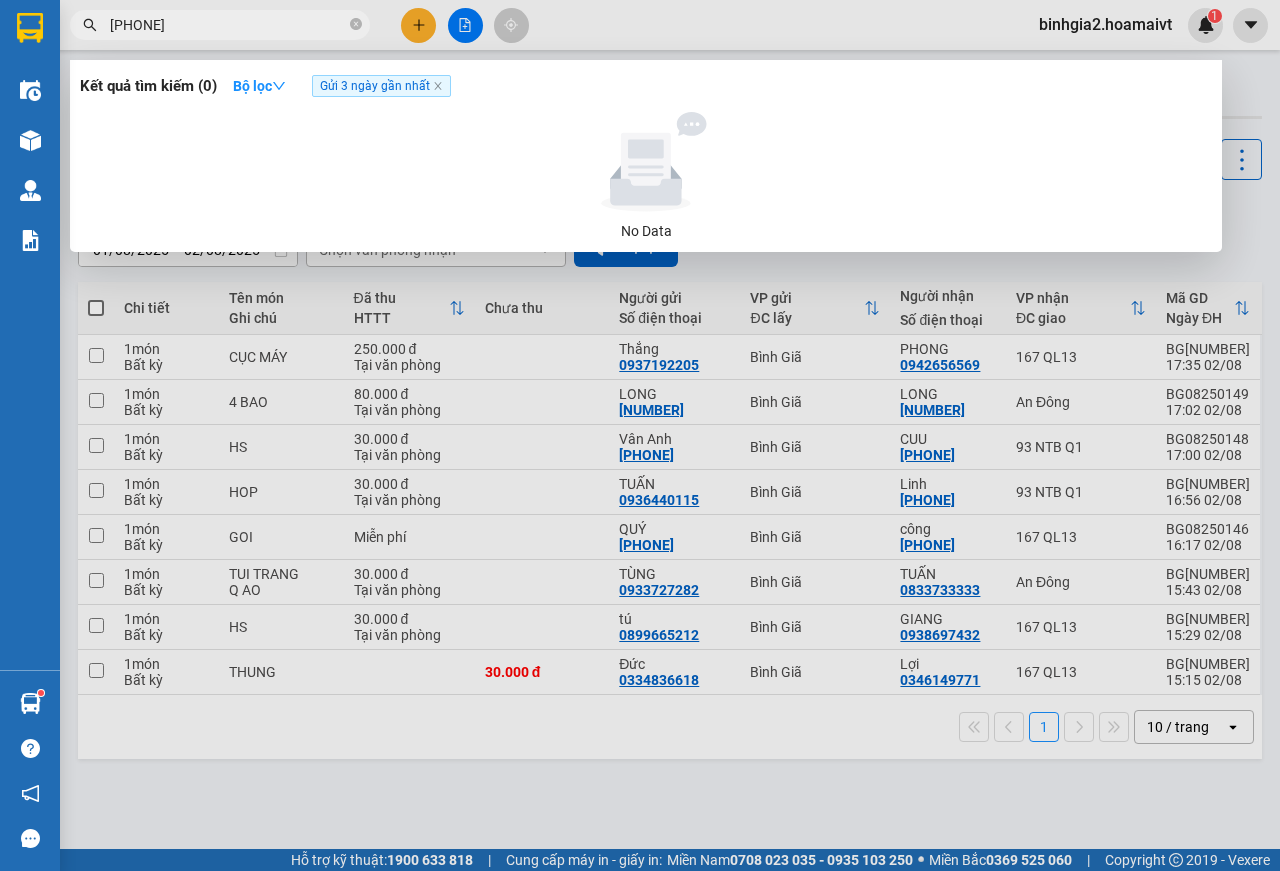 click on "[PHONE]" at bounding box center (228, 25) 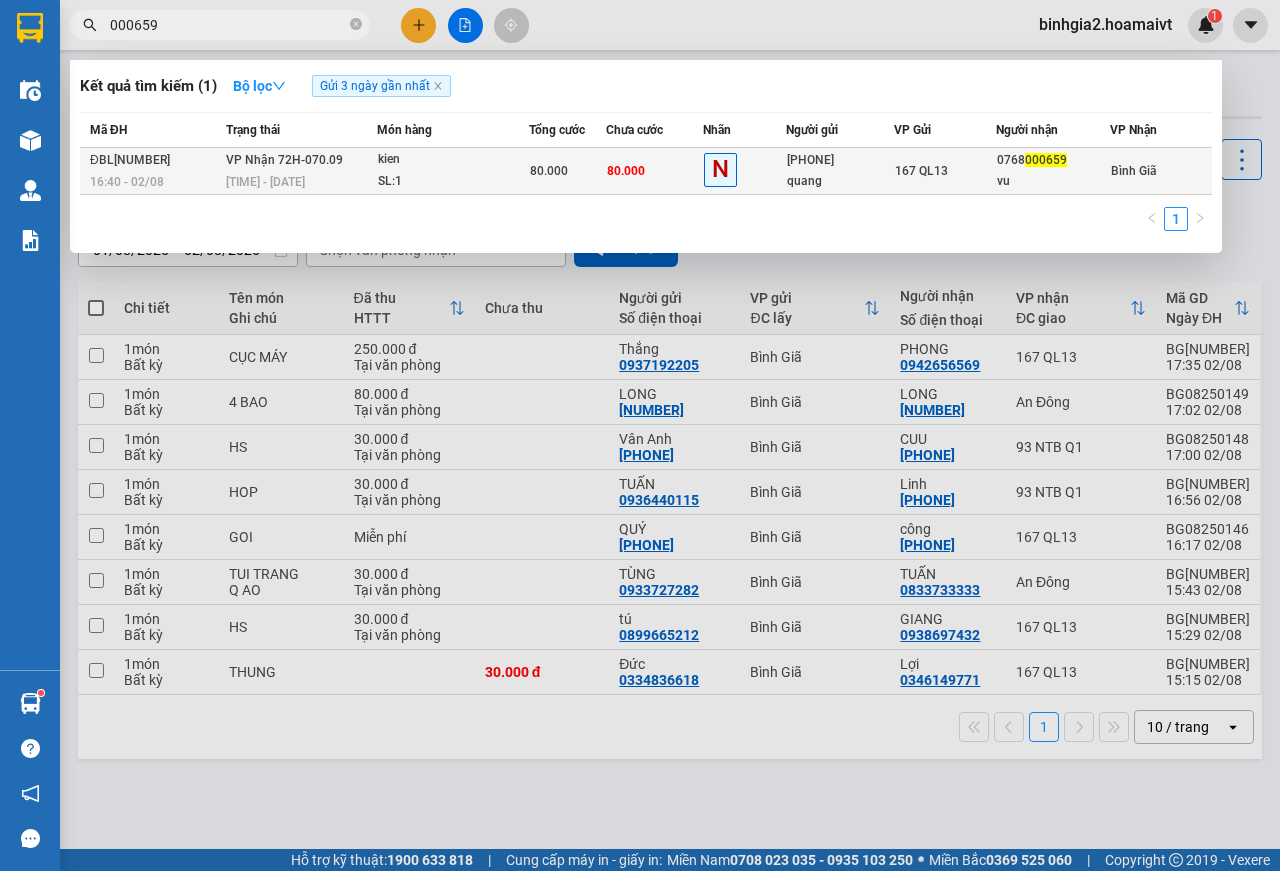type on "000659" 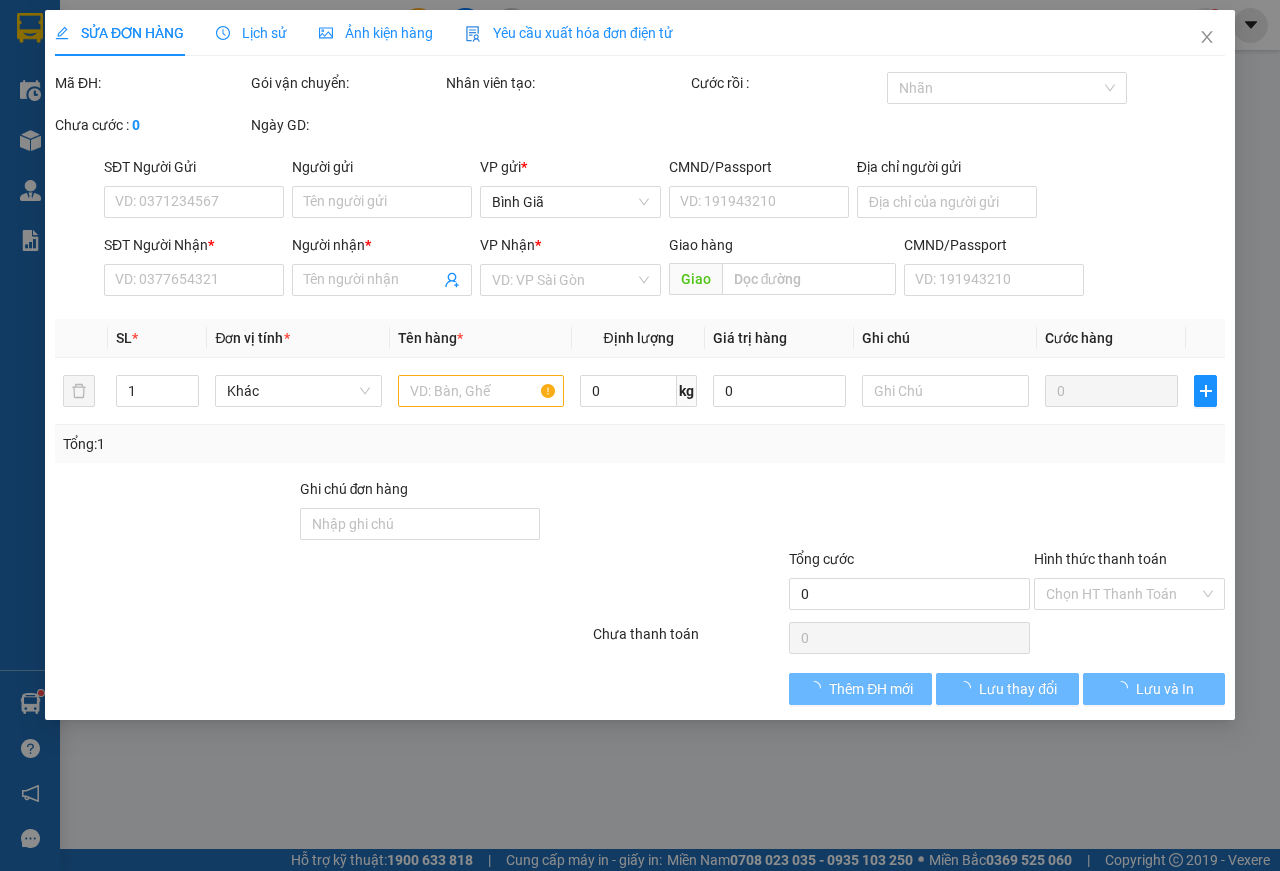 type on "[PHONE]" 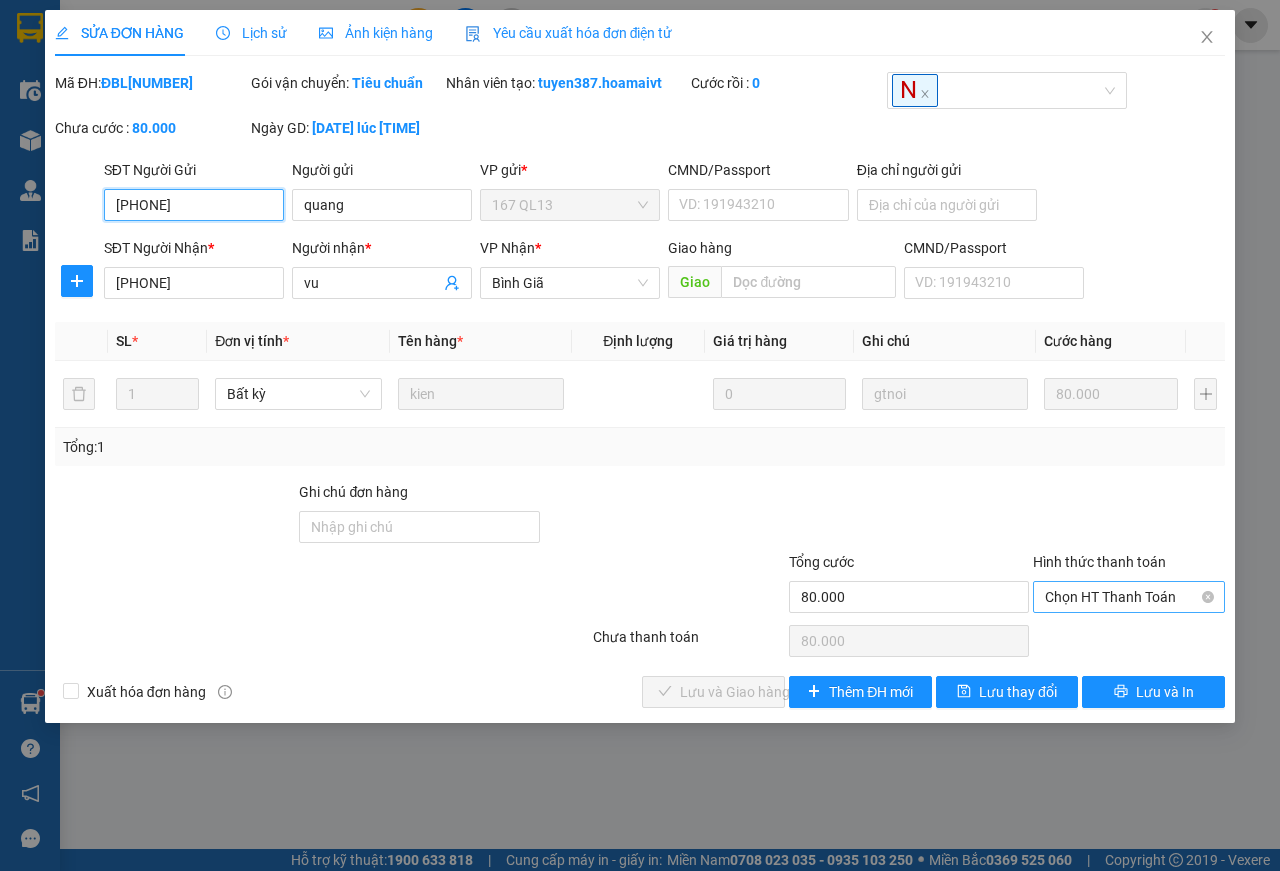 click on "Chọn HT Thanh Toán" at bounding box center [1129, 597] 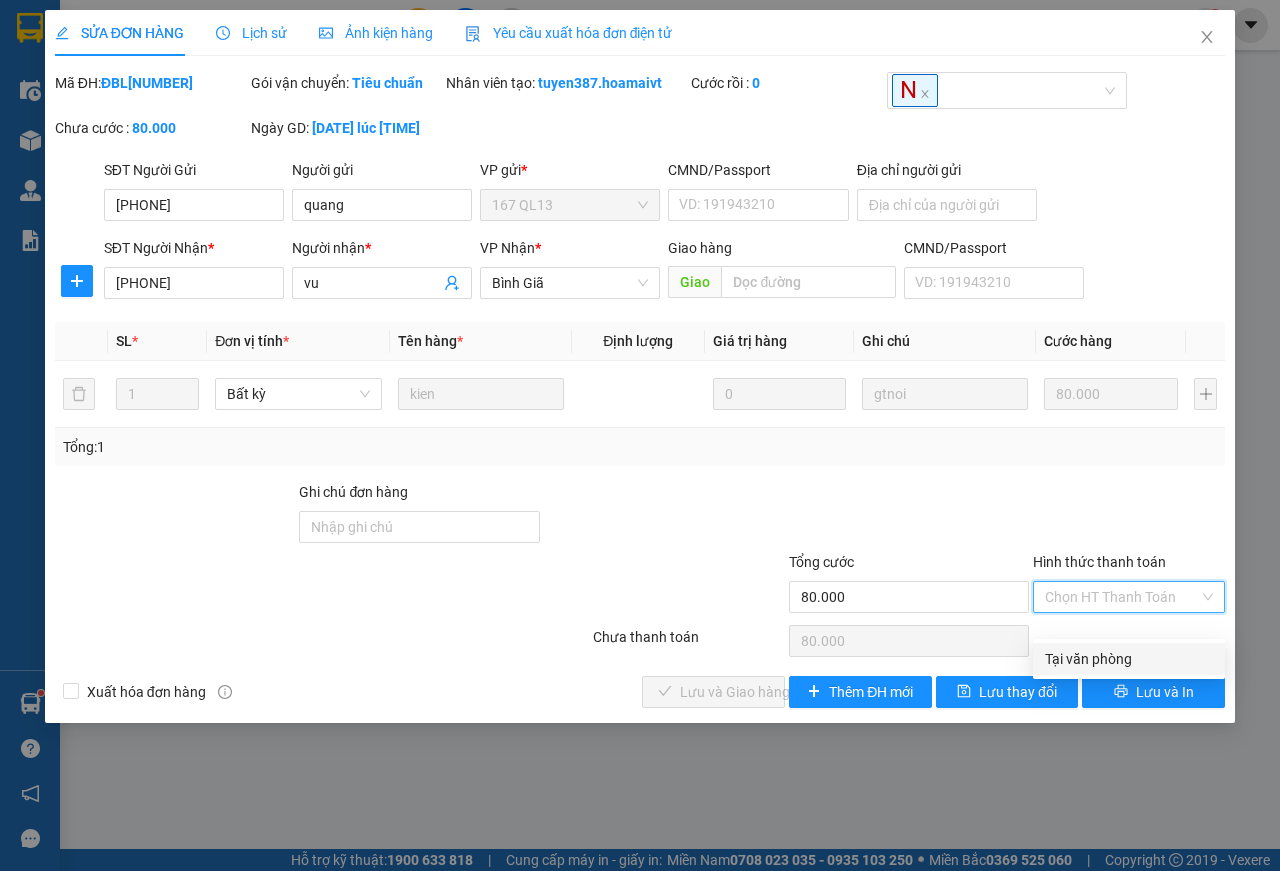 click on "Tại văn phòng" at bounding box center [1129, 659] 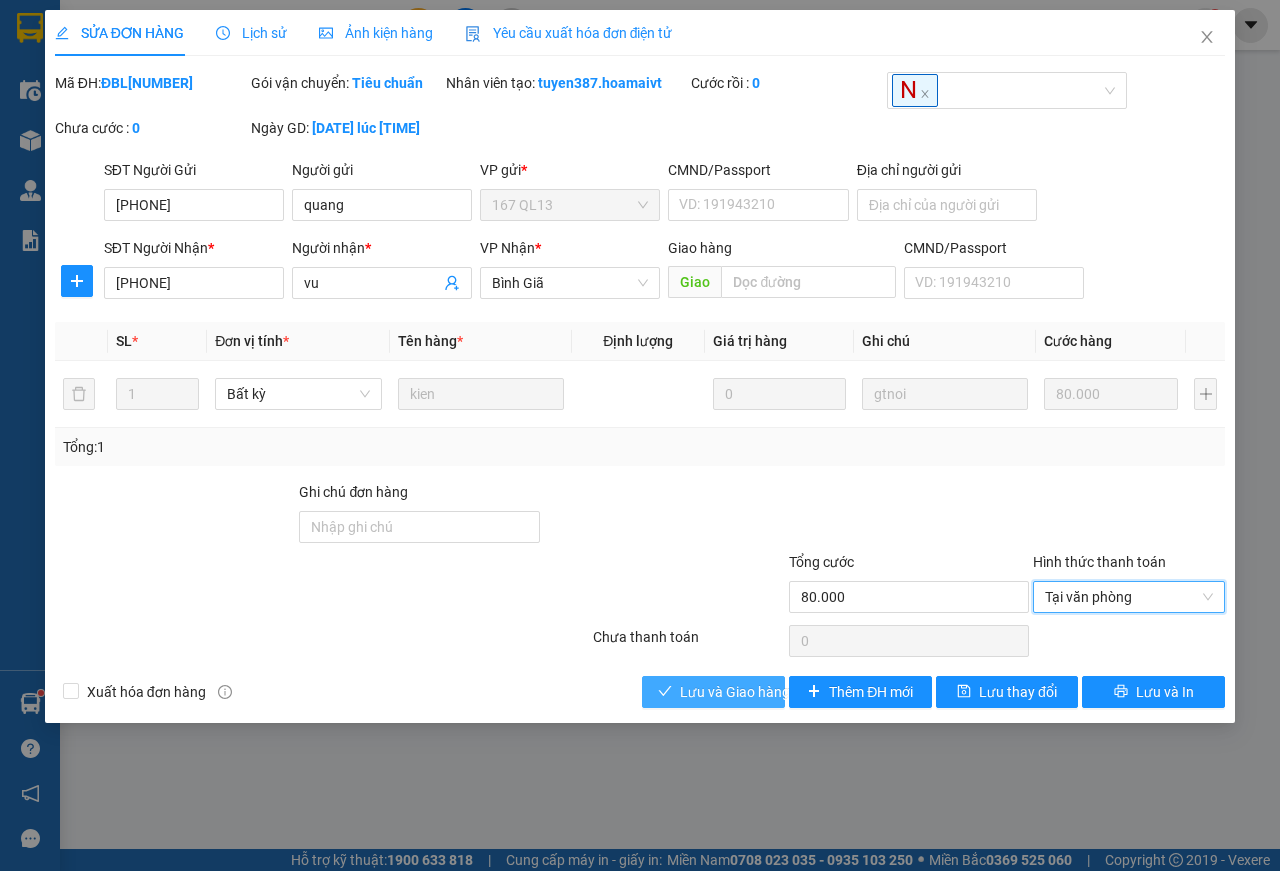 click on "Lưu và Giao hàng" at bounding box center [735, 692] 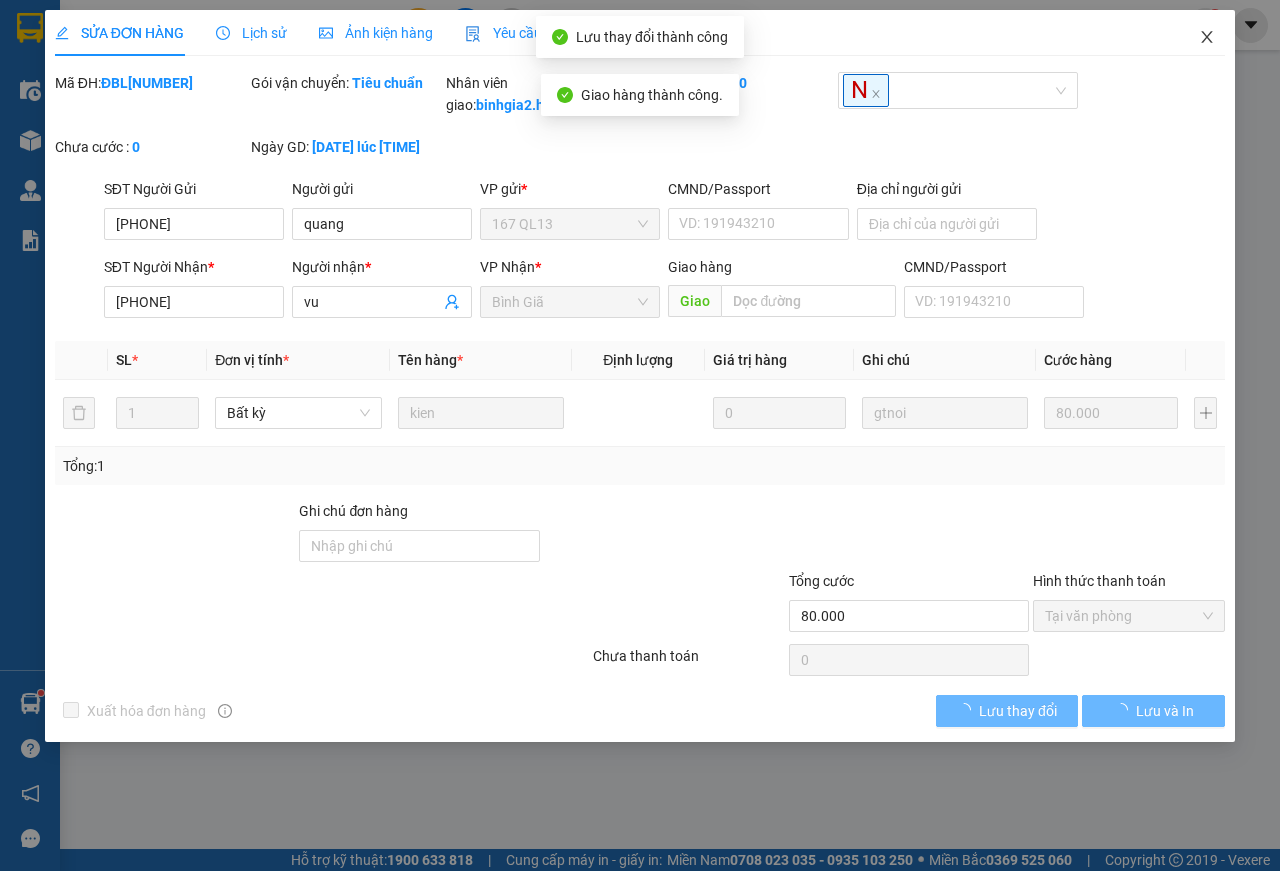 click 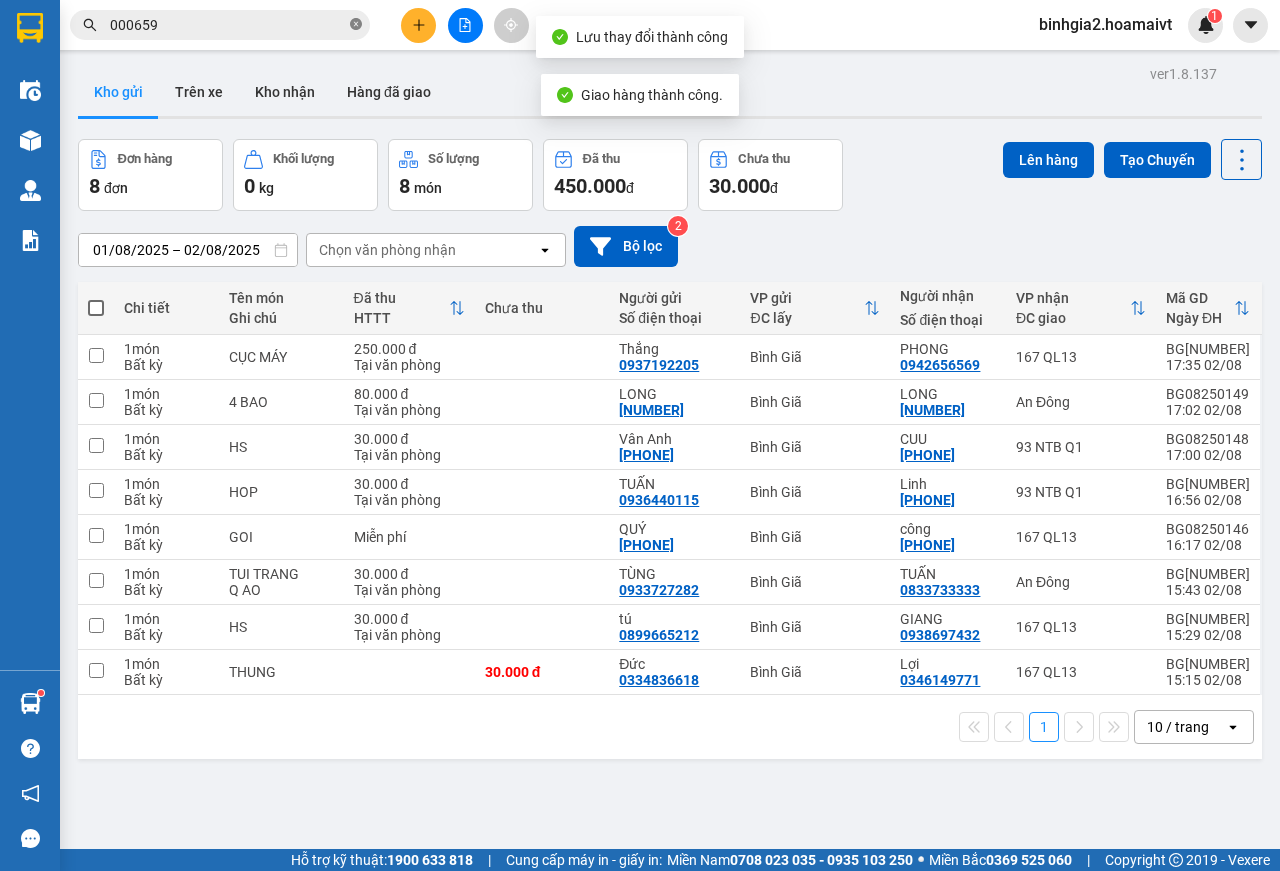 click 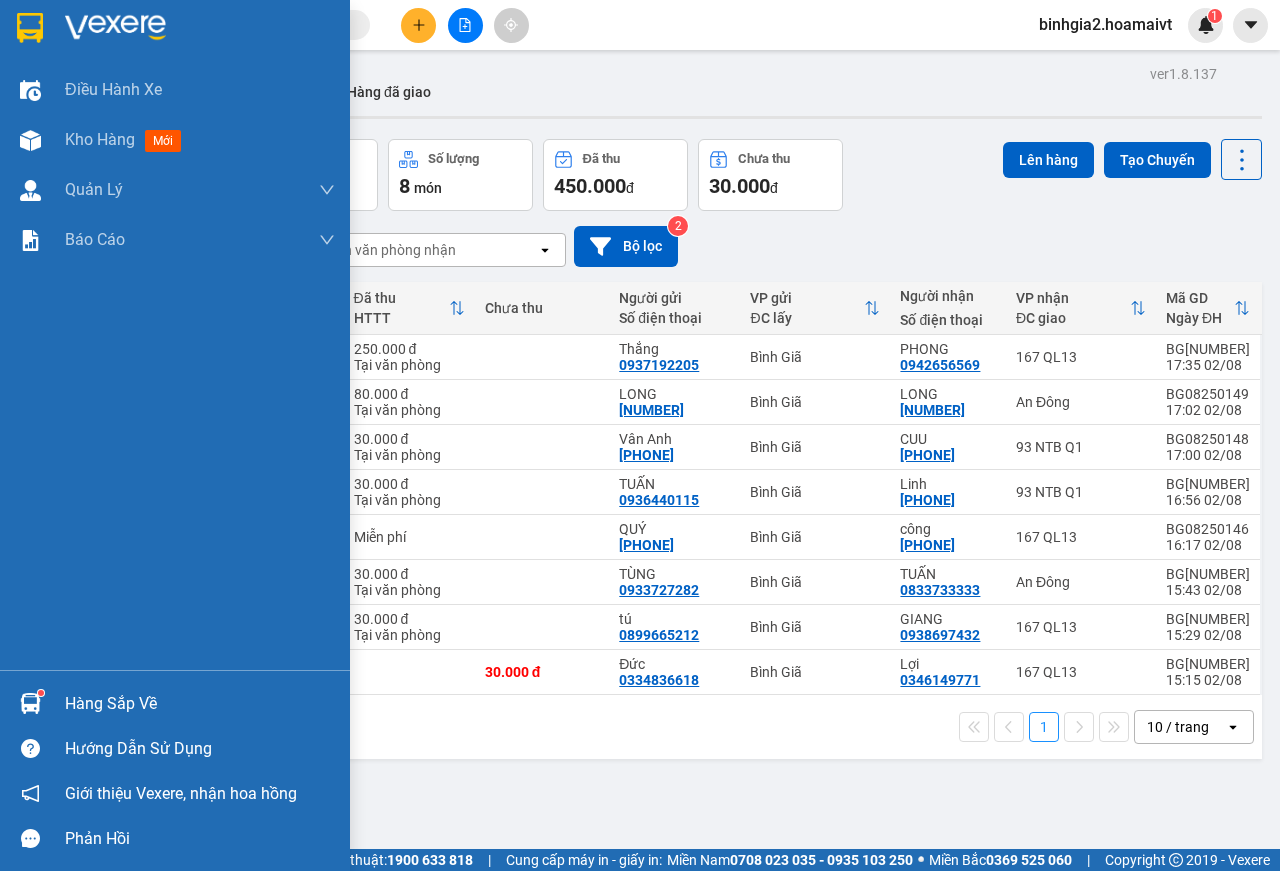 click on "Hàng sắp về" at bounding box center [200, 704] 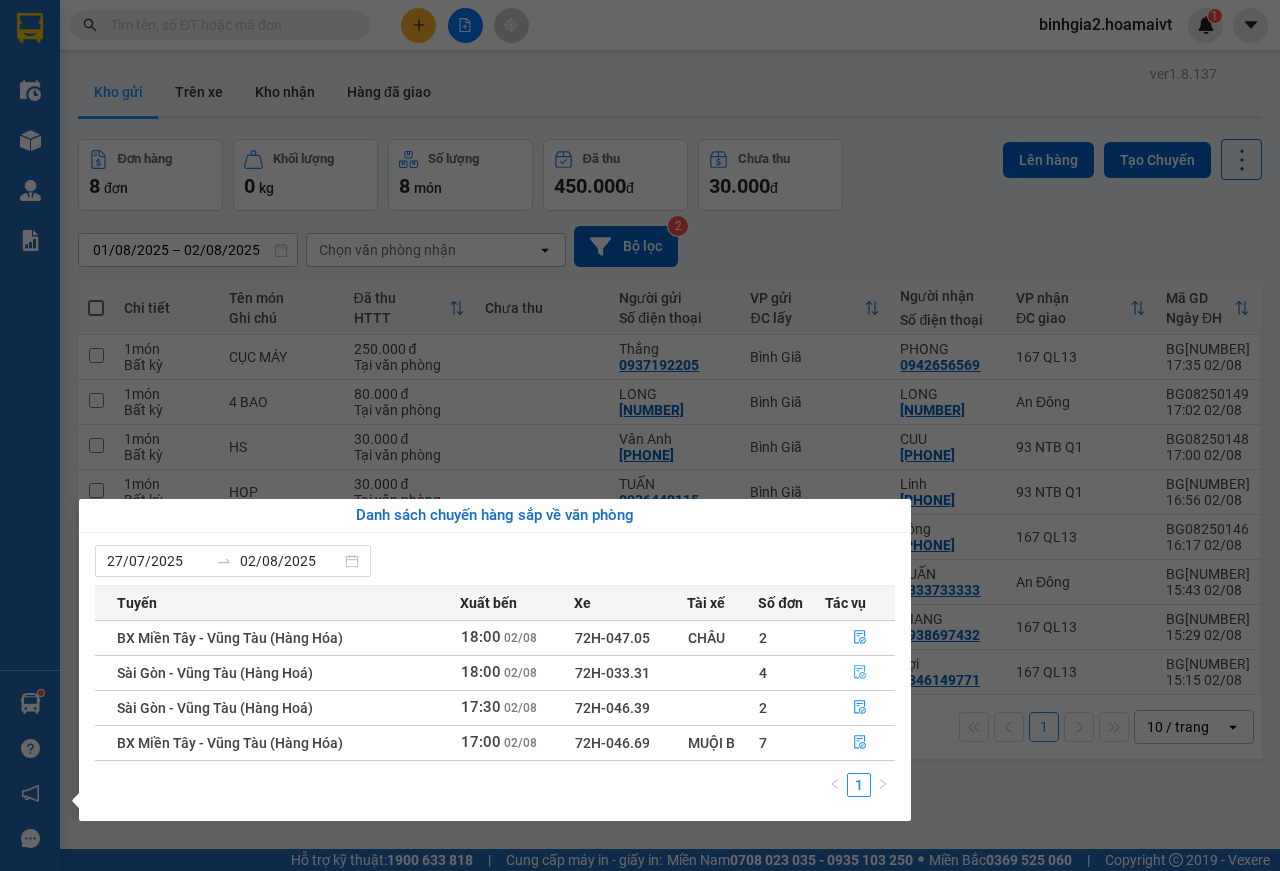 click 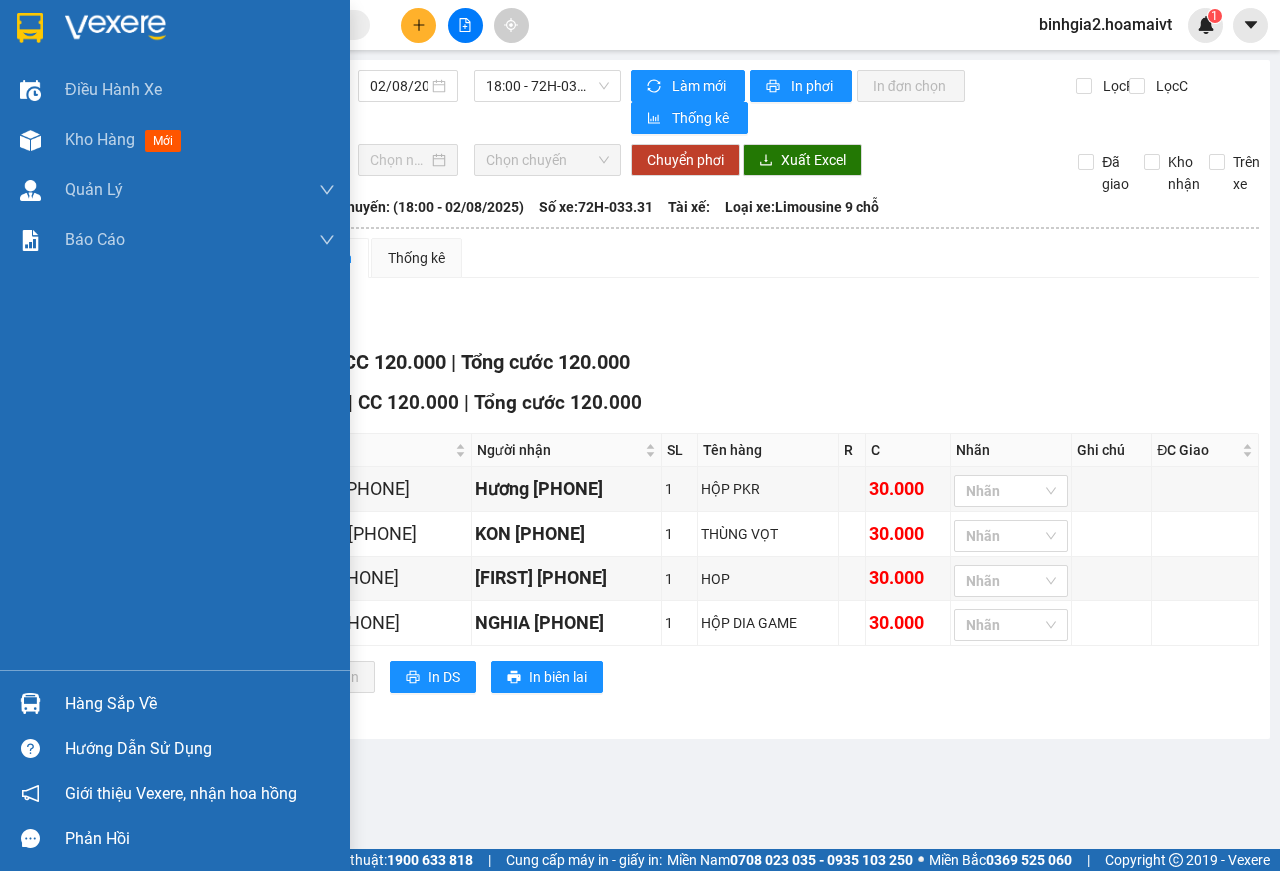 click on "Hàng sắp về" at bounding box center (200, 704) 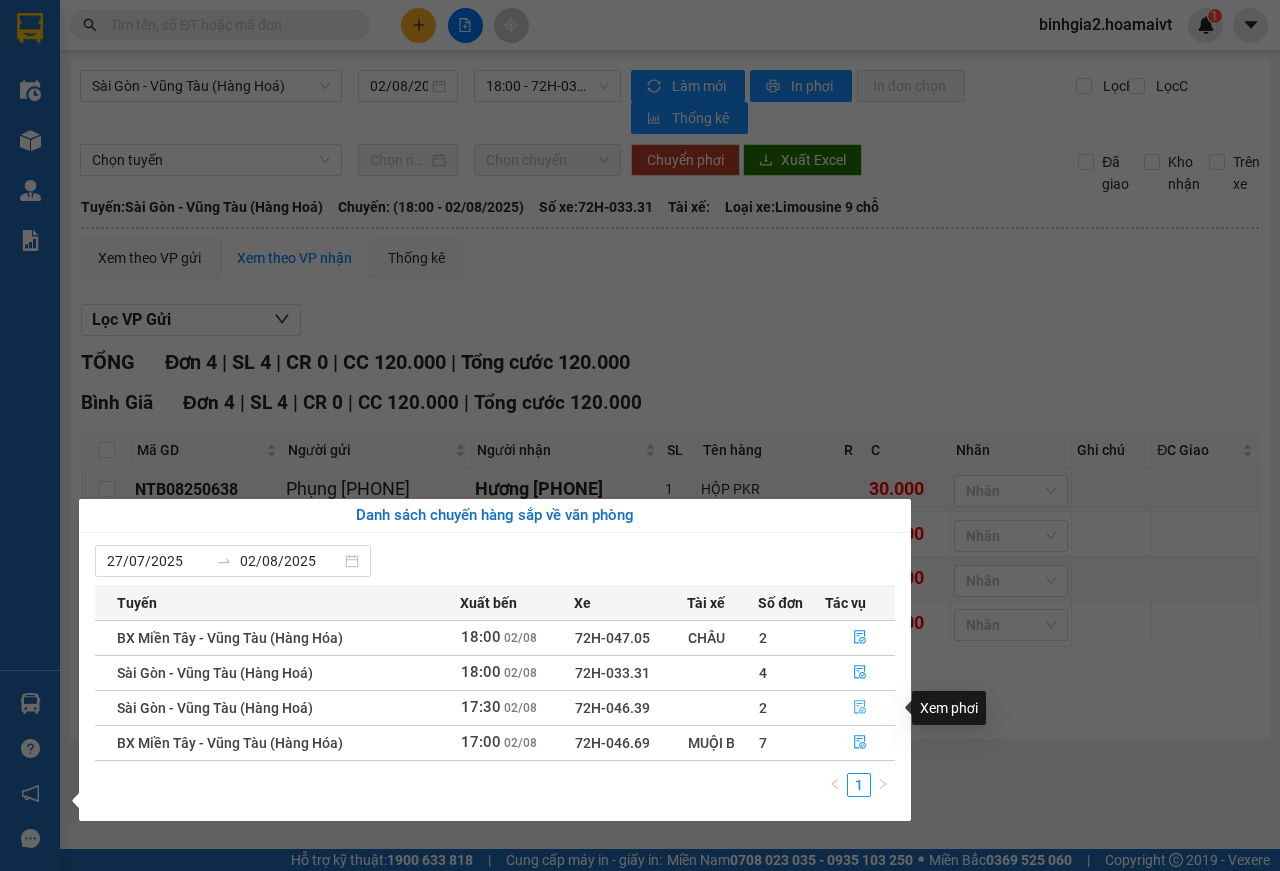 click 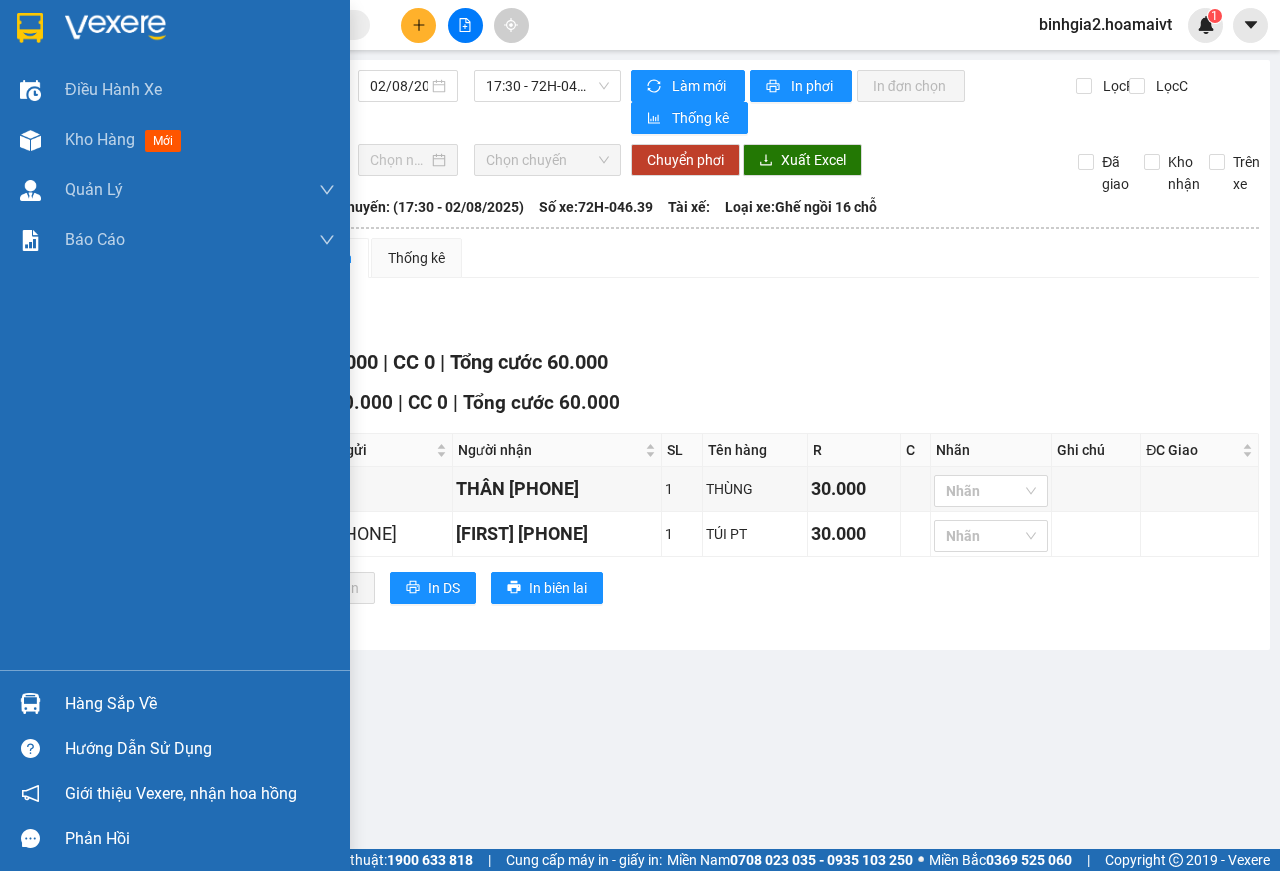 click on "Hàng sắp về" at bounding box center [200, 704] 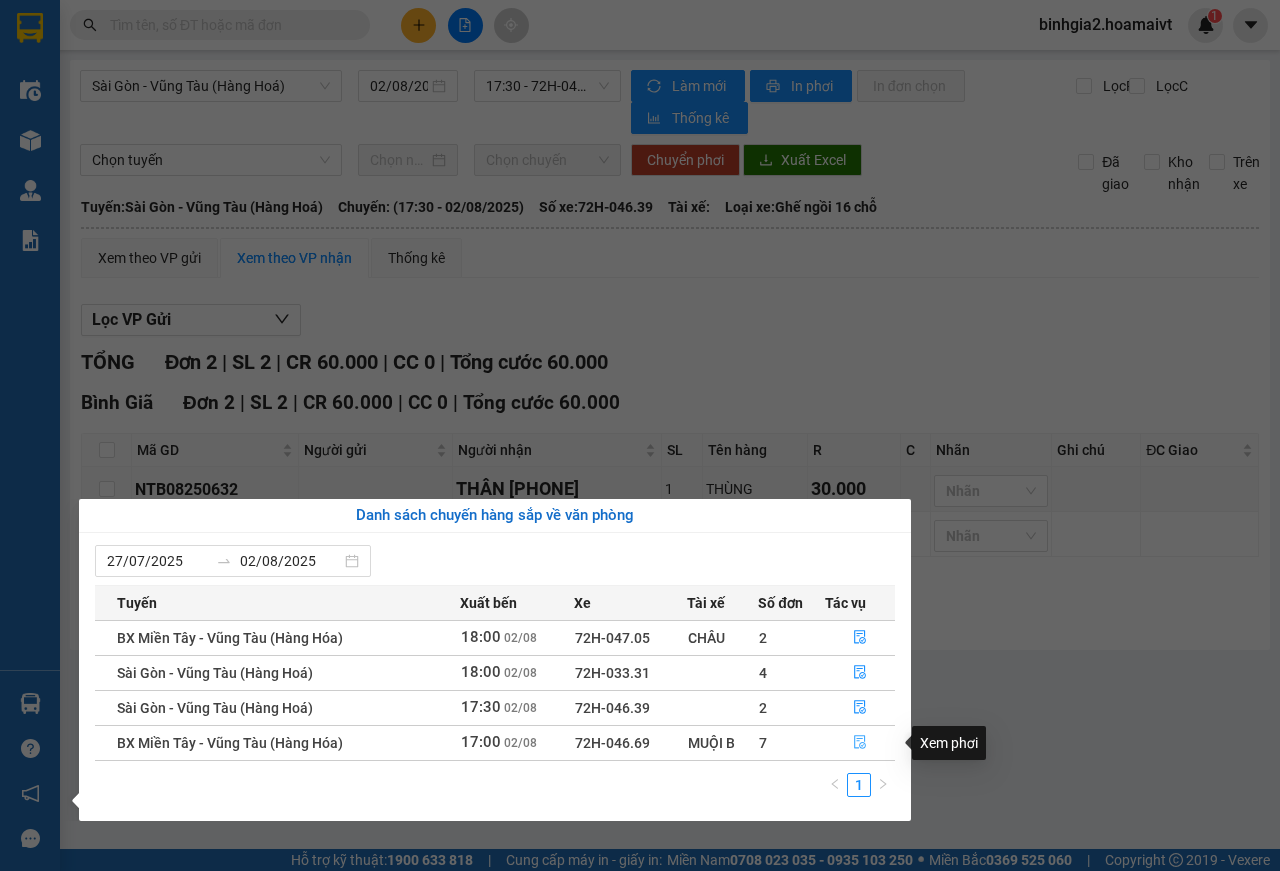click 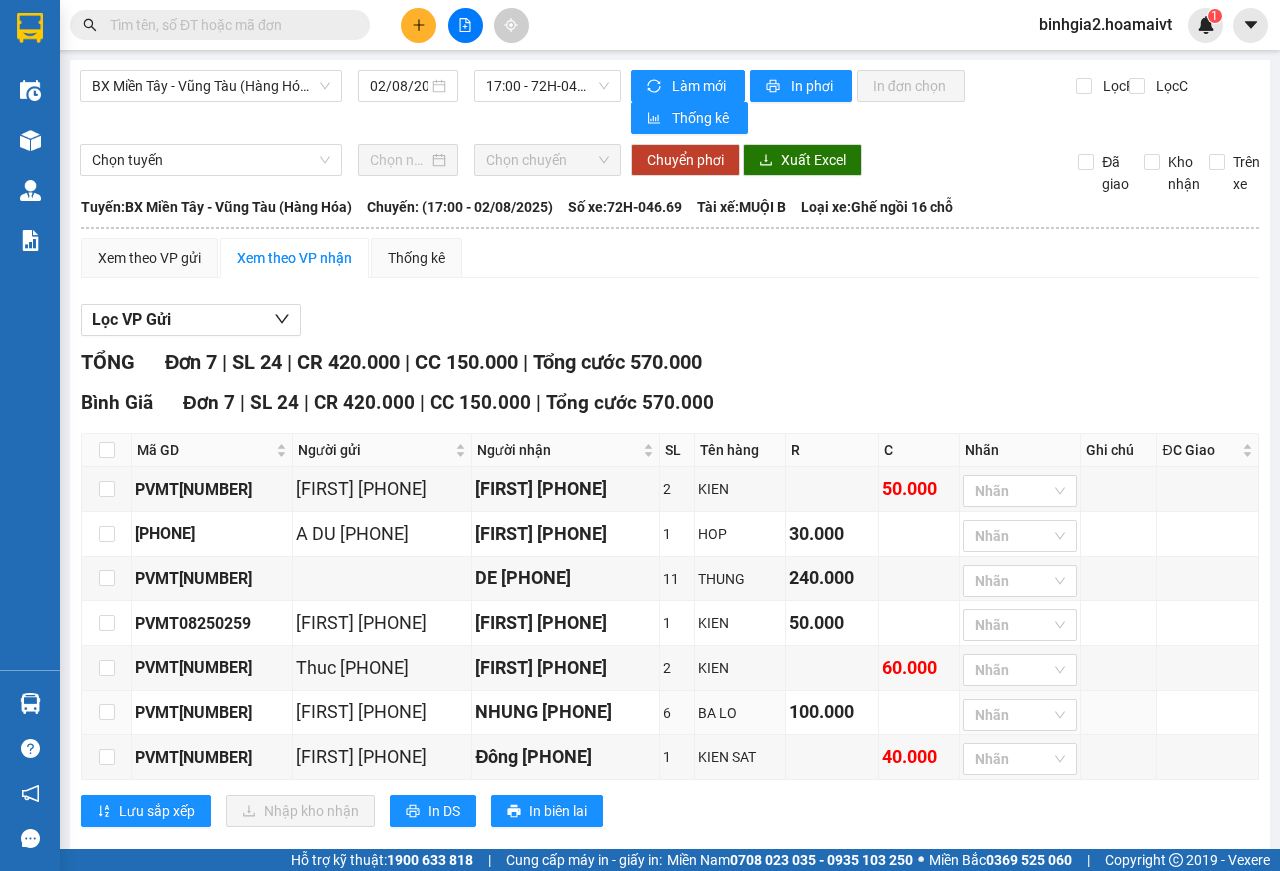 scroll, scrollTop: 43, scrollLeft: 0, axis: vertical 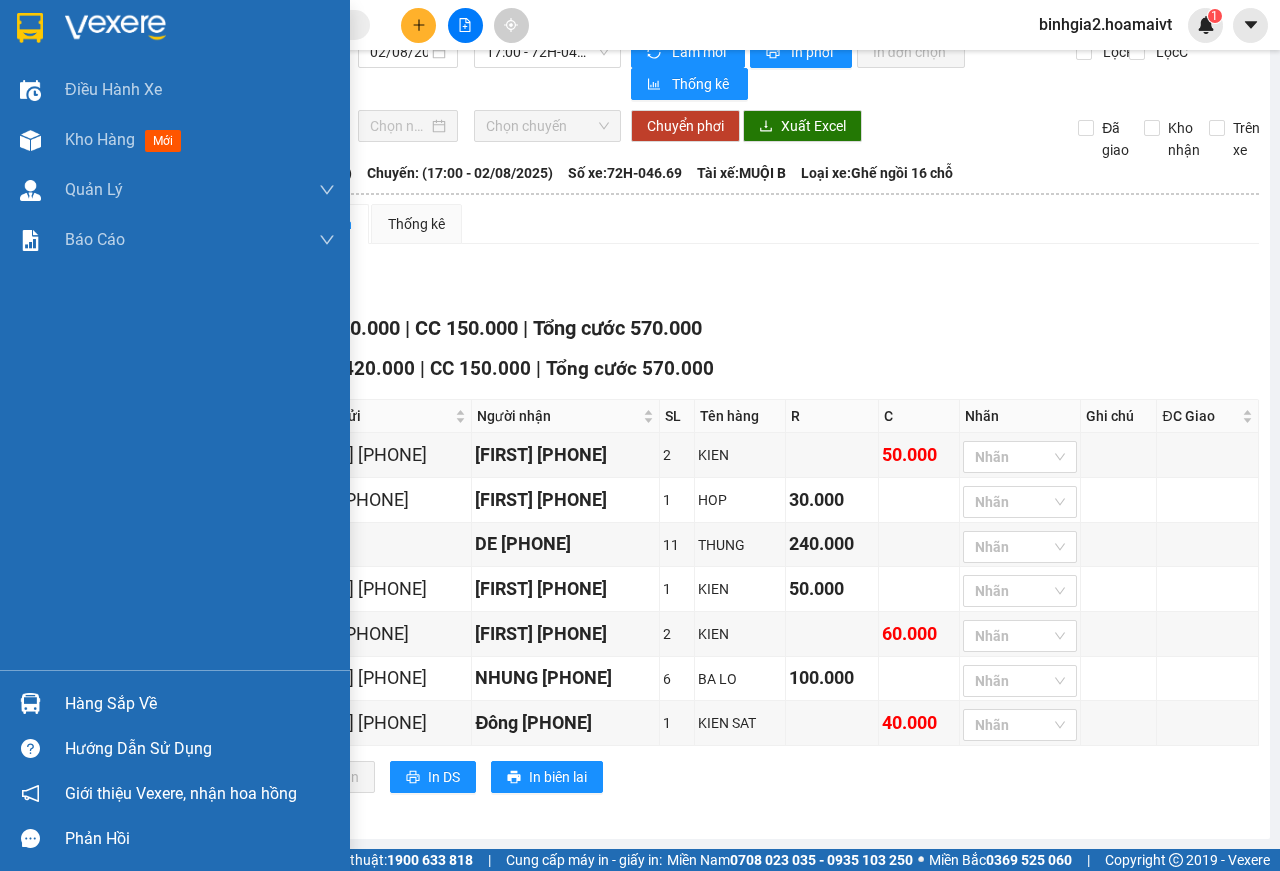 click on "Hàng sắp về" at bounding box center (200, 704) 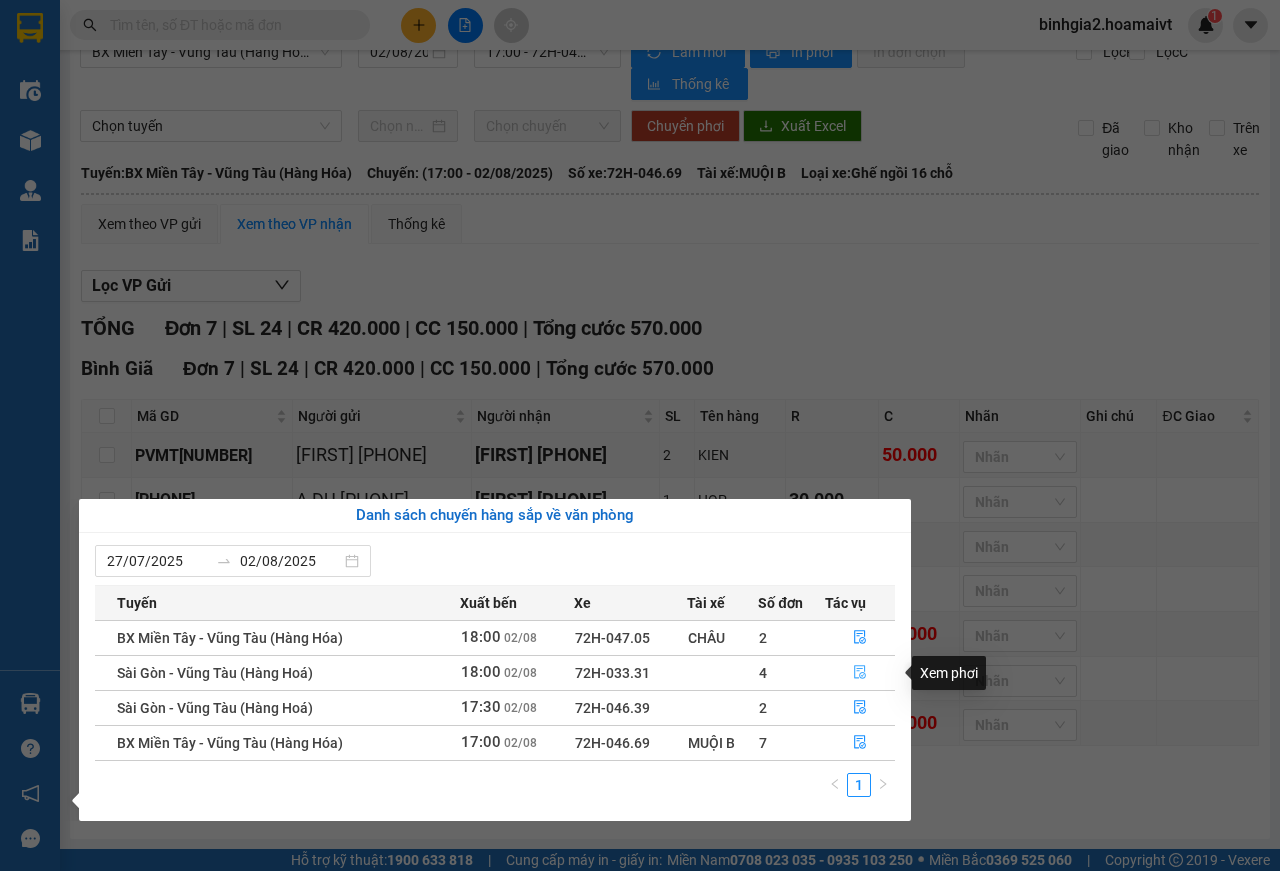 click 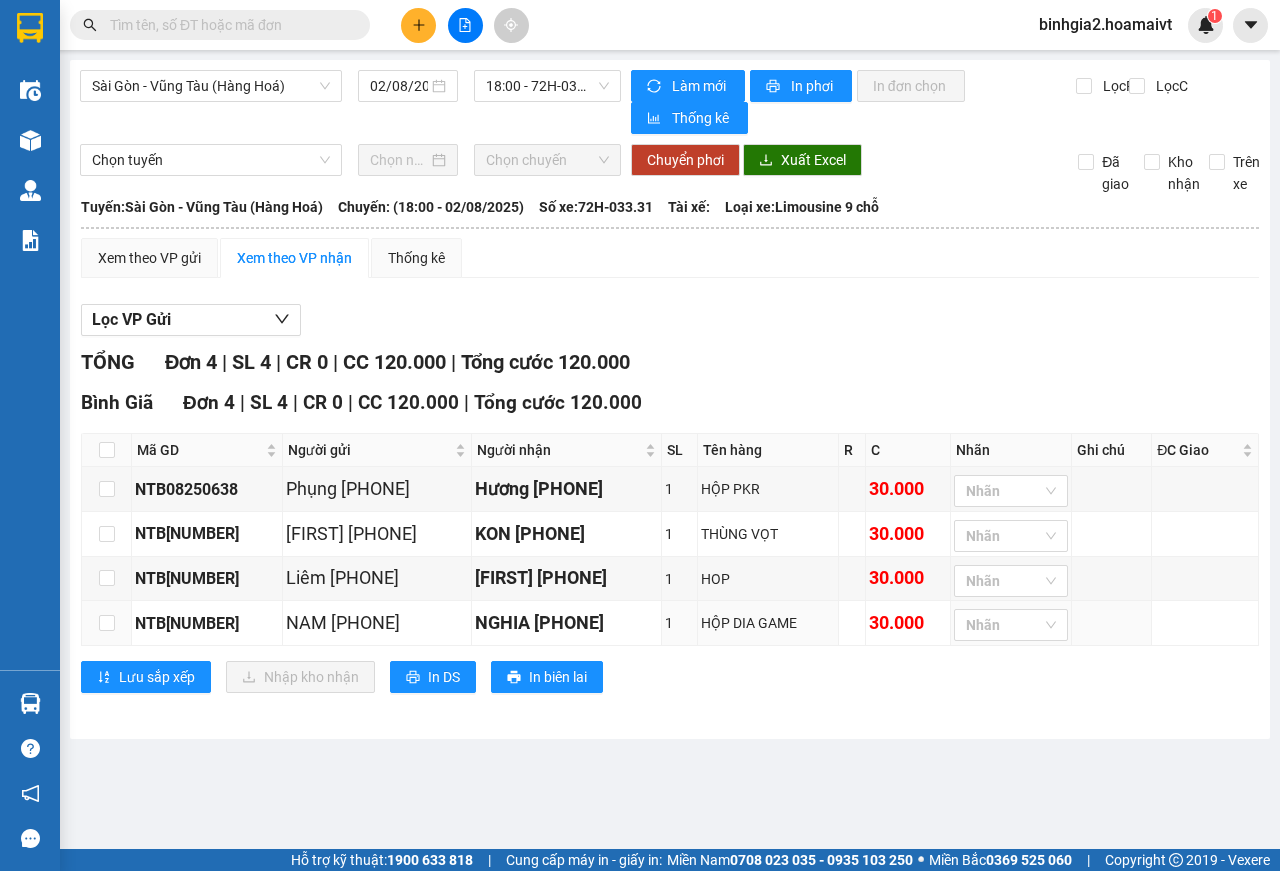 scroll, scrollTop: 0, scrollLeft: 0, axis: both 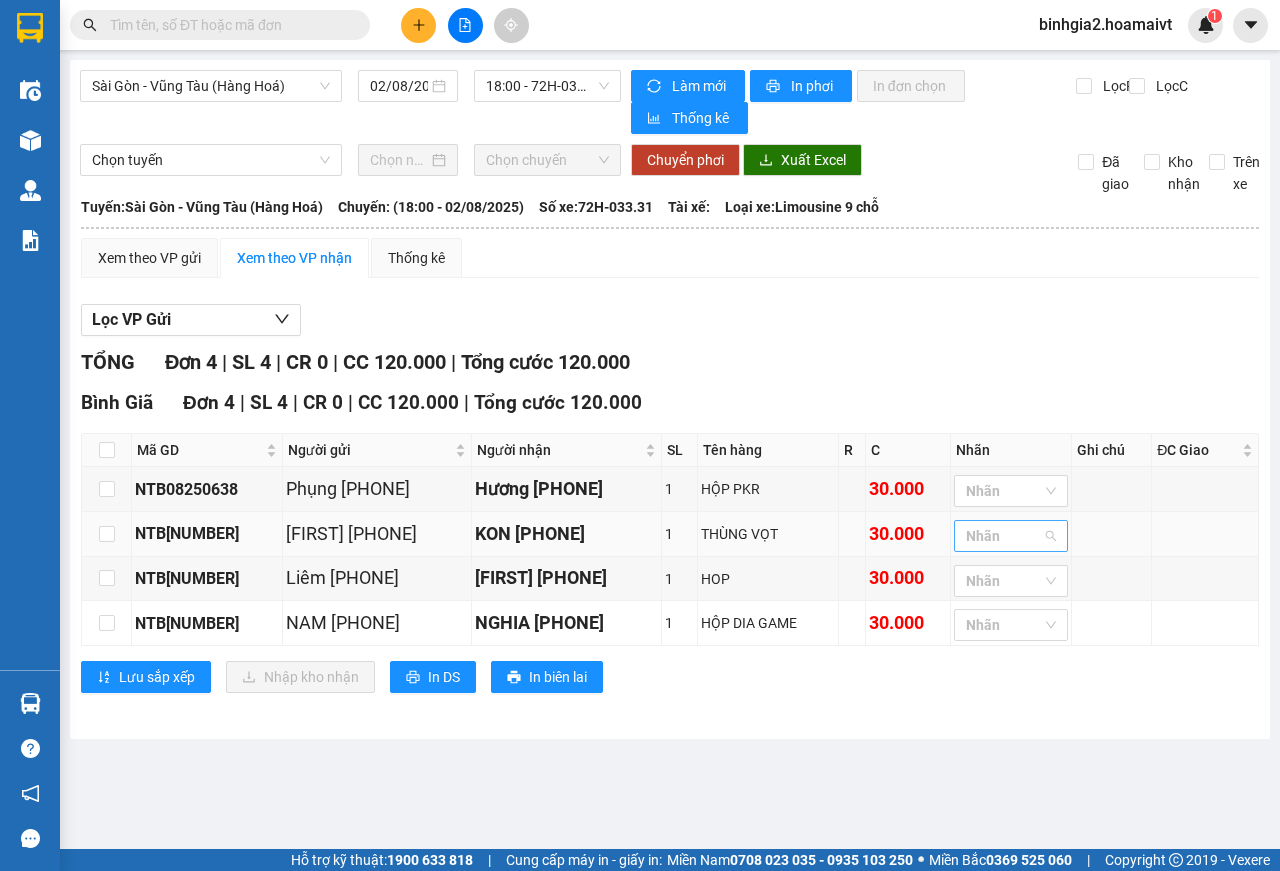 click at bounding box center [1001, 536] 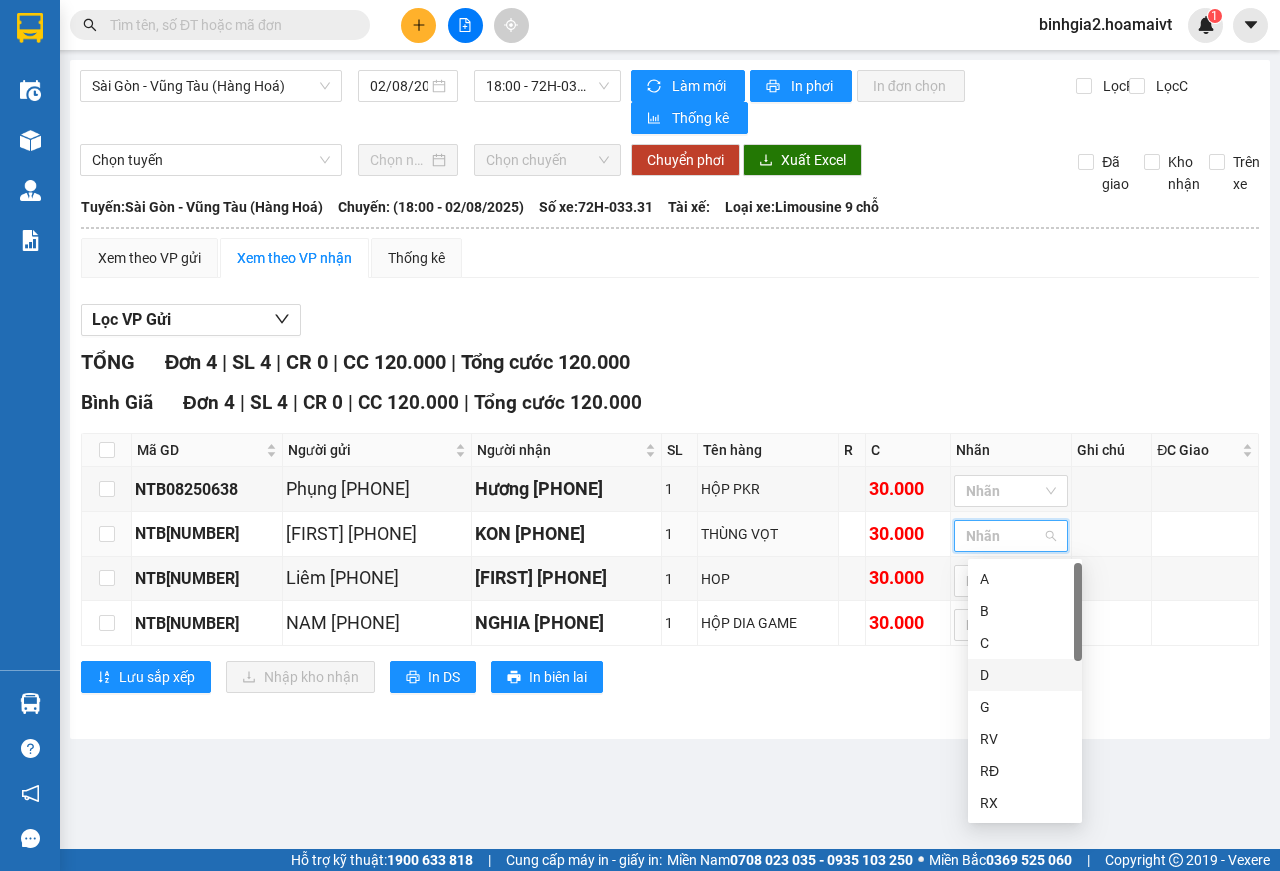 click on "D" at bounding box center [1025, 675] 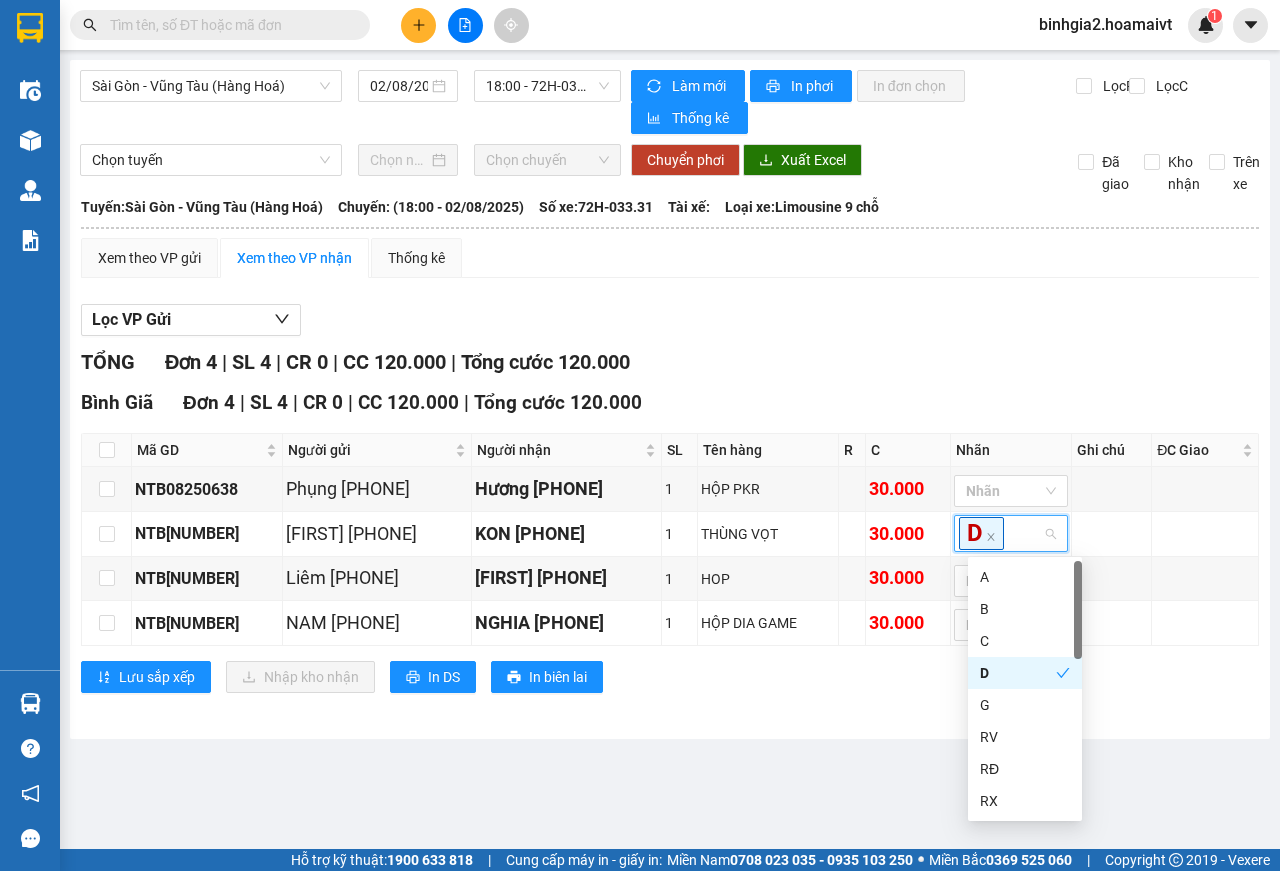 click on "Lưu sắp xếp Nhập kho nhận In DS In biên lai" at bounding box center (670, 677) 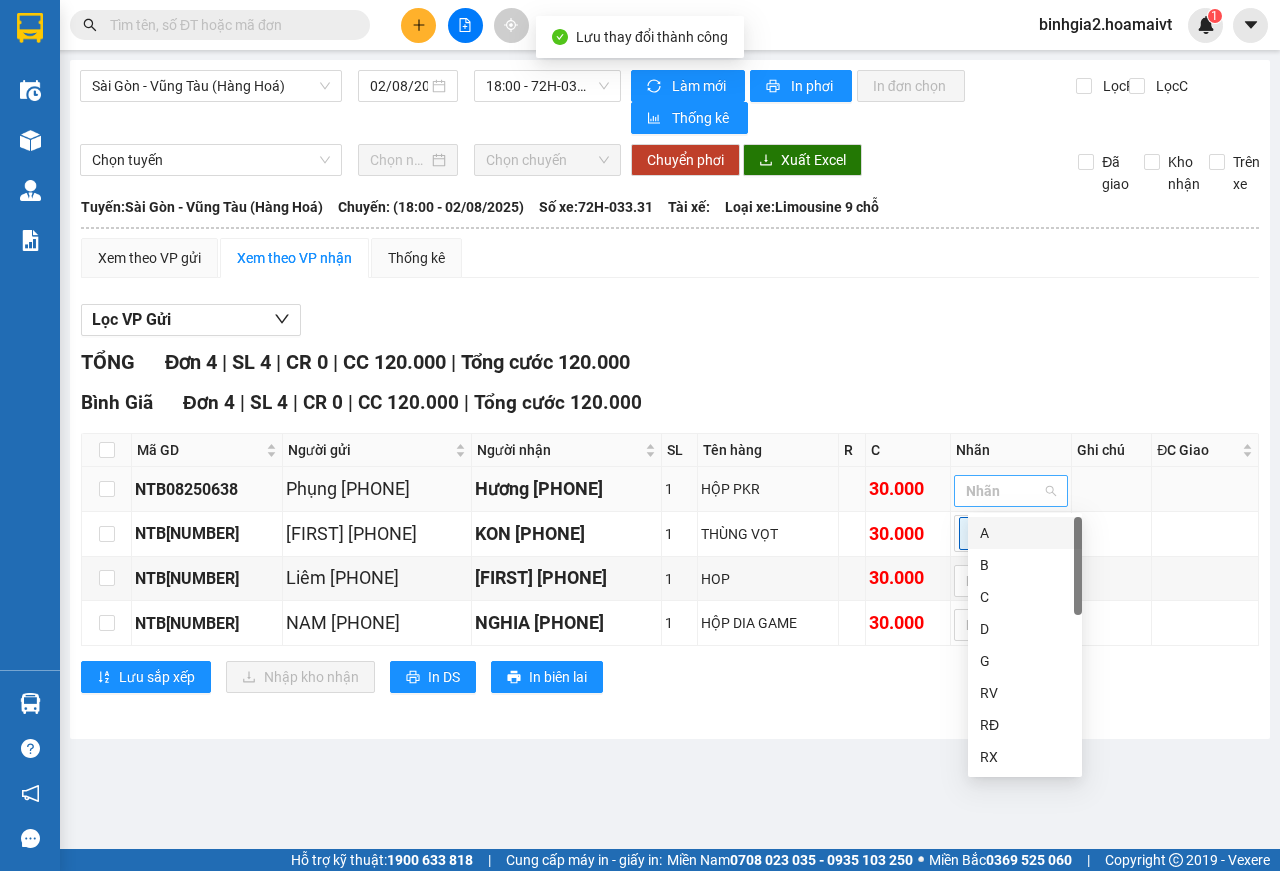 click at bounding box center (1001, 491) 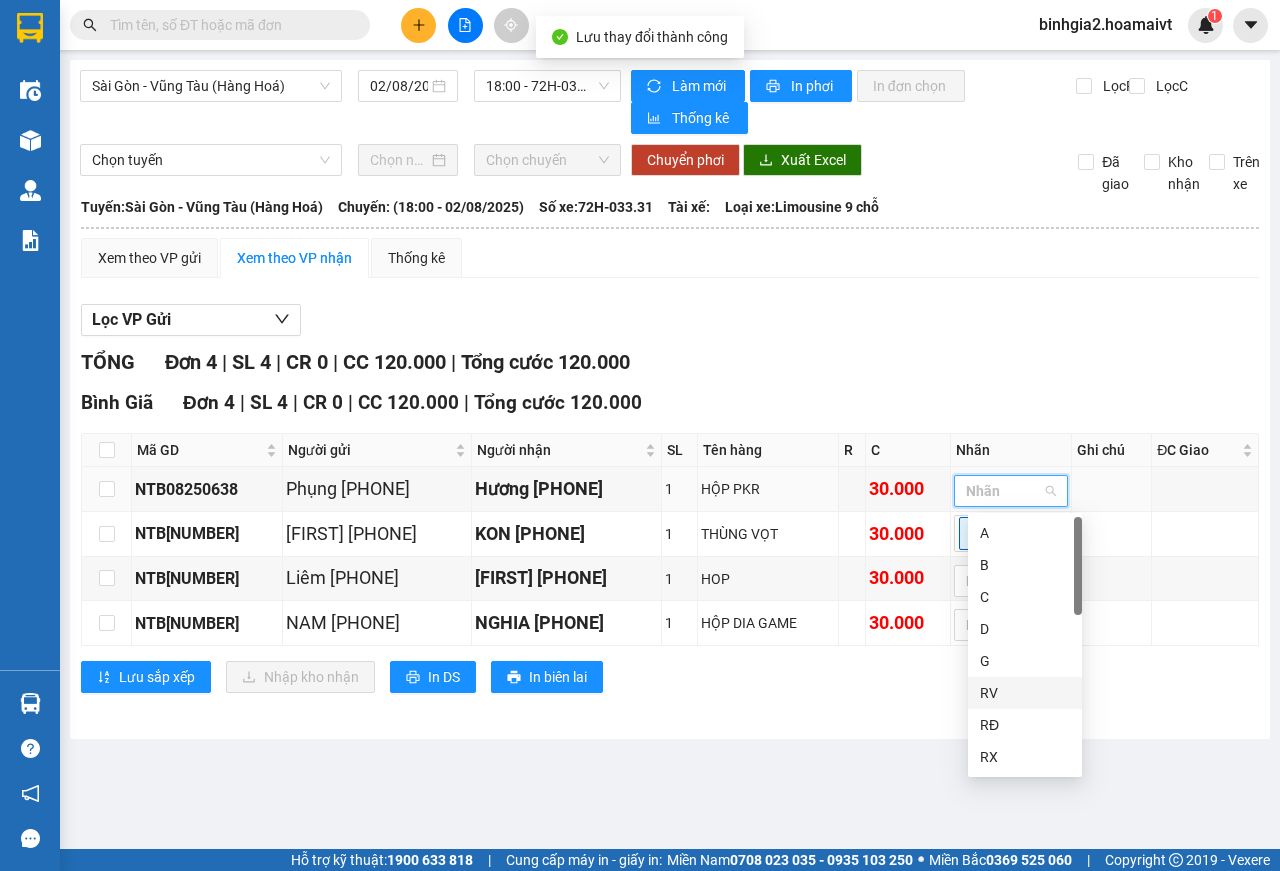 click on "RV" at bounding box center [1025, 693] 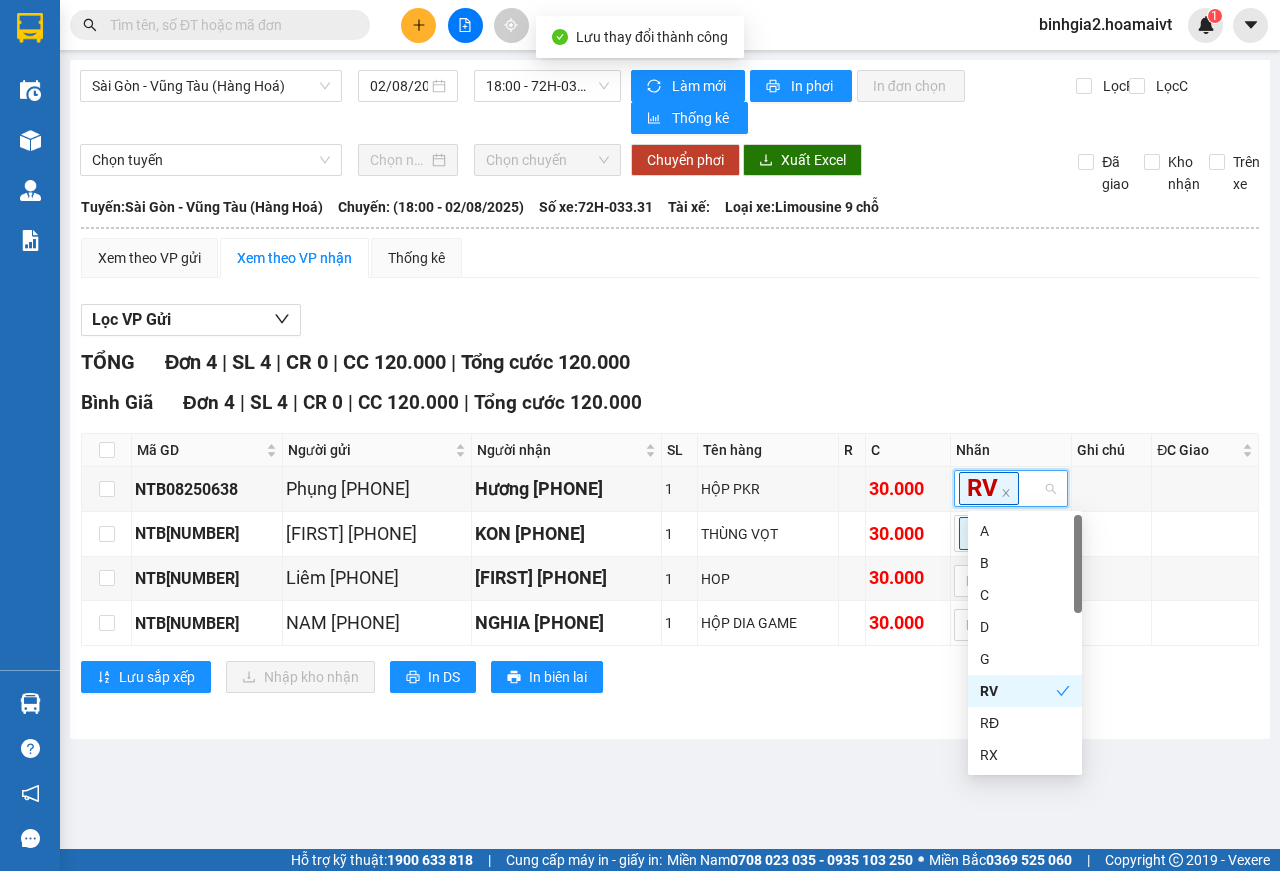 click on "Lưu sắp xếp Nhập kho nhận In DS In biên lai" at bounding box center [670, 677] 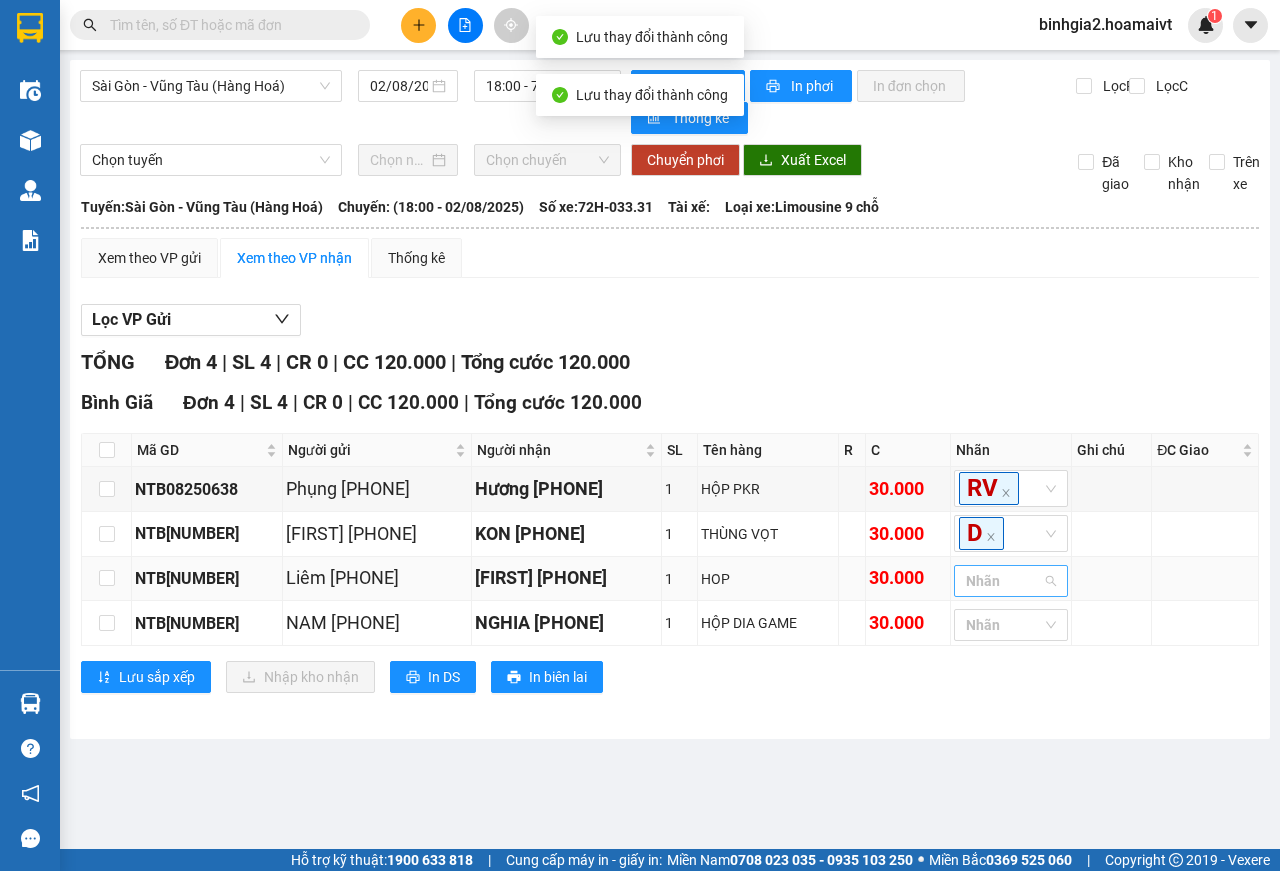 click at bounding box center [1001, 581] 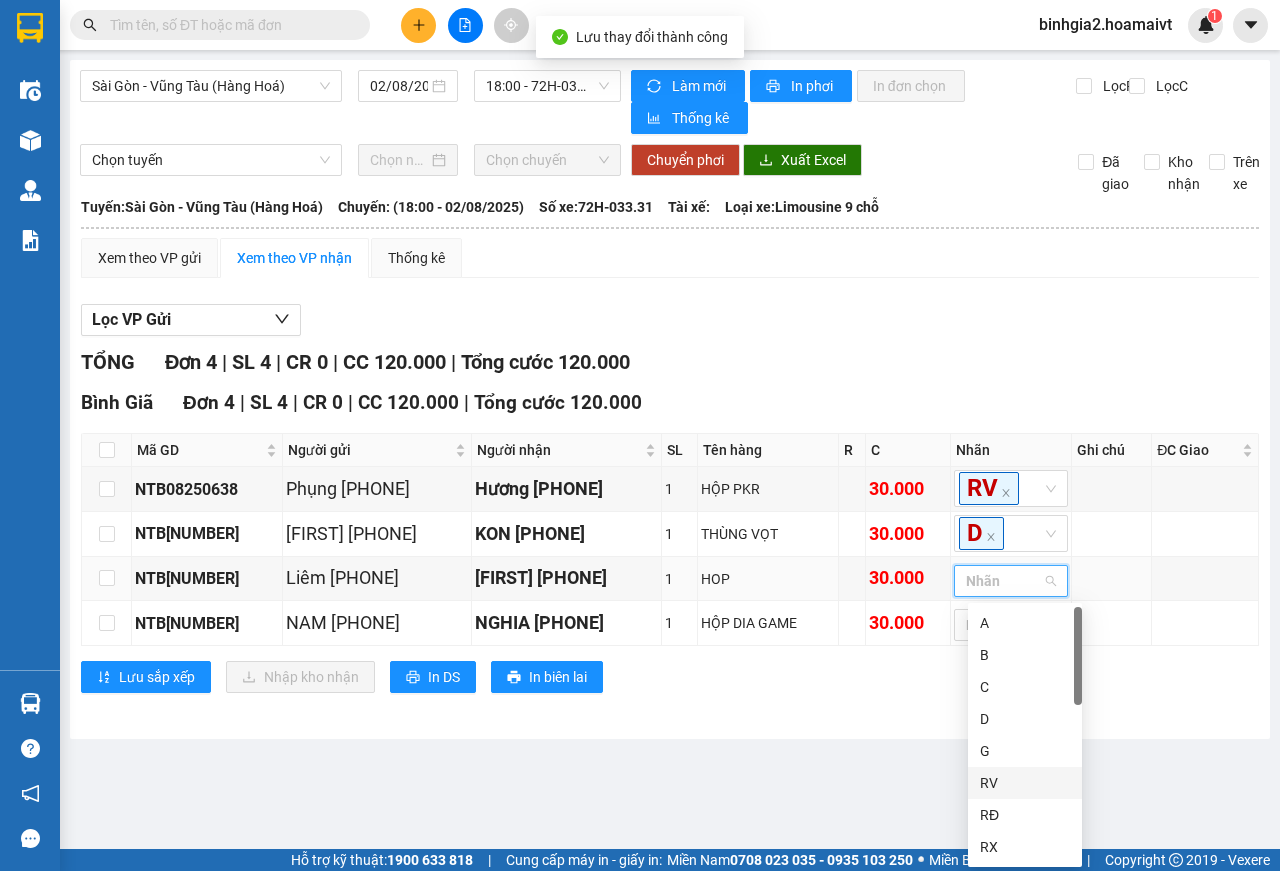 click on "RV" at bounding box center (1025, 783) 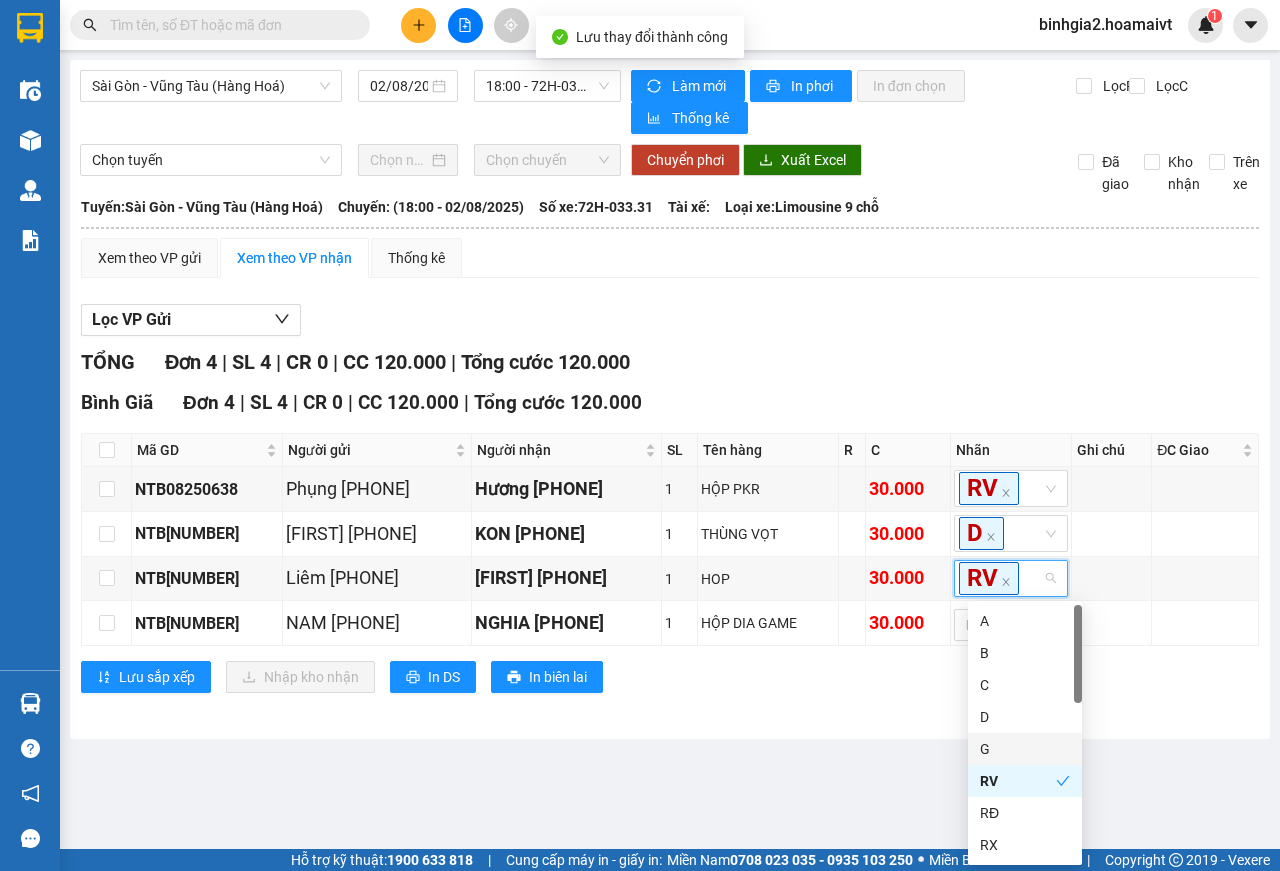 click on "Lưu sắp xếp Nhập kho nhận In DS In biên lai" at bounding box center [670, 677] 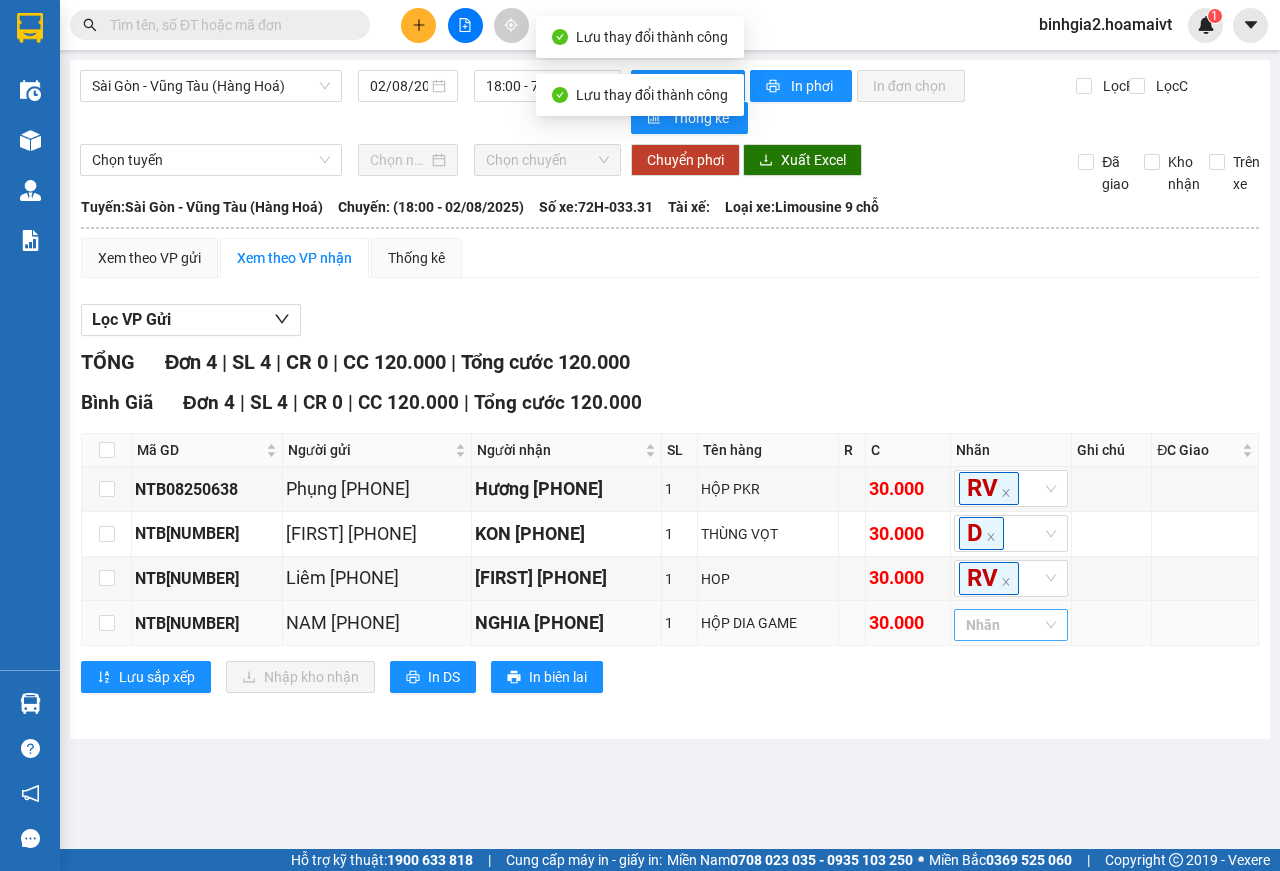 click at bounding box center [1001, 625] 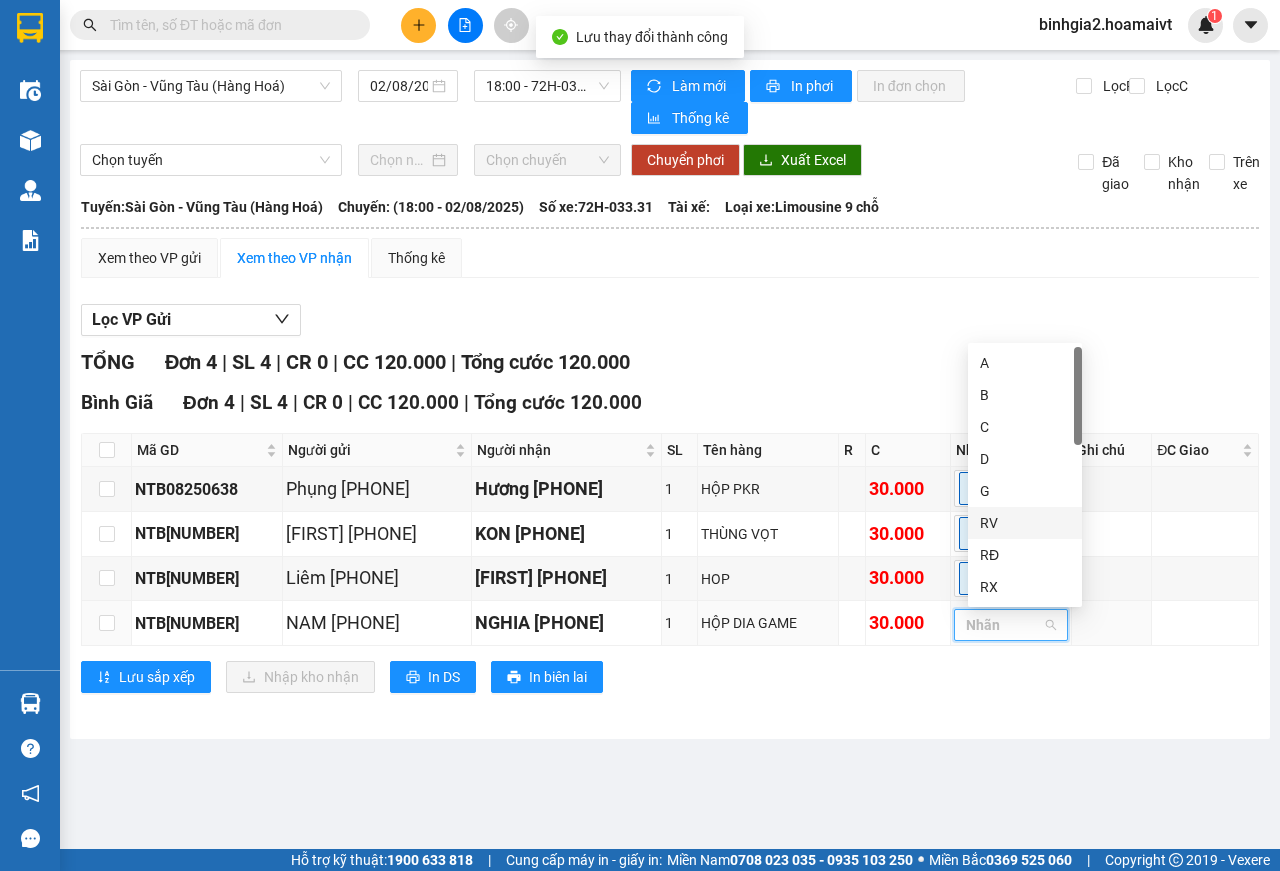 click on "RV" at bounding box center [1025, 523] 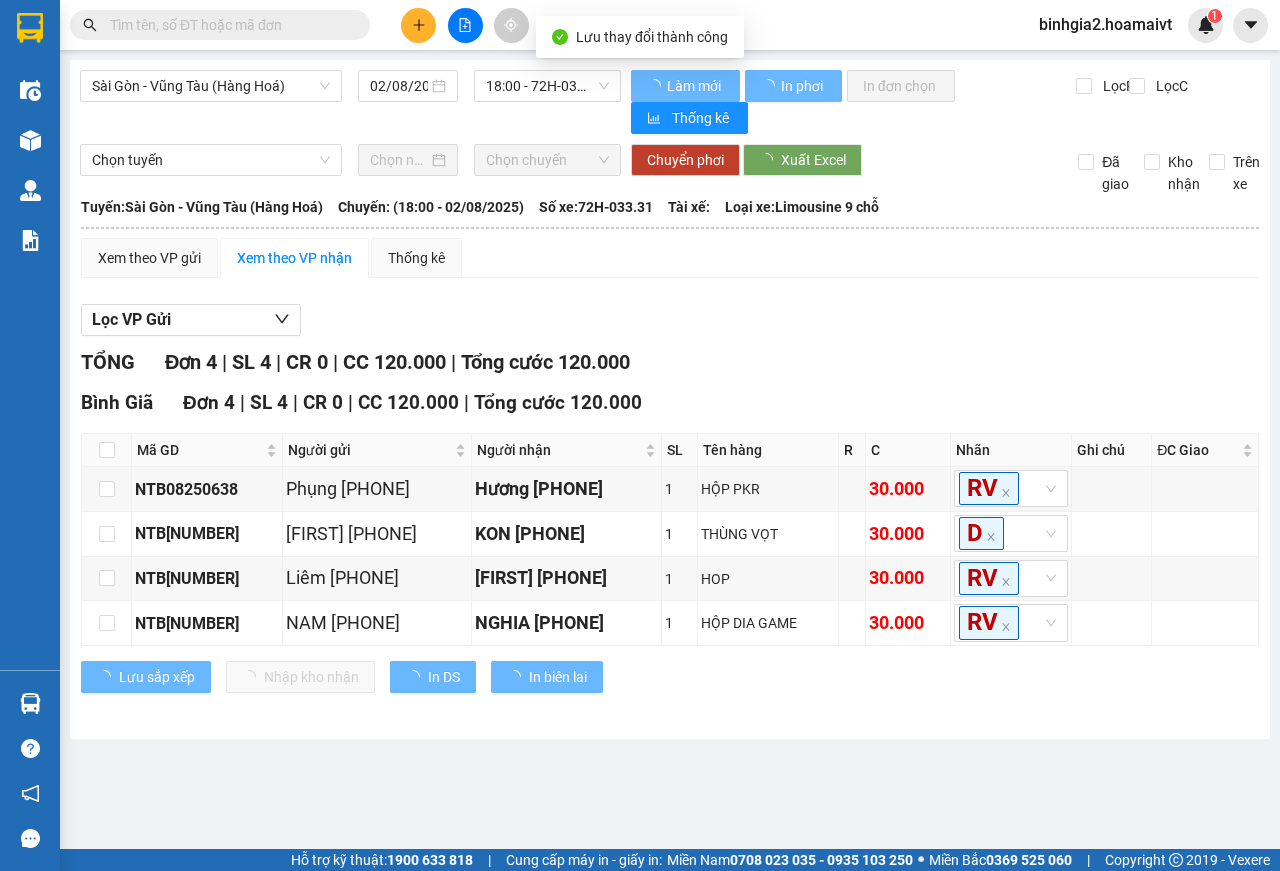 click on "TỔNG Đơn   4 | SL   4 | CR   0 | CC   120.000 | Tổng cước   120.000 Bình Giã Đơn   4 | SL   4 | CR   0 | CC   120.000 | Tổng cước   120.000 Mã GD Người gửi Người nhận SL Tên hàng R C Nhãn Ghi chú ĐC Giao Ký nhận                         NTB08250638 [FIRST] [PHONE] [FIRST] [PHONE] 1 HỘP PKR 30.000 RV   NTB08250637 [FIRST]  [PHONE] KON [PHONE] 1 THÙNG VỌT  30.000 D   NTB08250636 [FIRST] [PHONE] [FIRST] [PHONE] 1 HOP 30.000 RV   NTB08250633 [FIRST] [PHONE] [FIRST] [PHONE] 1 HỘP DIA GAME 30.000 RV   Lưu sắp xếp Nhập kho nhận In DS In biên lai Hoa Mai   [PHONE], [PHONE], [PHONE]   44 Nguyễn Thái Bình PHƠI HÀNG Bình Giã  -  20:20 - 02/08/2025 Tuyến:  Sài Gòn - Vũng Tàu (Hàng Hoá) Chuyến:   (18:00 - 02/08/2025) Số xe:  72H-033.31   Loại xe:  Limousine 9 chỗ Mã GD Người gửi Người nhận SL Tên hàng R C Nhãn Ghi chú ĐC Giao Ký nhận Bình Giã Đơn   4 | SL   4 | CR   0 | CC   |" at bounding box center [670, 532] 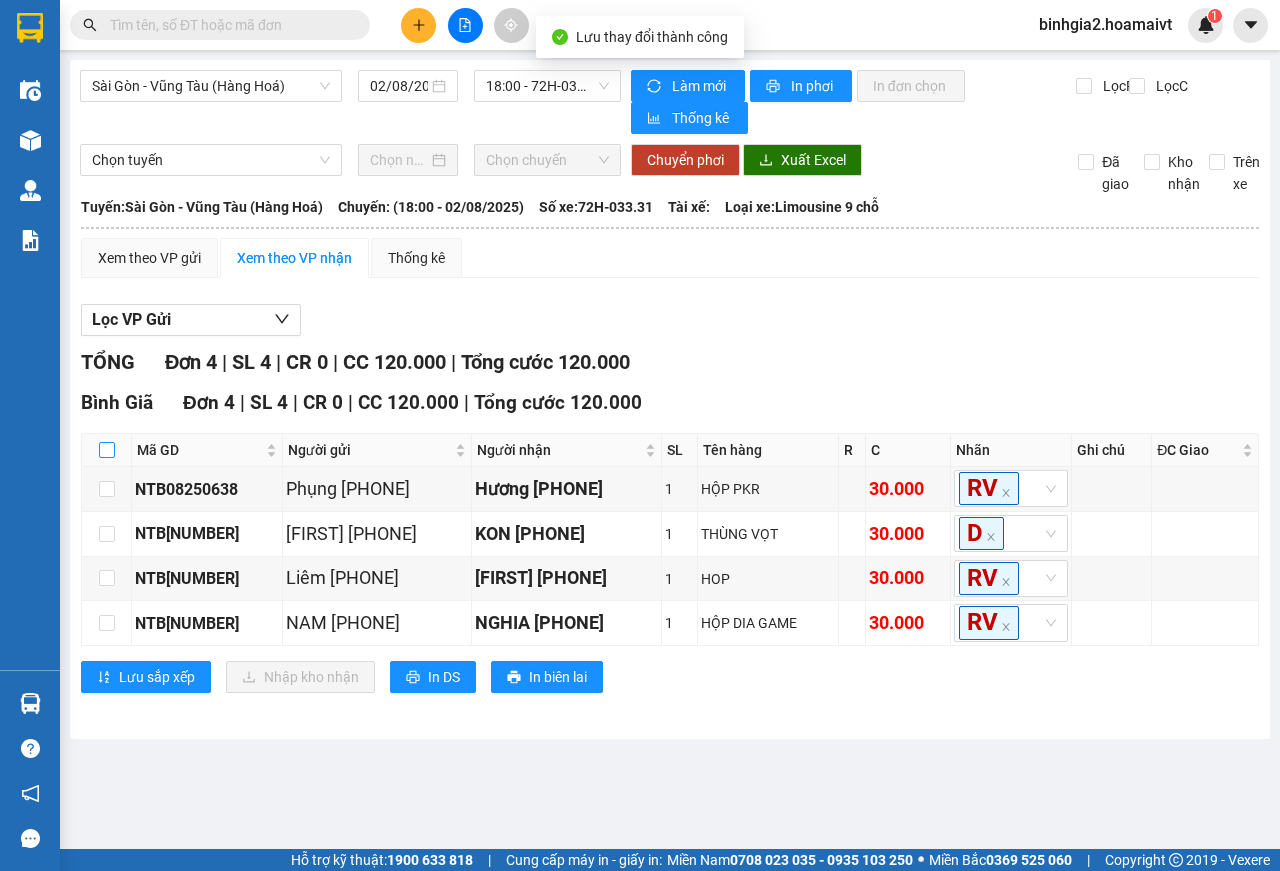 click at bounding box center [107, 450] 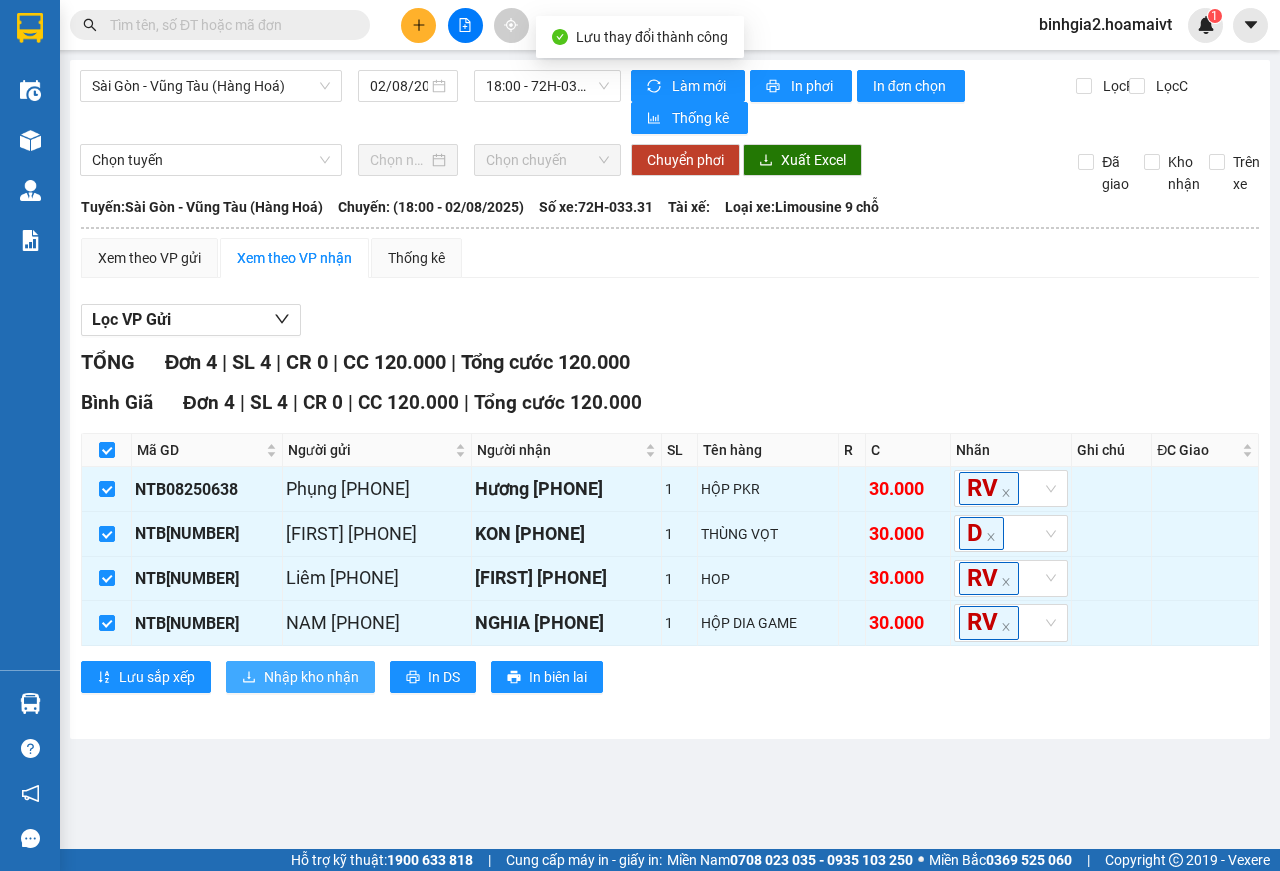 click on "Nhập kho nhận" at bounding box center (311, 677) 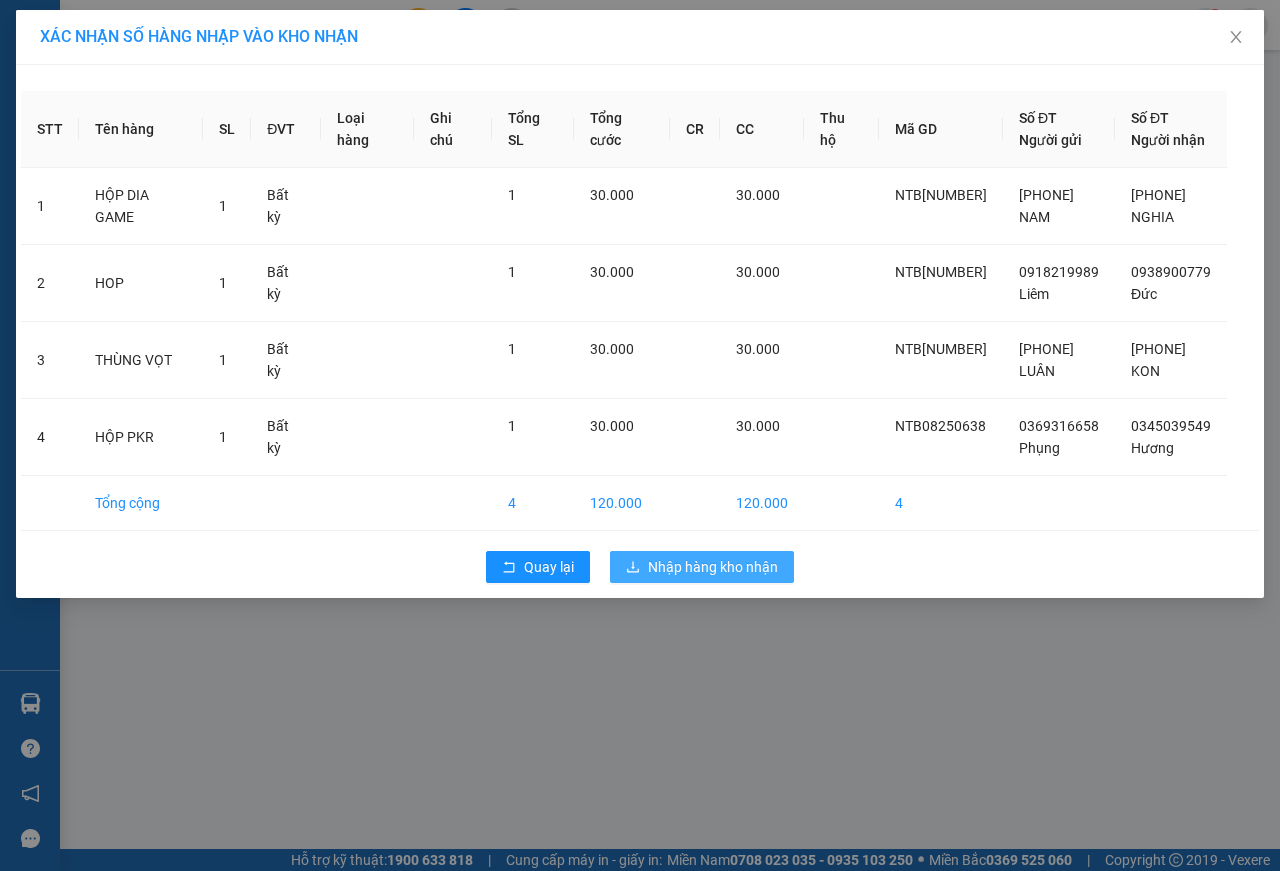 click on "Nhập hàng kho nhận" at bounding box center (713, 567) 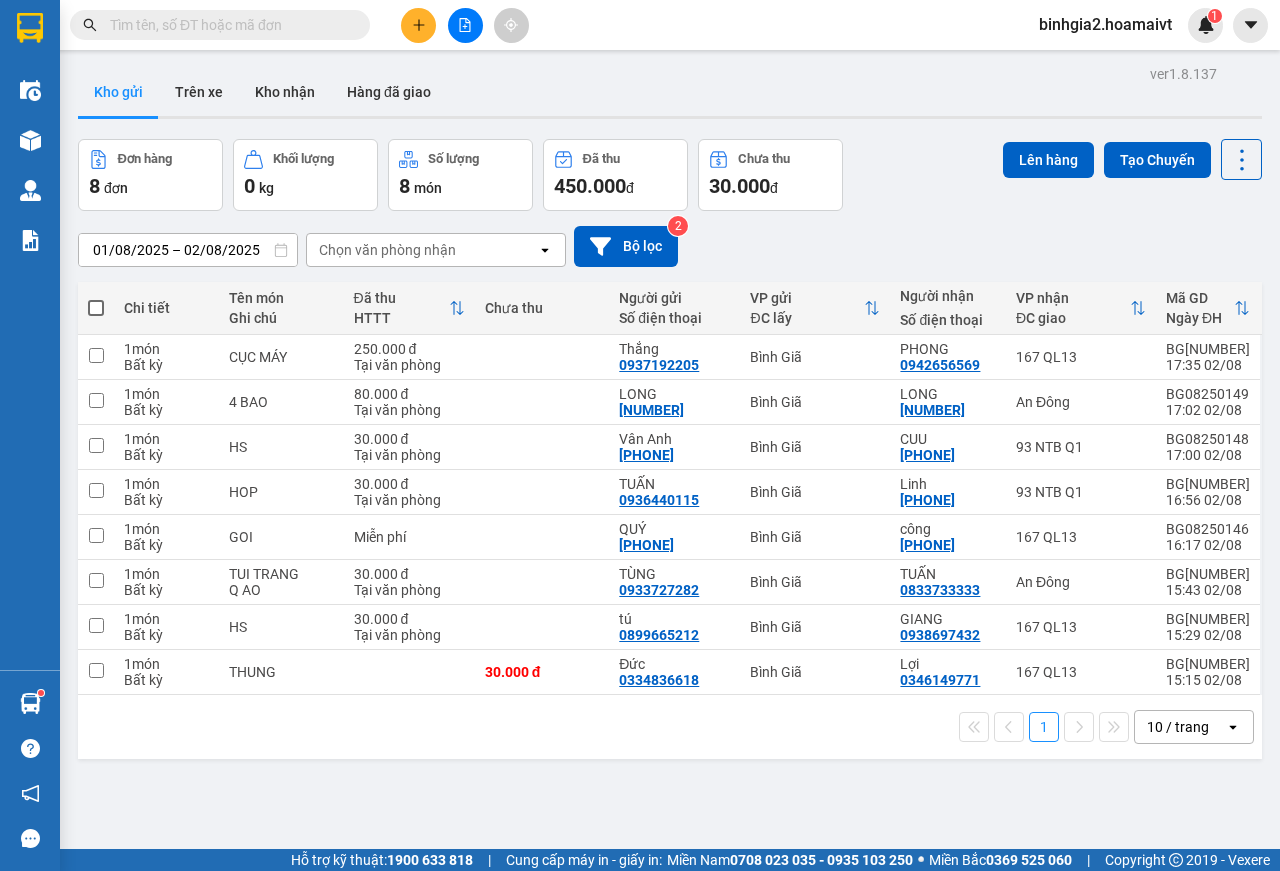 click at bounding box center [228, 25] 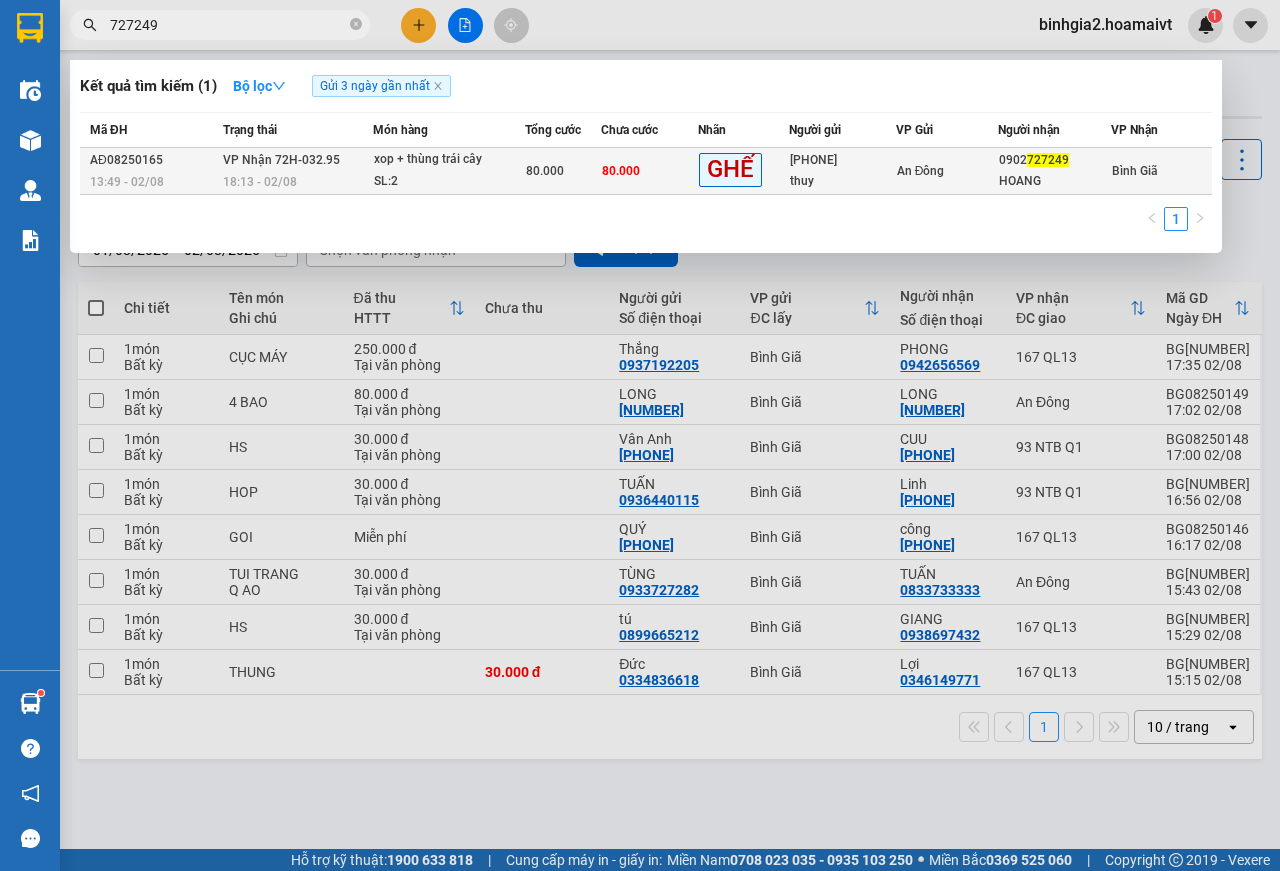 type on "727249" 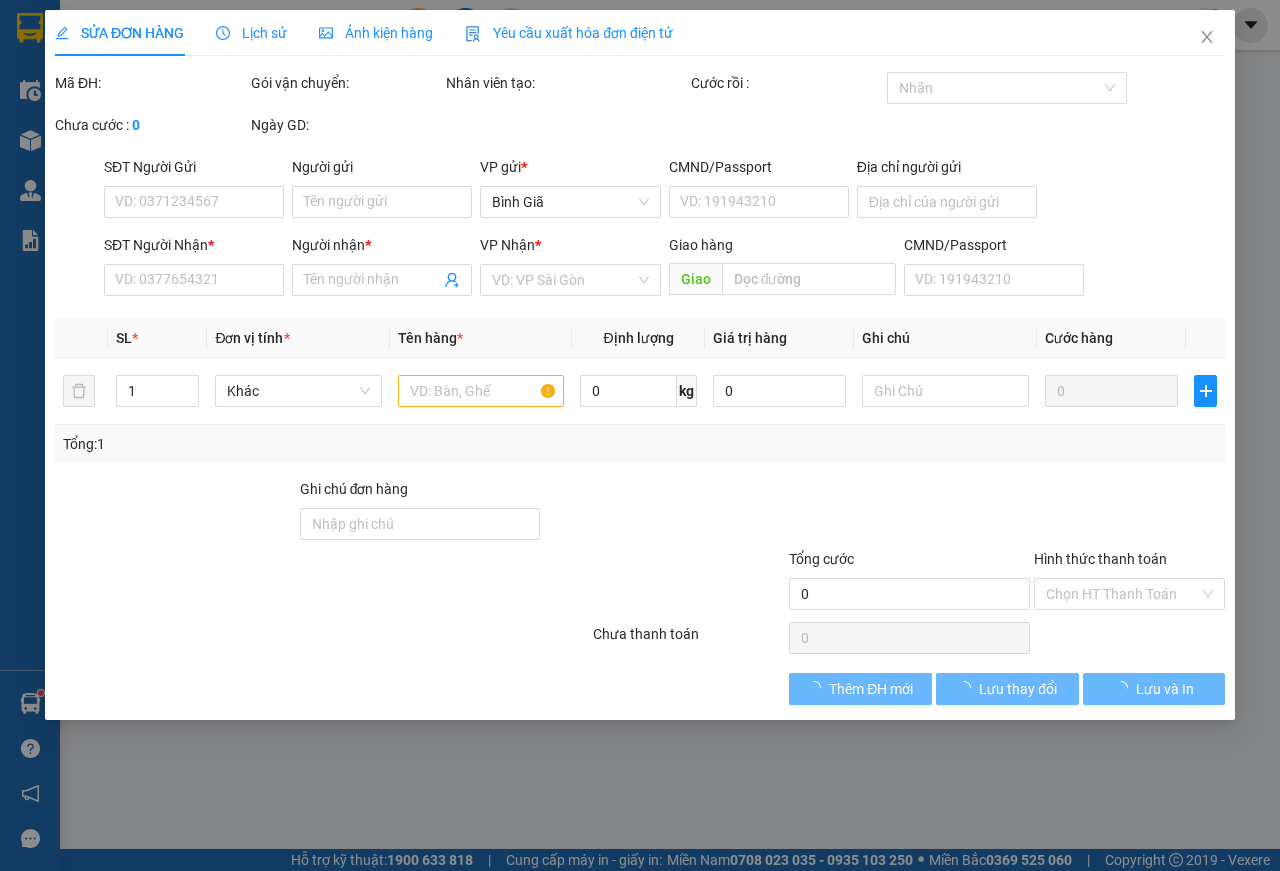 type on "[PHONE]" 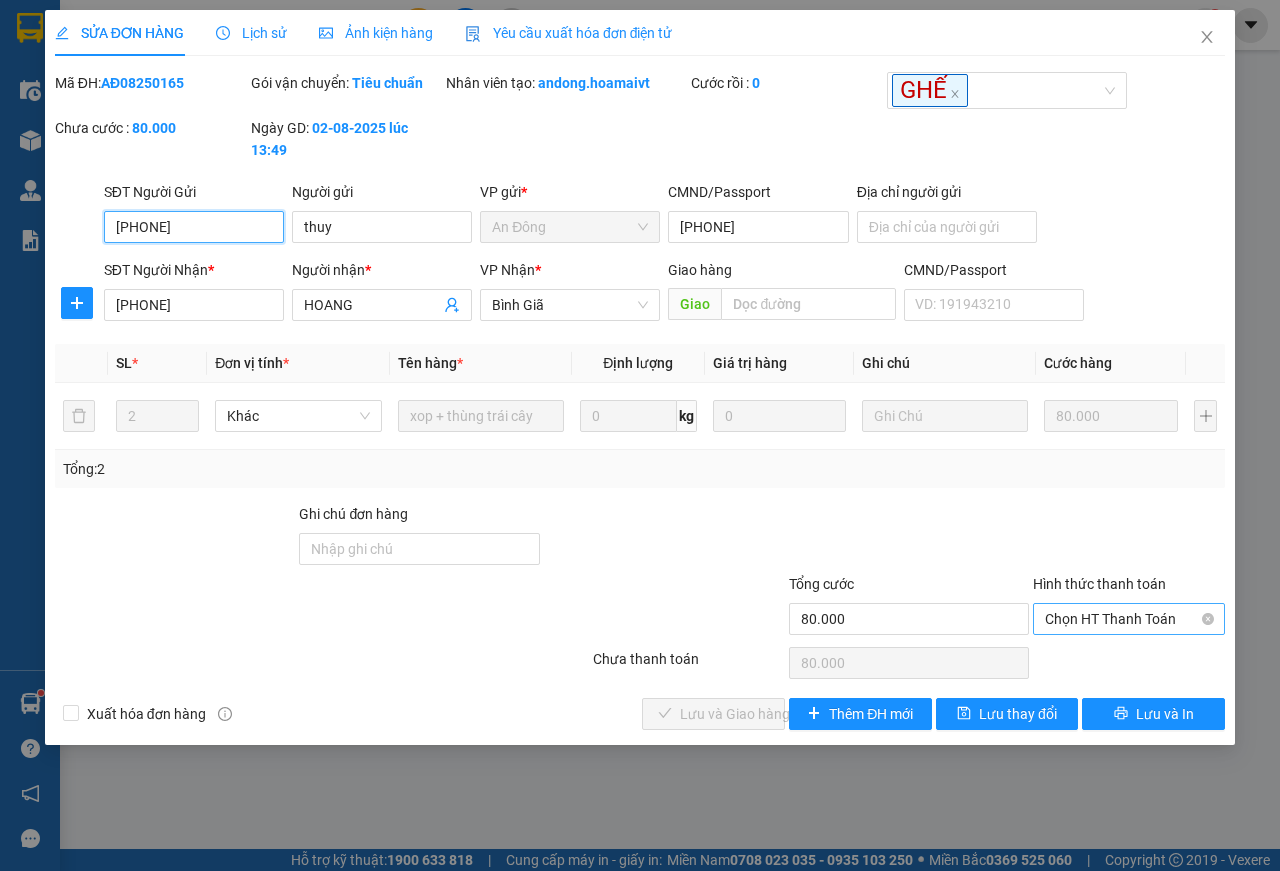 click on "Chọn HT Thanh Toán" at bounding box center [1129, 619] 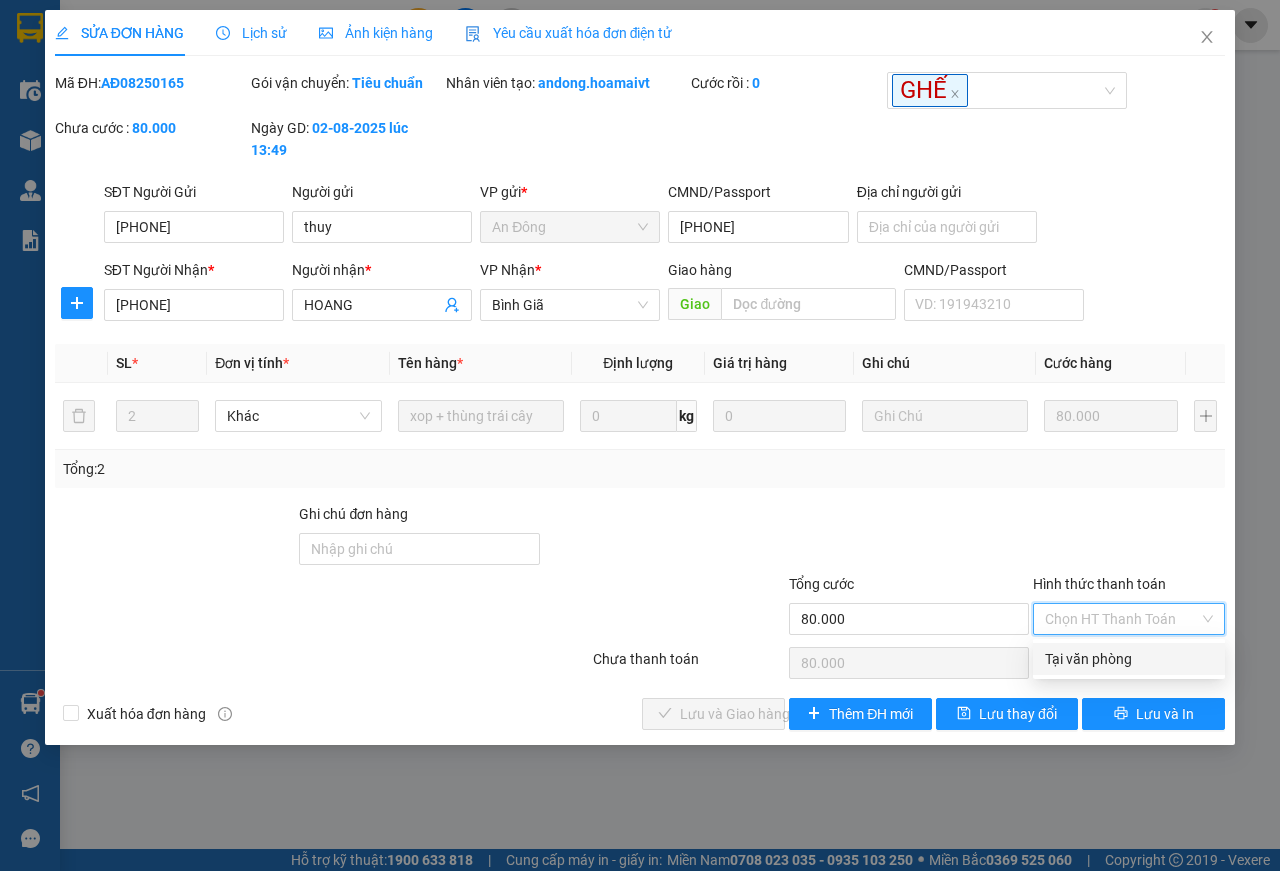 click on "Tại văn phòng" at bounding box center (1129, 659) 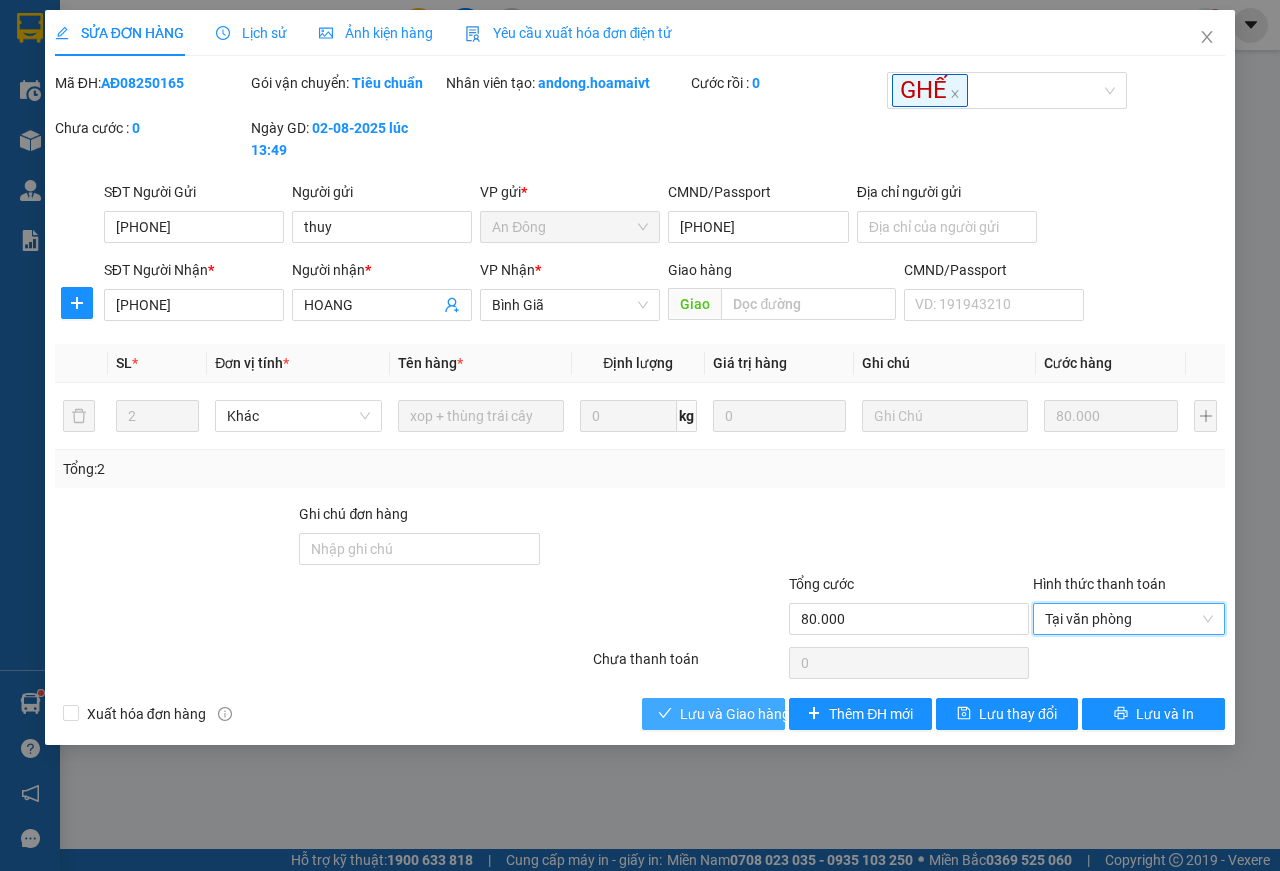 click on "Lưu và Giao hàng" at bounding box center [735, 714] 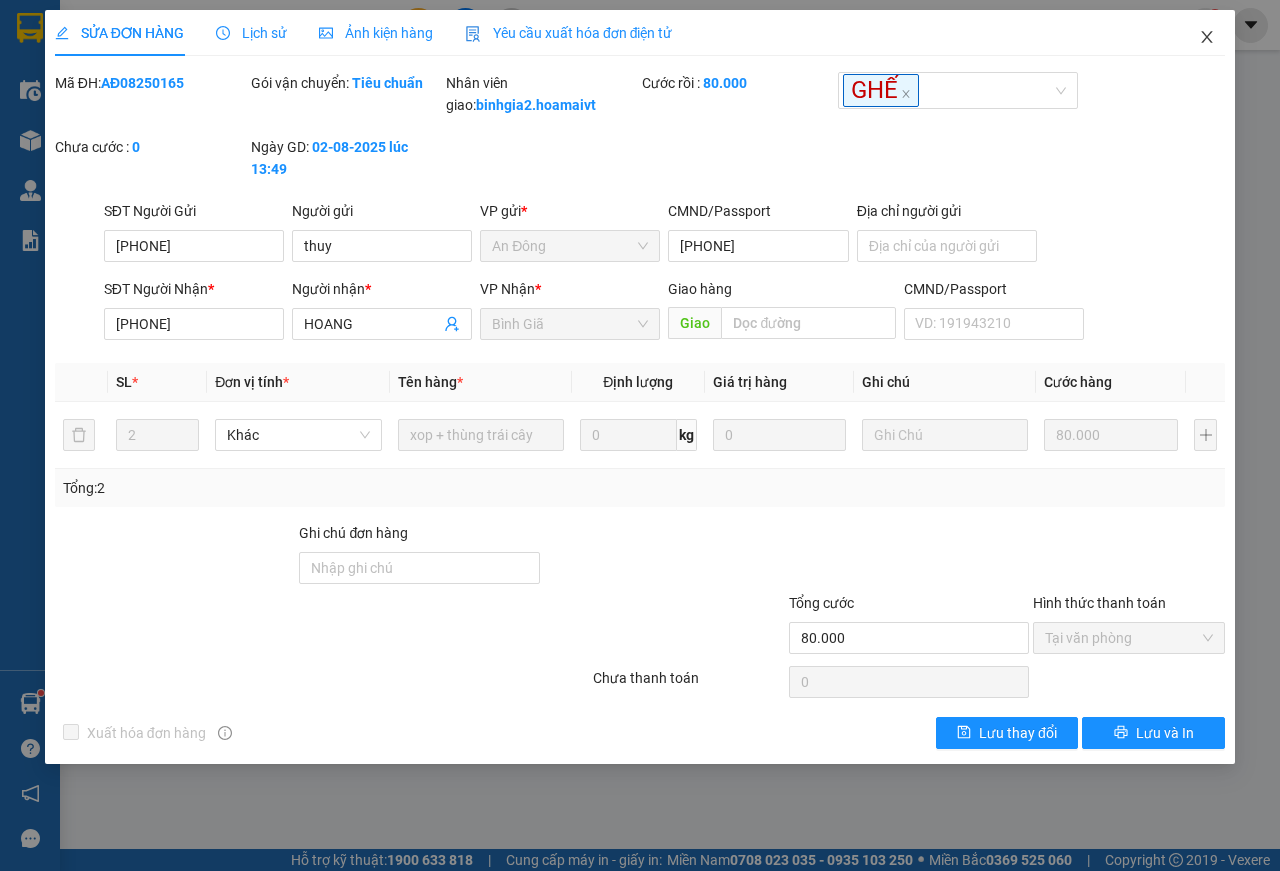 click 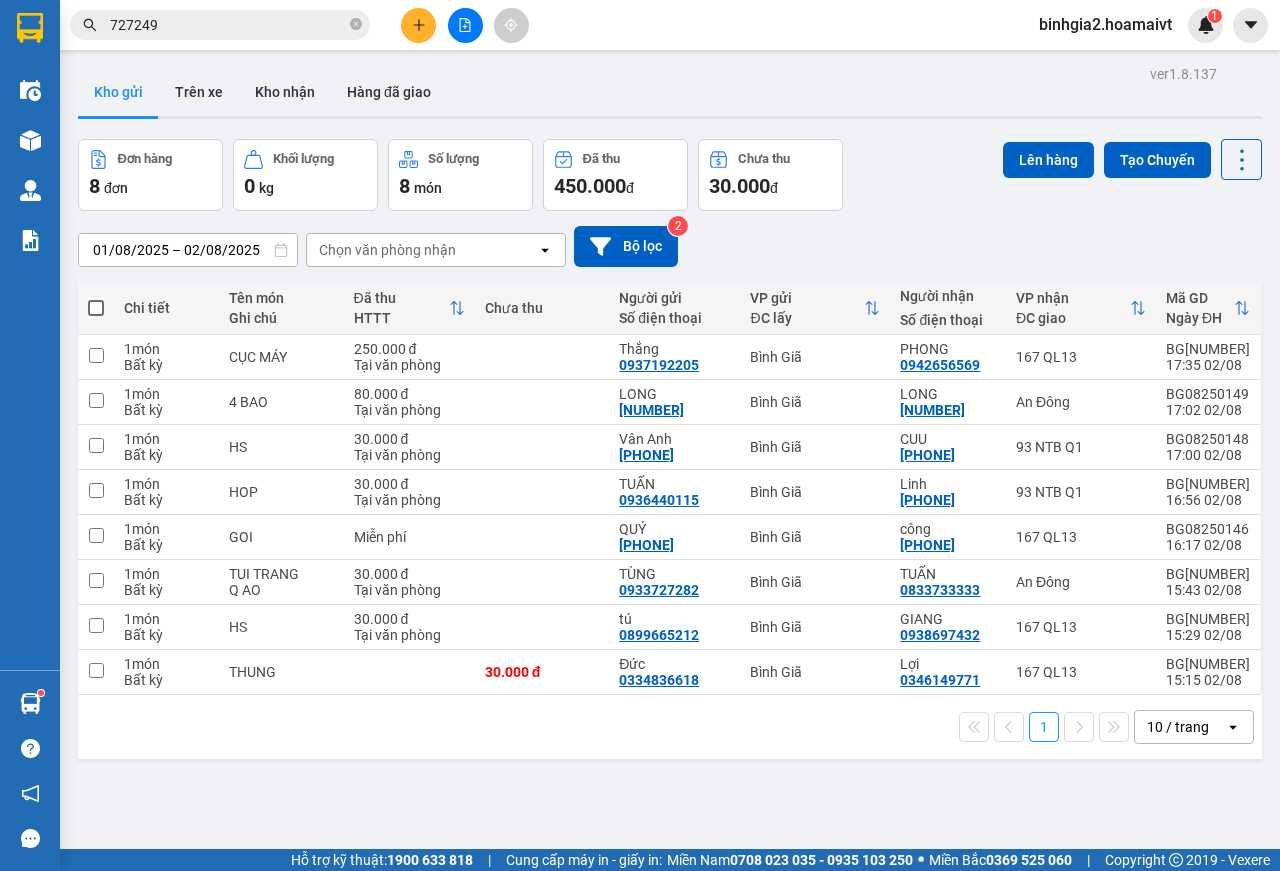 click on "727249" at bounding box center (228, 25) 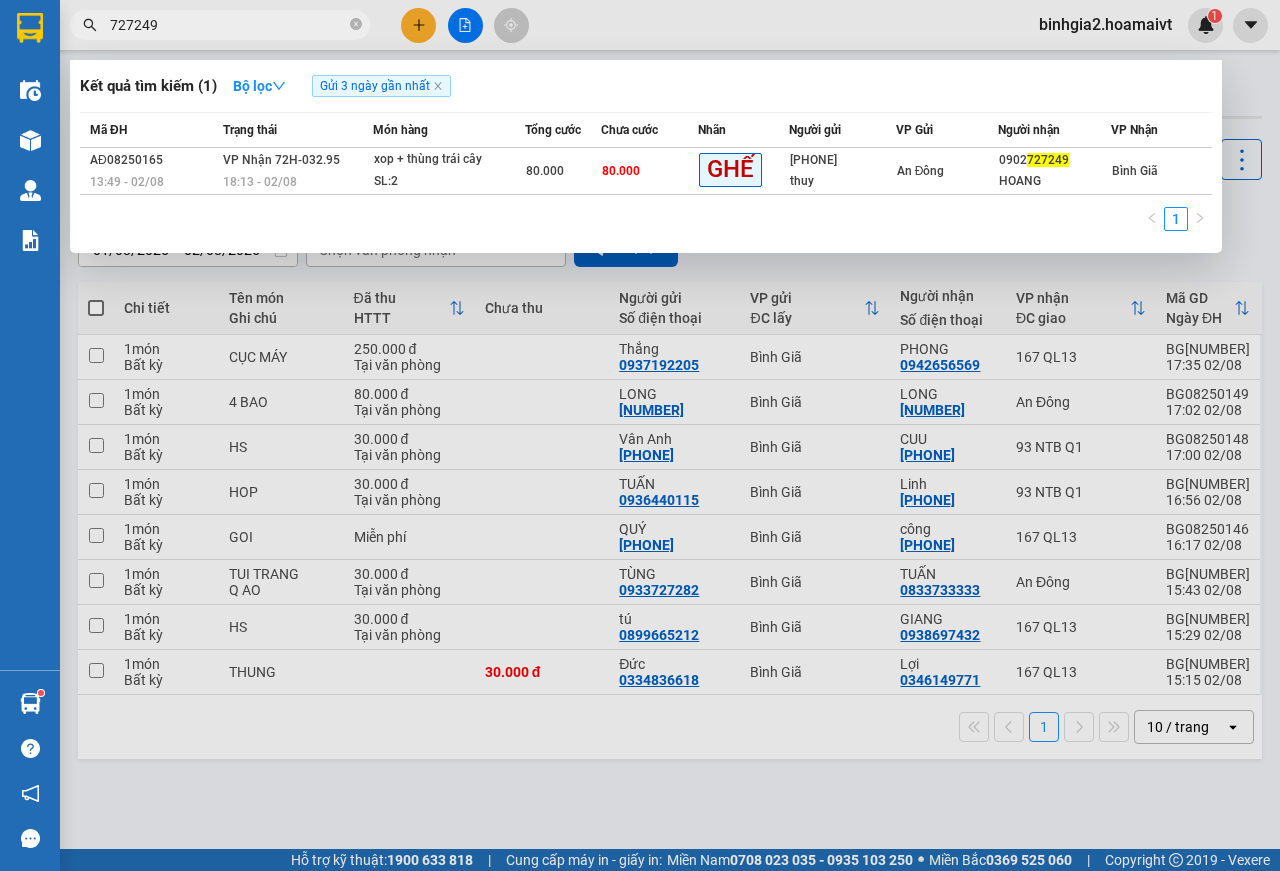 click on "727249" at bounding box center (228, 25) 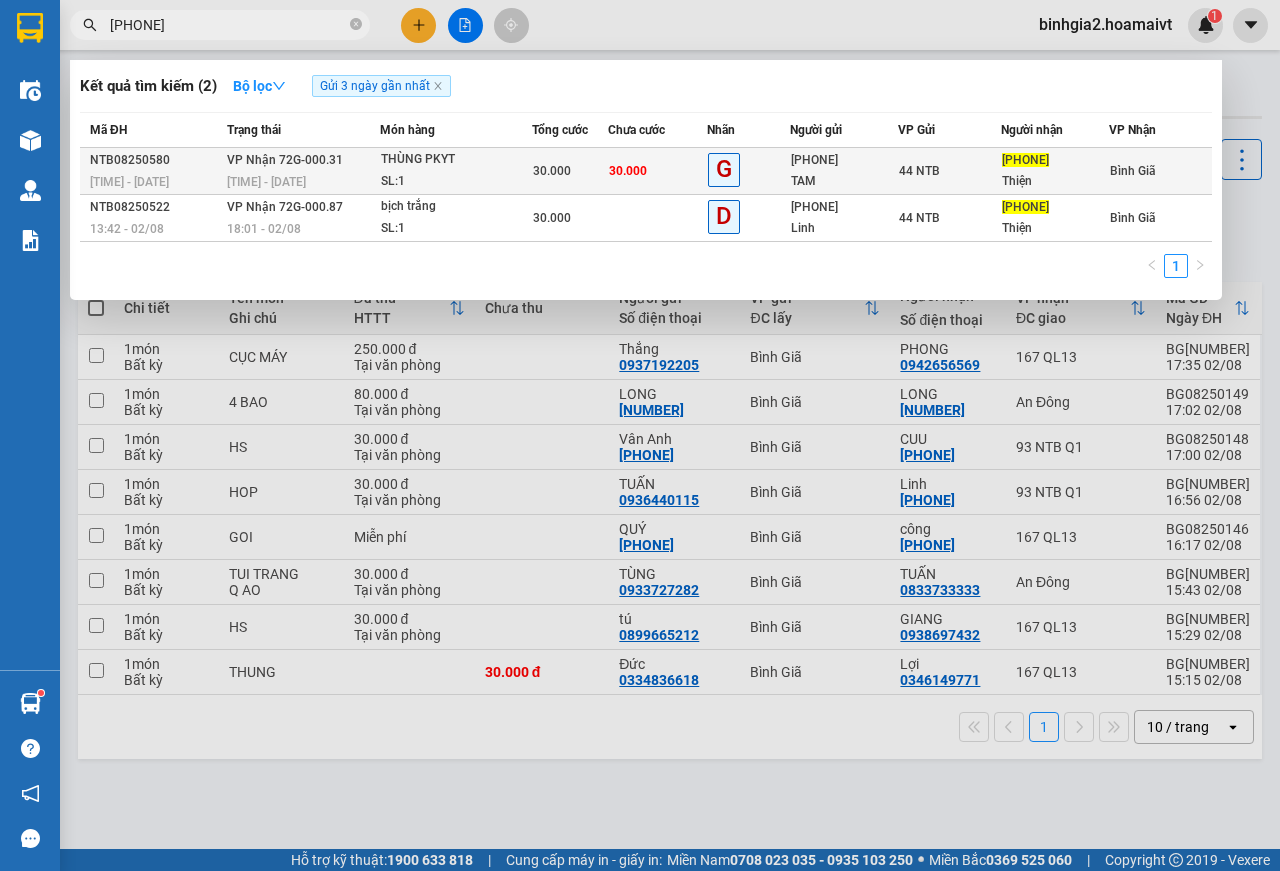 type on "[PHONE]" 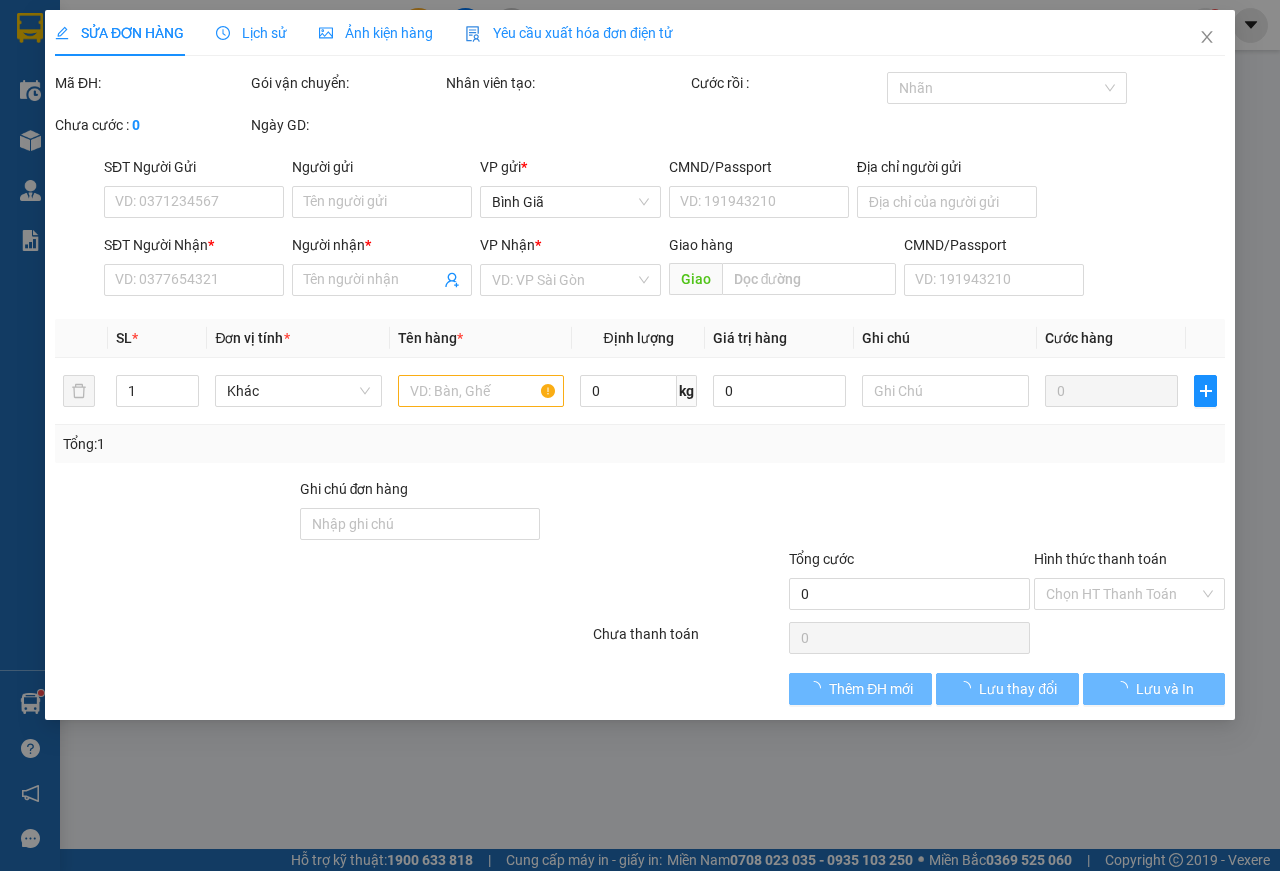type on "[PHONE]" 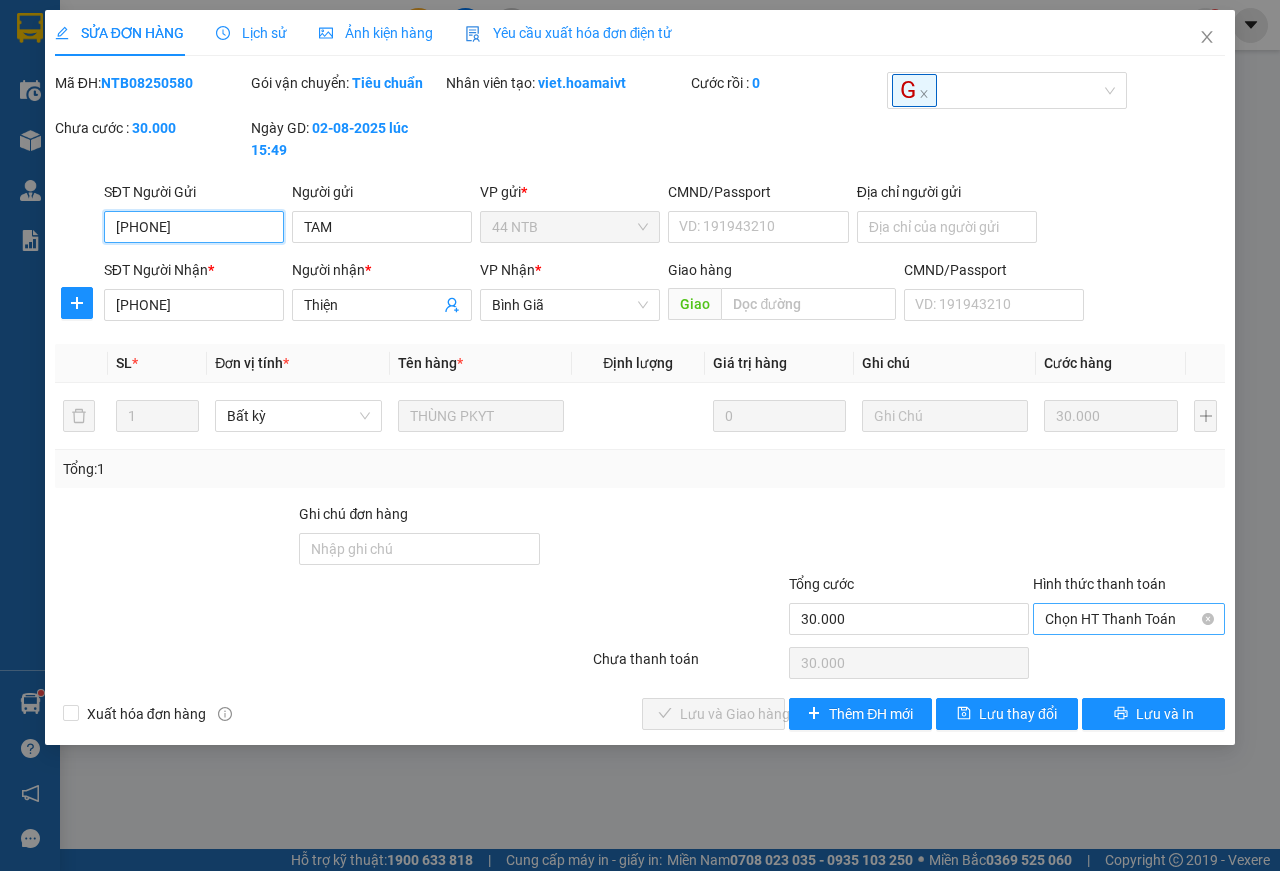 click on "Chọn HT Thanh Toán" at bounding box center [1129, 619] 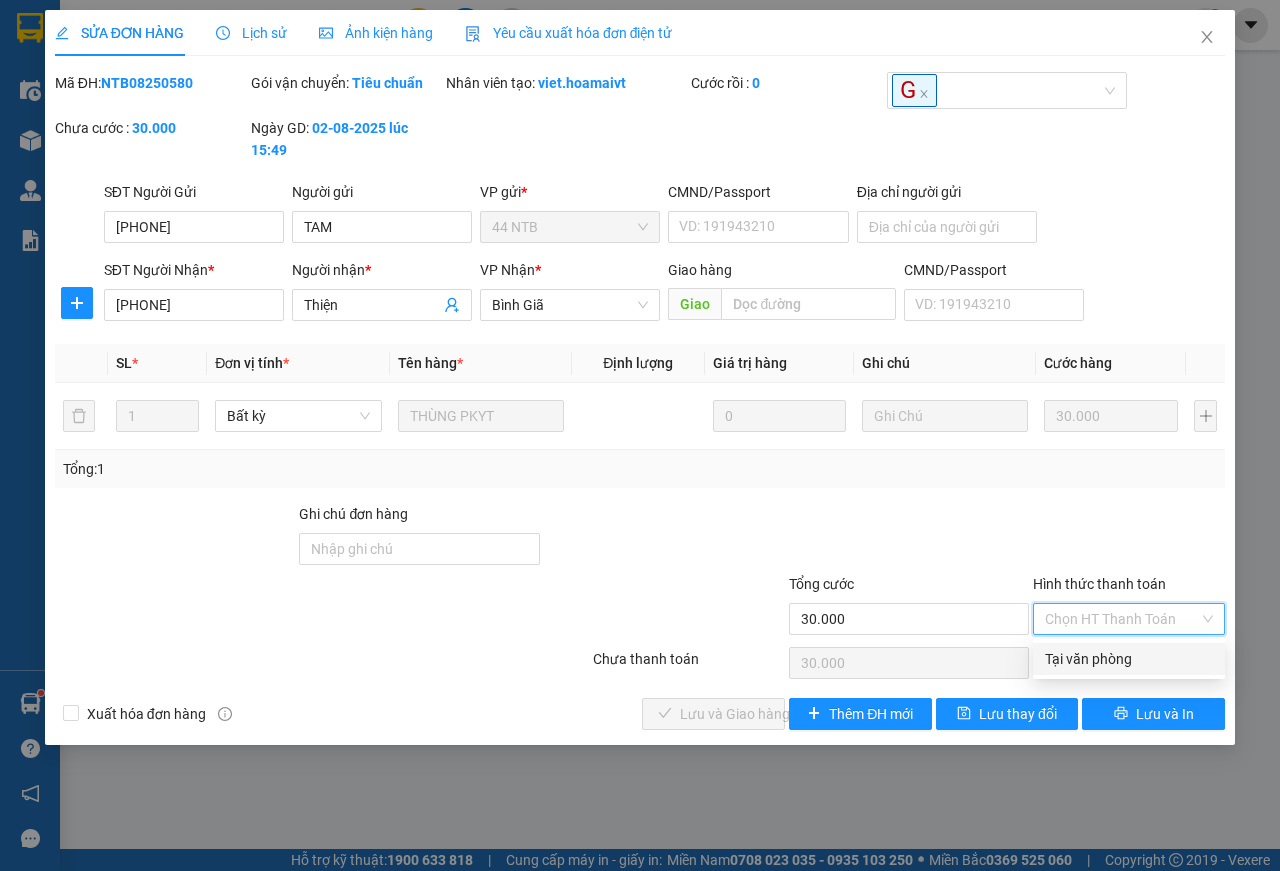 click on "Tại văn phòng" at bounding box center (1129, 659) 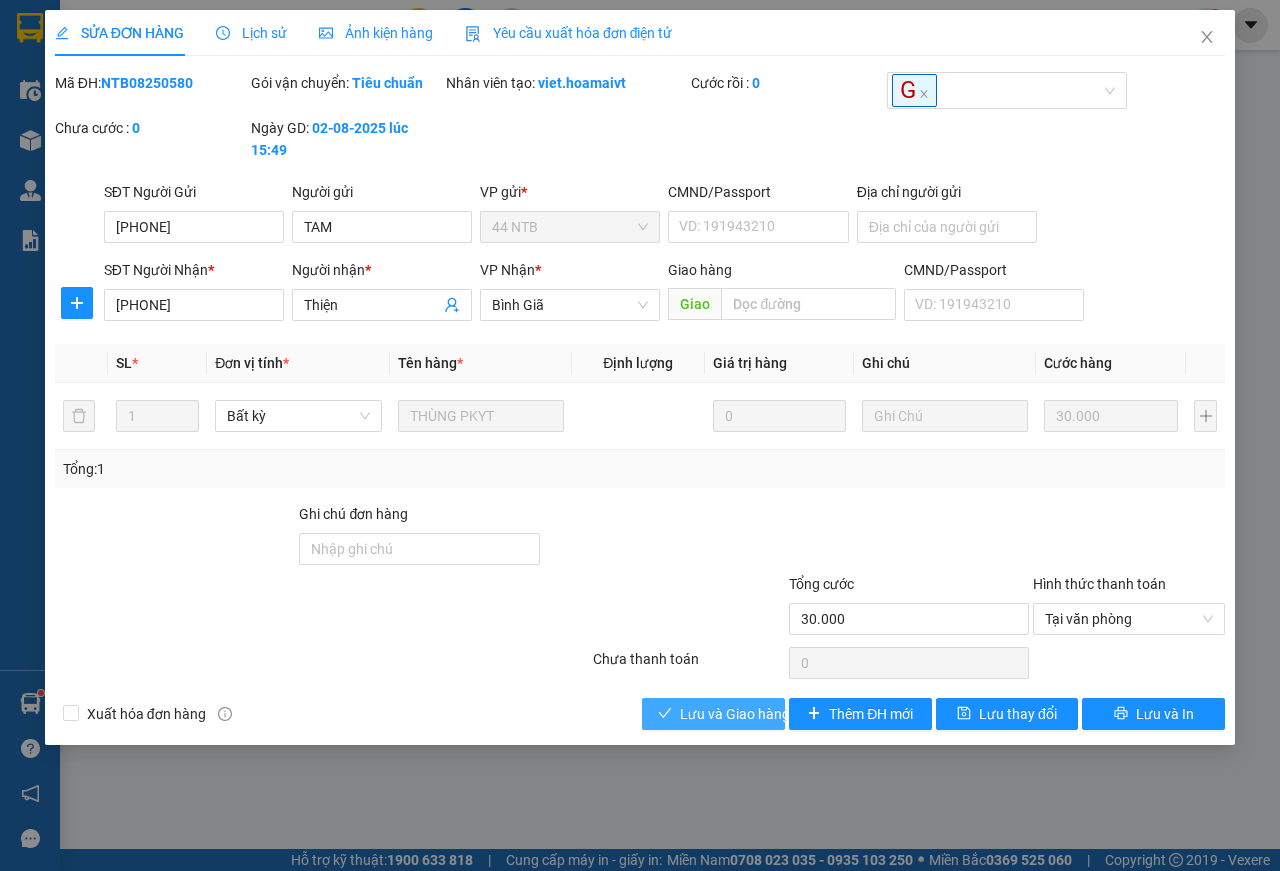 click on "Lưu và Giao hàng" at bounding box center [735, 714] 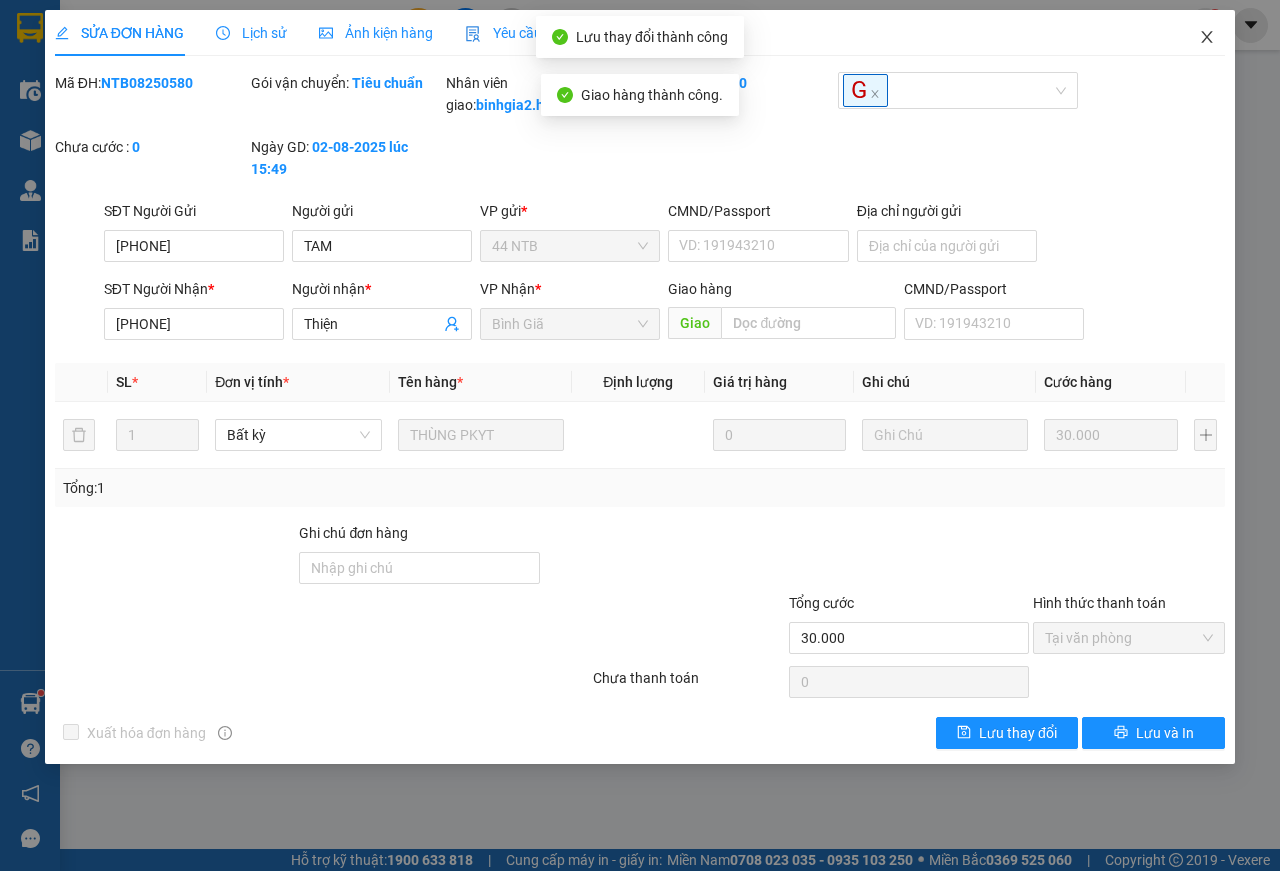 click 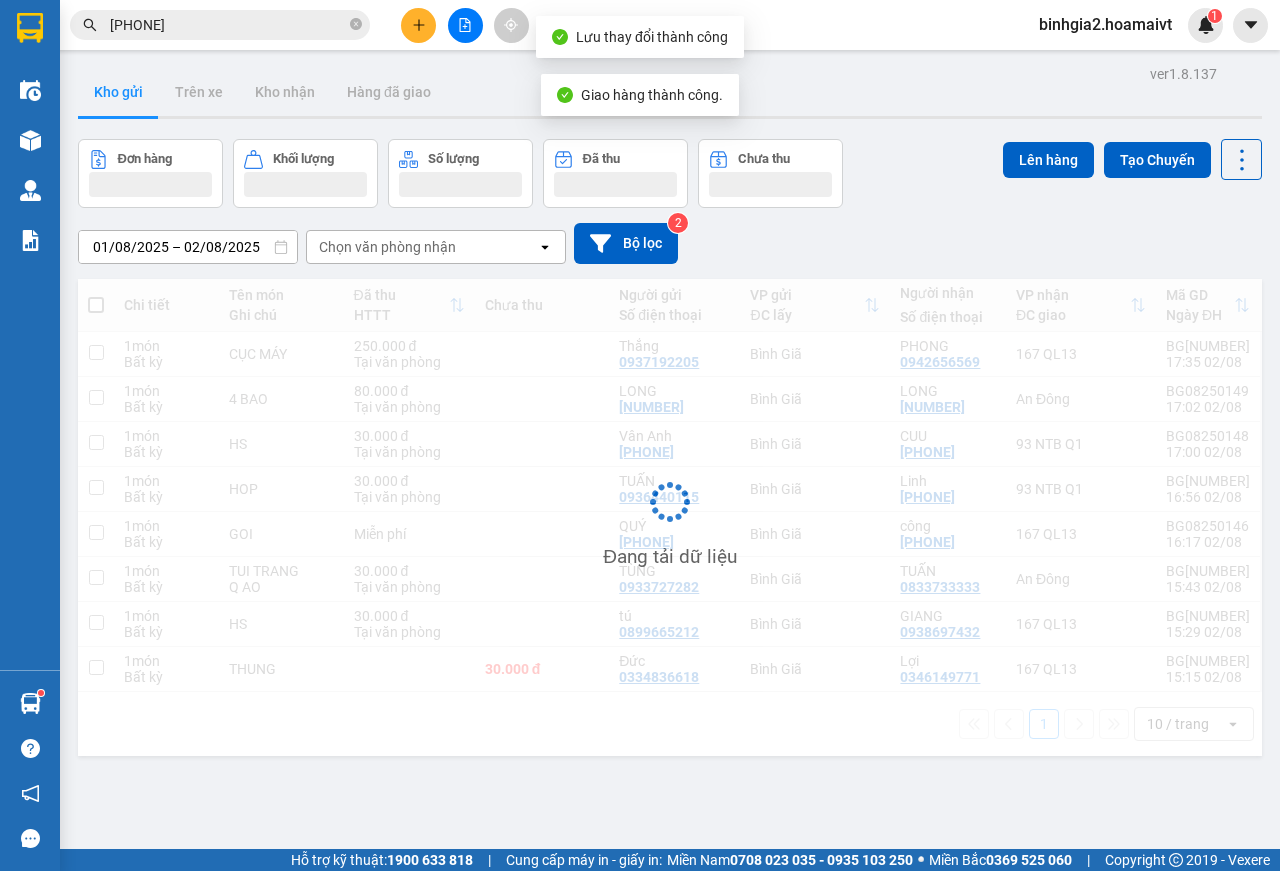 click on "[PHONE]" at bounding box center (228, 25) 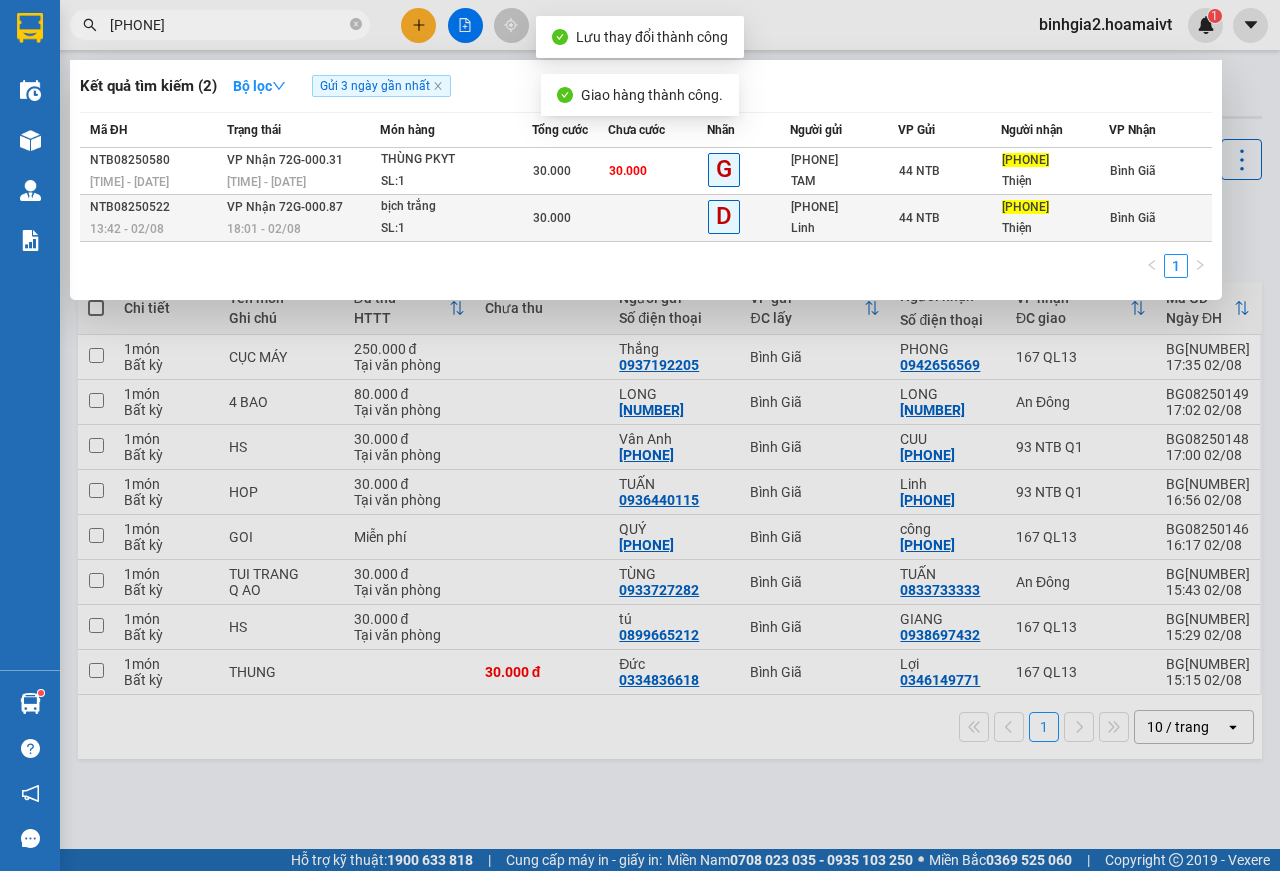 click on "SL:  1" at bounding box center (456, 229) 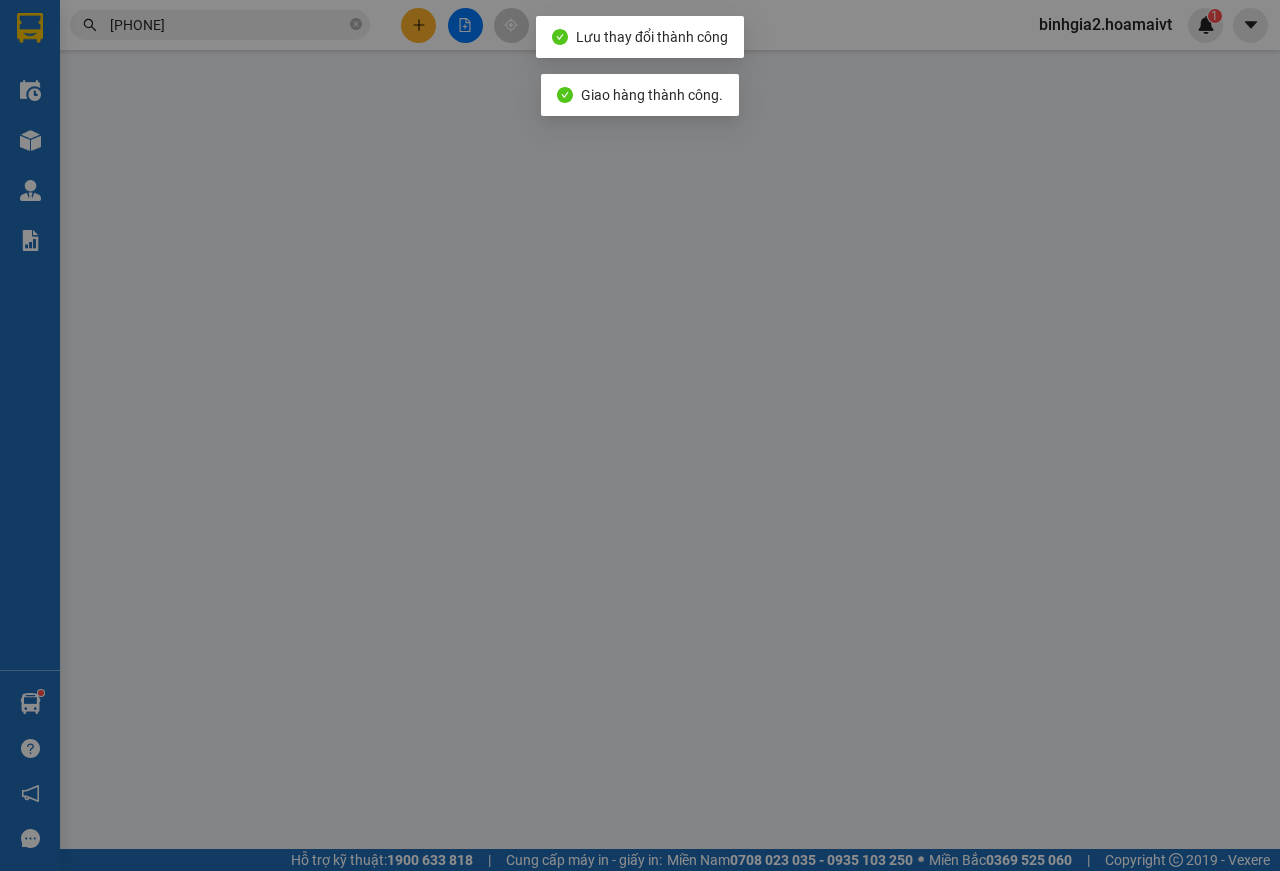 type on "[PHONE]" 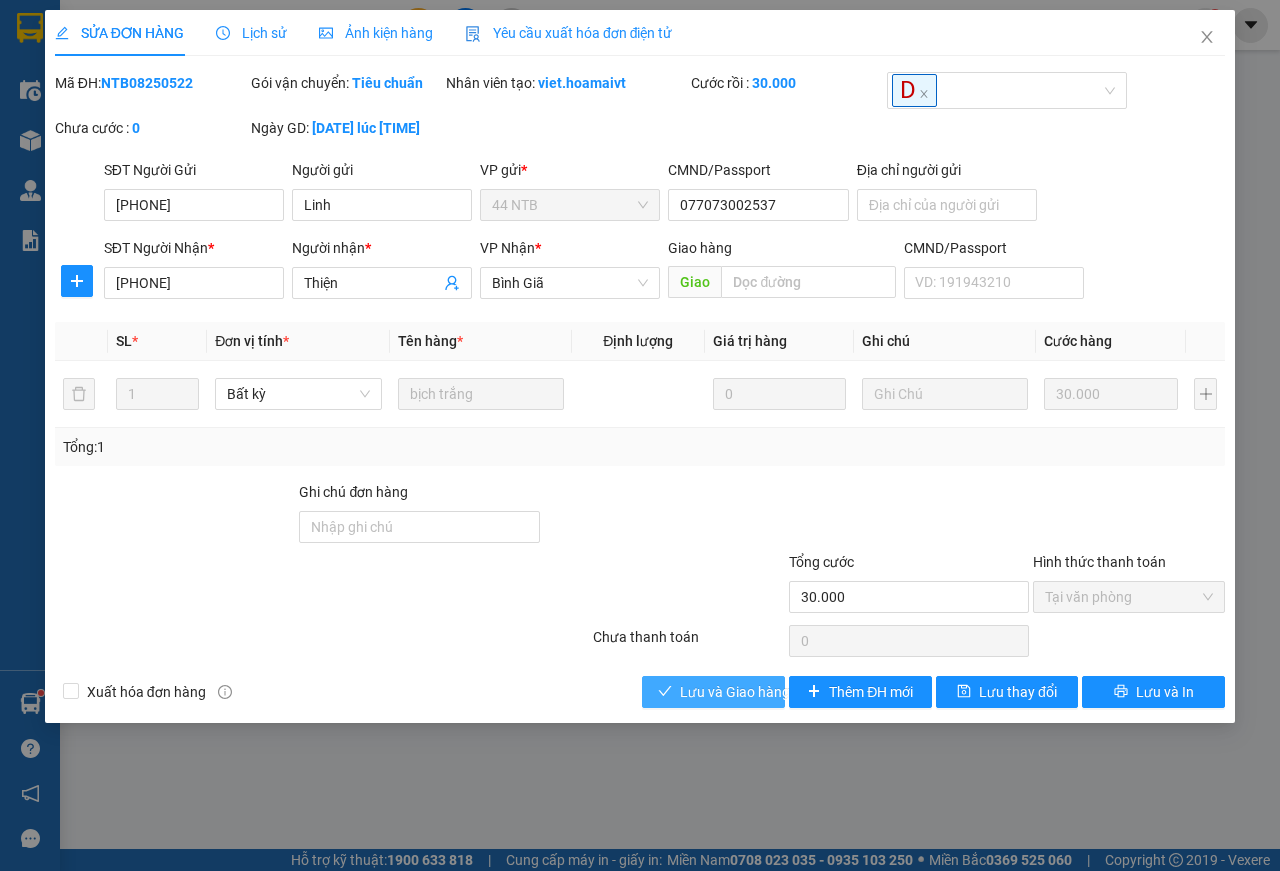 click on "Lưu và Giao hàng" at bounding box center [735, 692] 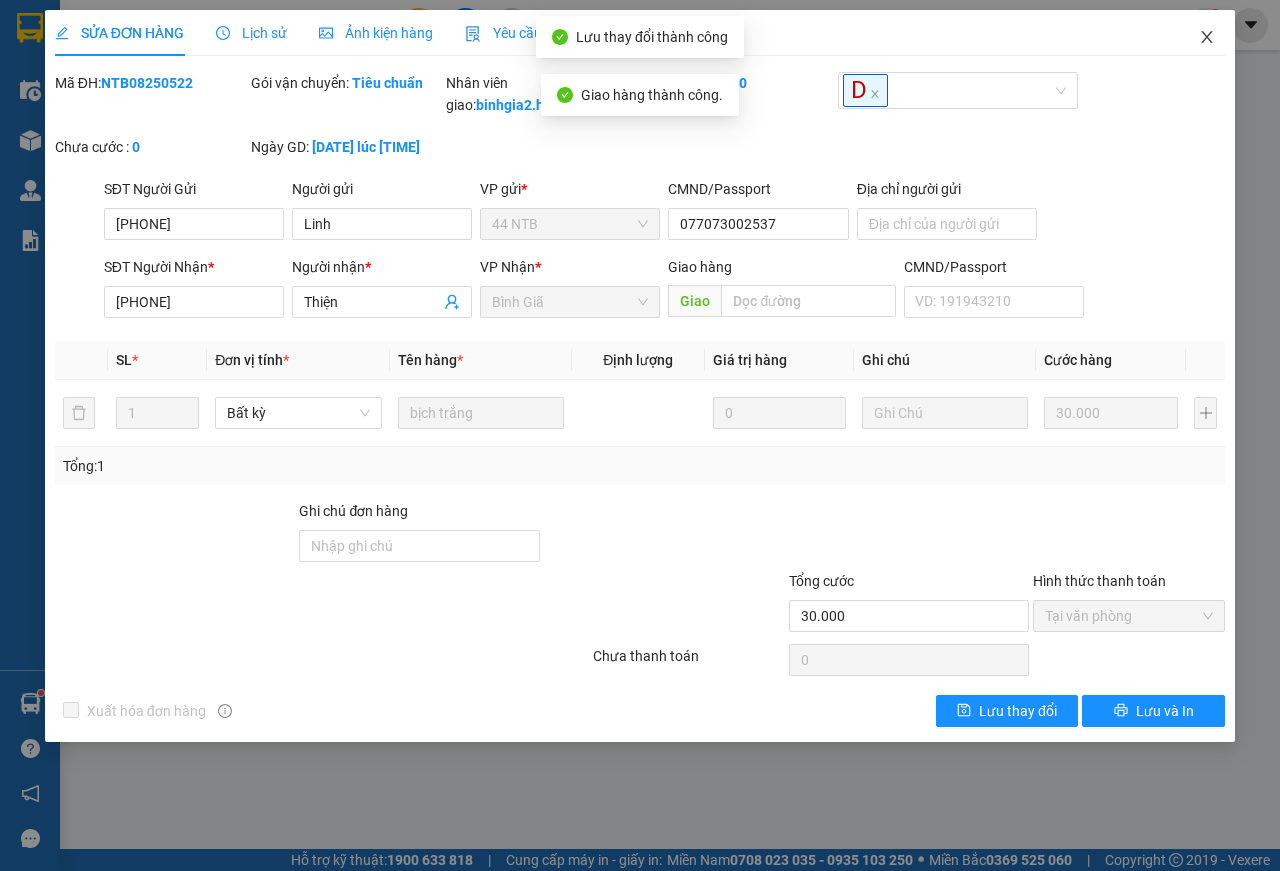 click 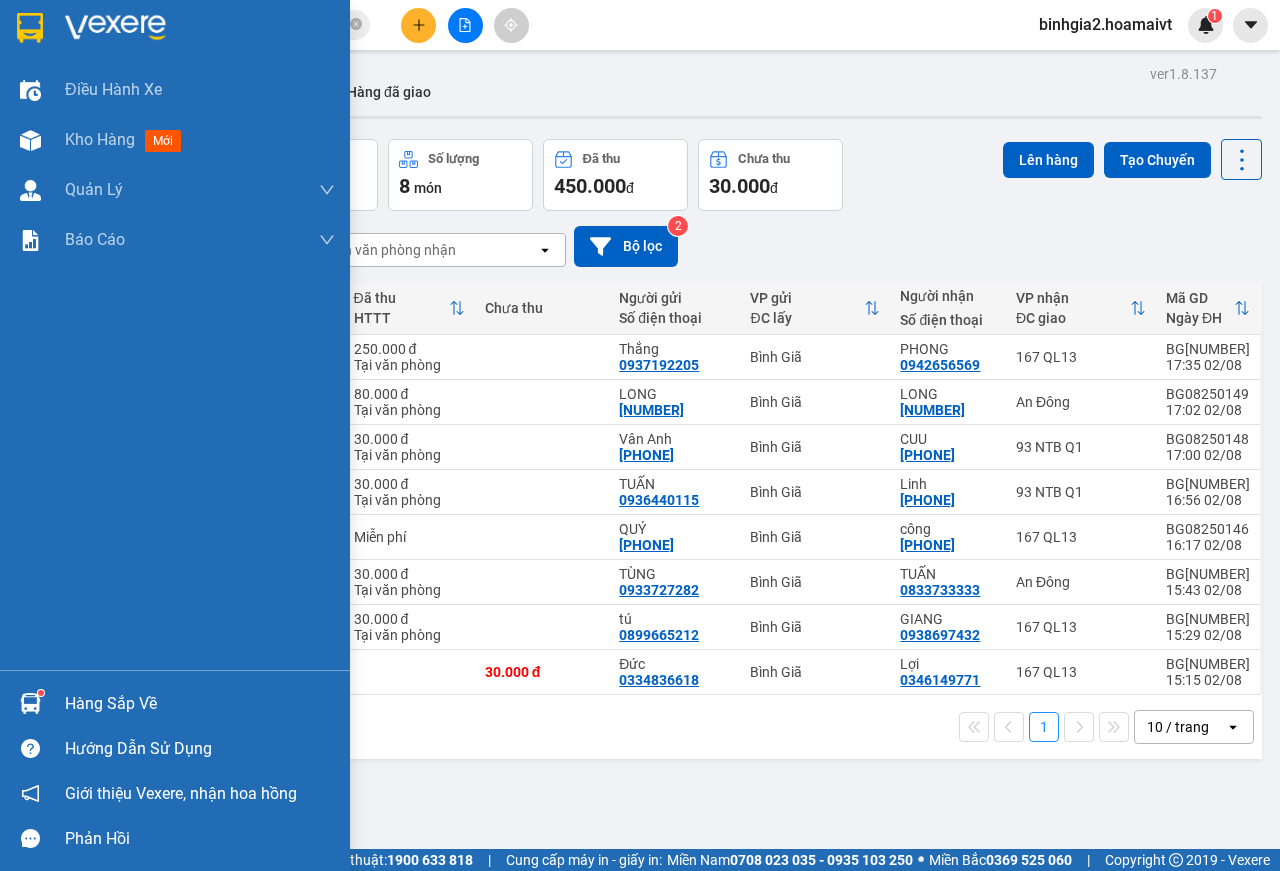 click on "Hàng sắp về" at bounding box center [200, 704] 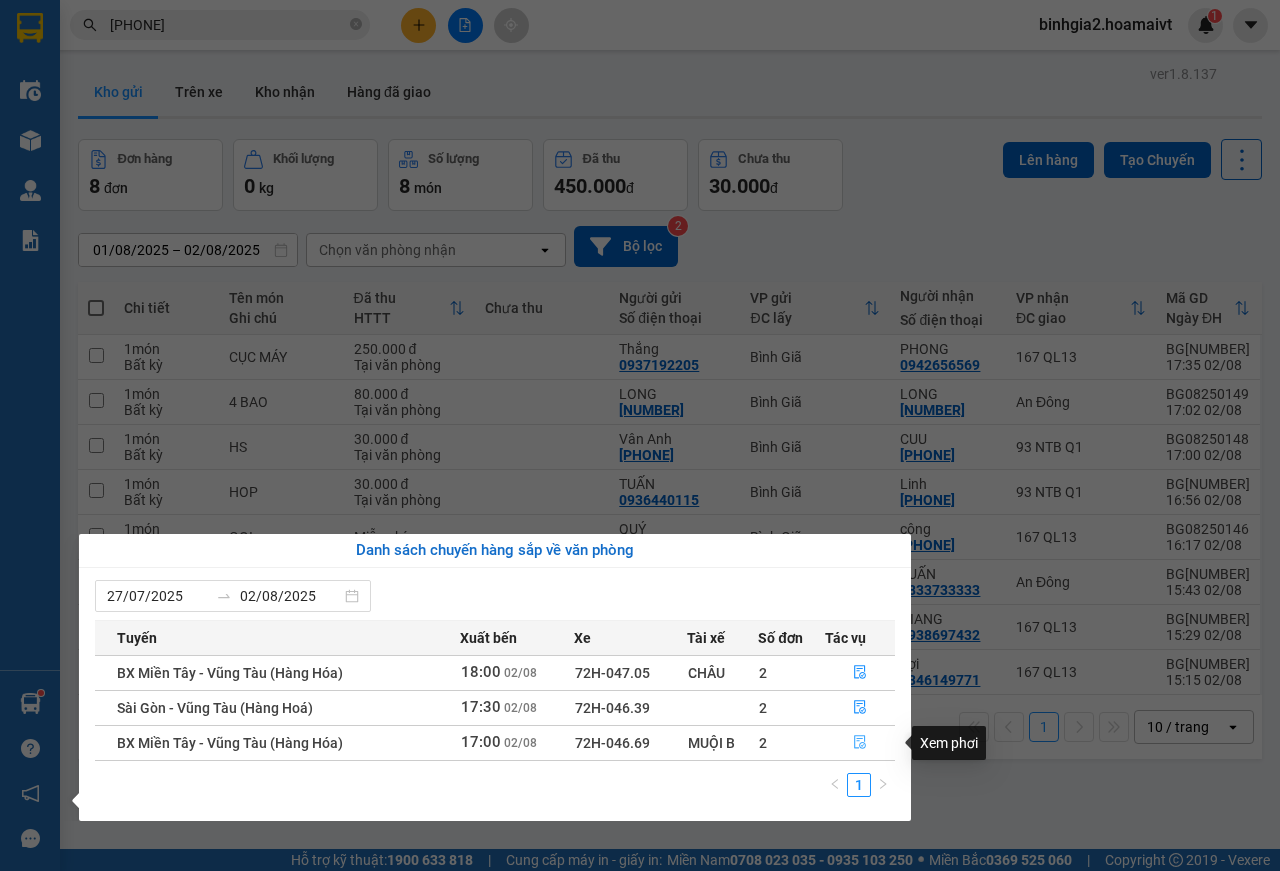 click 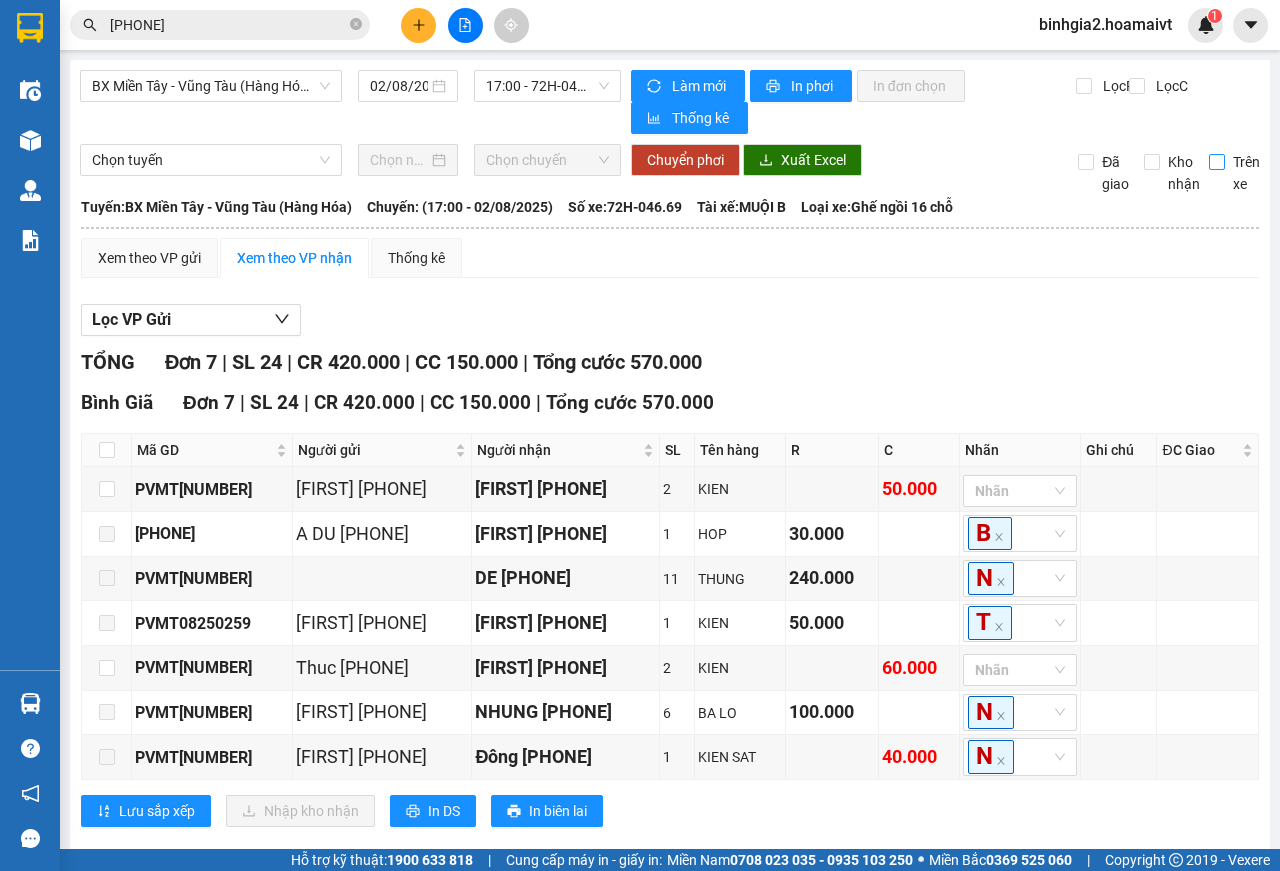 click on "Trên xe" at bounding box center [1217, 162] 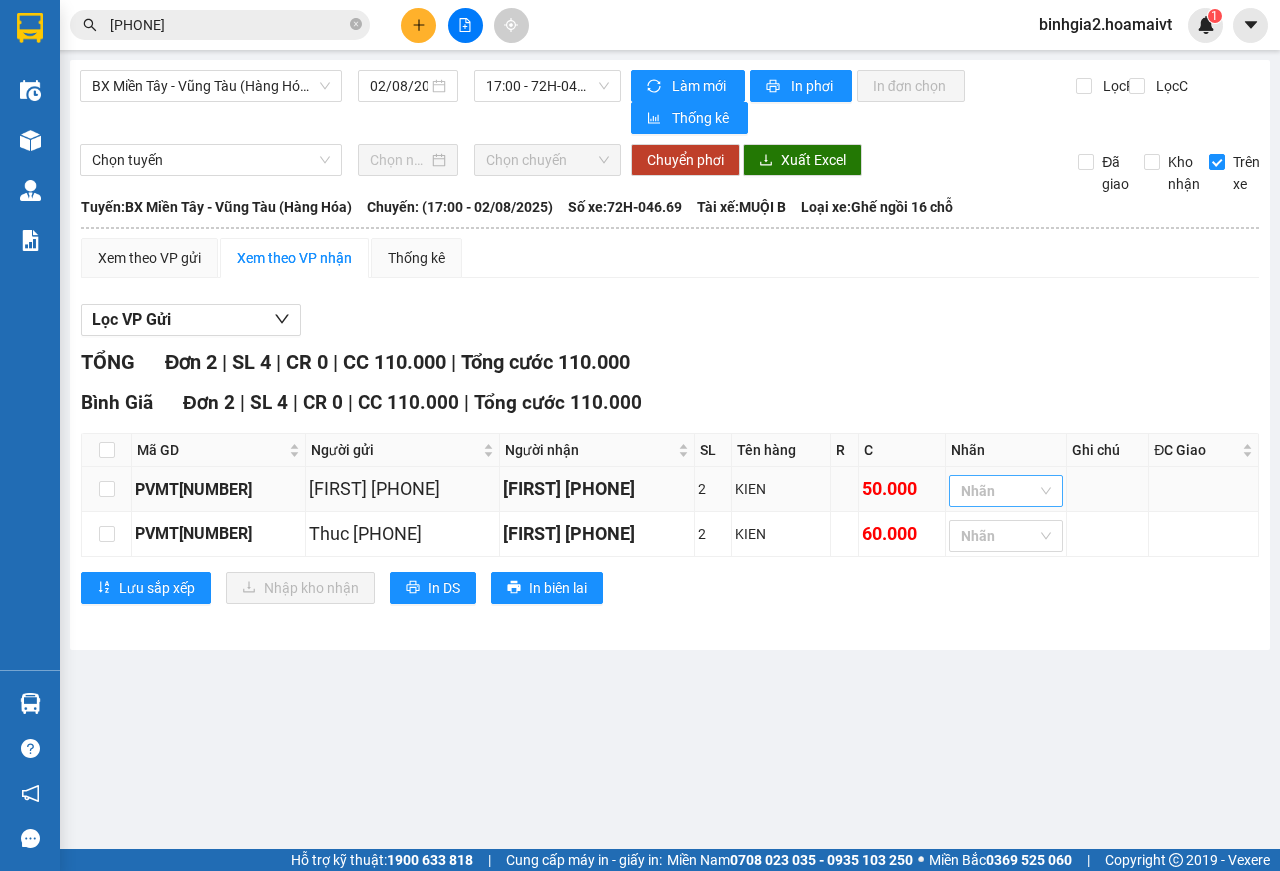click at bounding box center [996, 491] 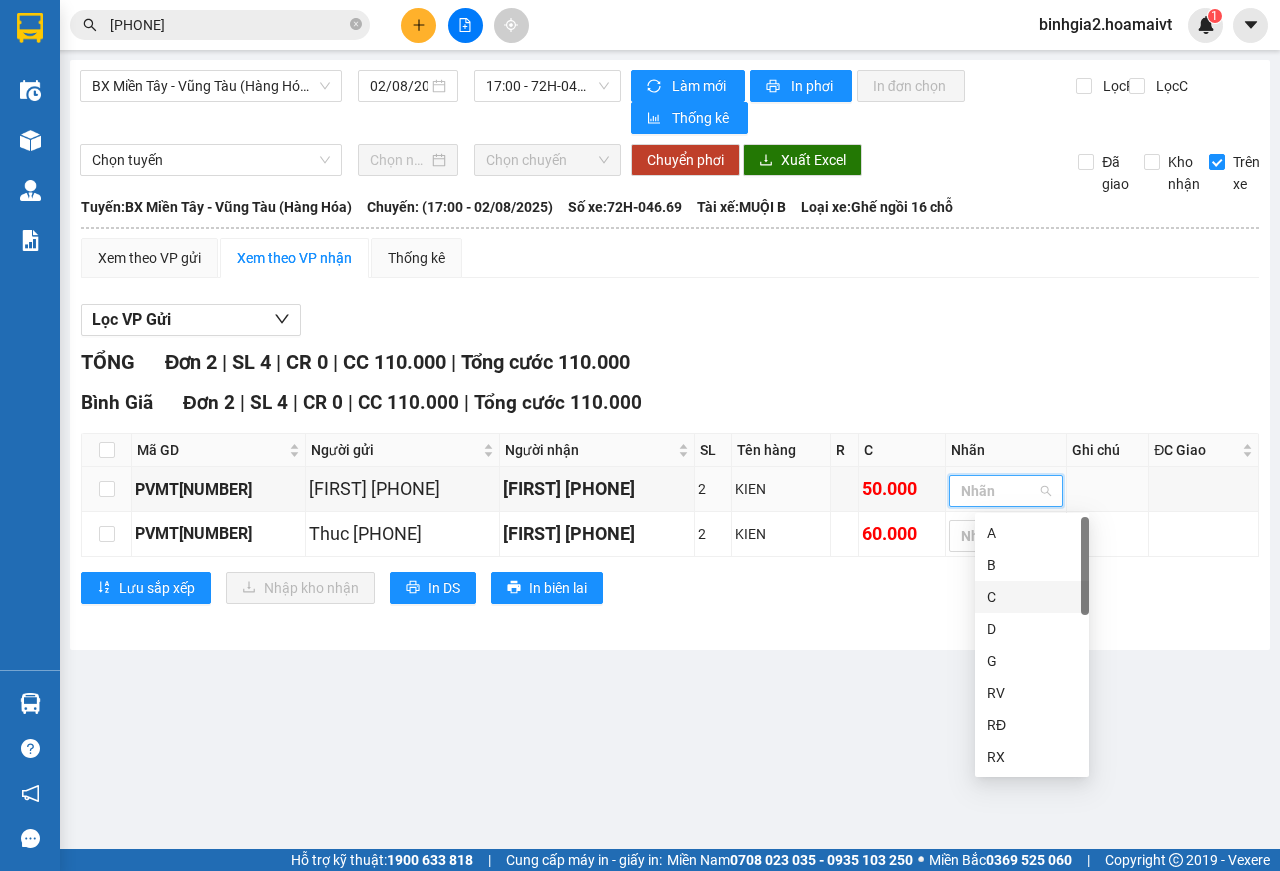 click on "C" at bounding box center (1032, 597) 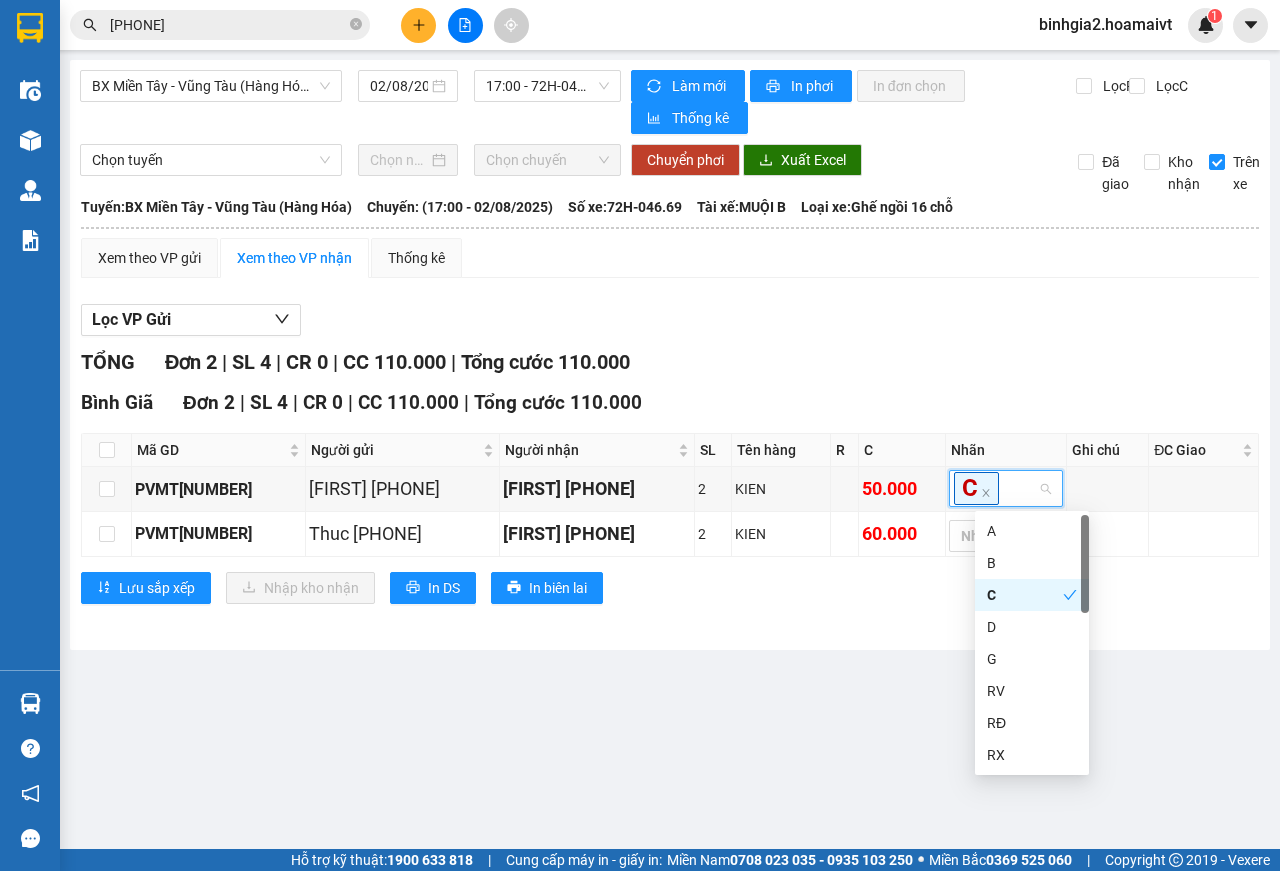 click on "TỔNG Đơn   2 | SL   4 | CR   0 | CC   110.000 | Tổng cước   110.000 Bình Giã Đơn   2 | SL   4 | CR   0 | CC   110.000 | Tổng cước   110.000 Mã GD Người gửi Người nhận SL Tên hàng R C Nhãn Ghi chú ĐC Giao Ký nhận                         PVMT[NUMBER] TBDUONG [PHONE] Chinh [PHONE] 2 KIEN 50.000 C   PVMT[NUMBER] Thuc [PHONE] KHUONG [PHONE] 2 KIEN 60.000   Nhãn Lưu sắp xếp Nhập kho nhận In DS In biên lai Hoa Mai   [PHONE], [PHONE], [PHONE]   44 Nguyễn Thái Bình PHƠI HÀNG Bình Giã  -  20:36 - 02/08/2025 Tuyến:  BX Miền Tây - Vũng Tàu (Hàng Hóa) Chuyến:   (17:00 - 02/08/2025)   Tài xế:  MUỘI B   Số xe:  72H-046.69   Loại xe:  Ghế ngồi 16 chỗ Mã GD Người gửi Người nhận SL Tên hàng R C Nhãn Ghi chú ĐC Giao Ký nhận Bình Giã Đơn   2 | SL   4 | CR   0 | CC   110.000 | Tổng cước   110.000 PVMT[NUMBER] TBDUONG [PHONE] Chinh [PHONE] 2 KIEN 50.000 PVMT[NUMBER] 2 KIEN 2" at bounding box center [670, 488] 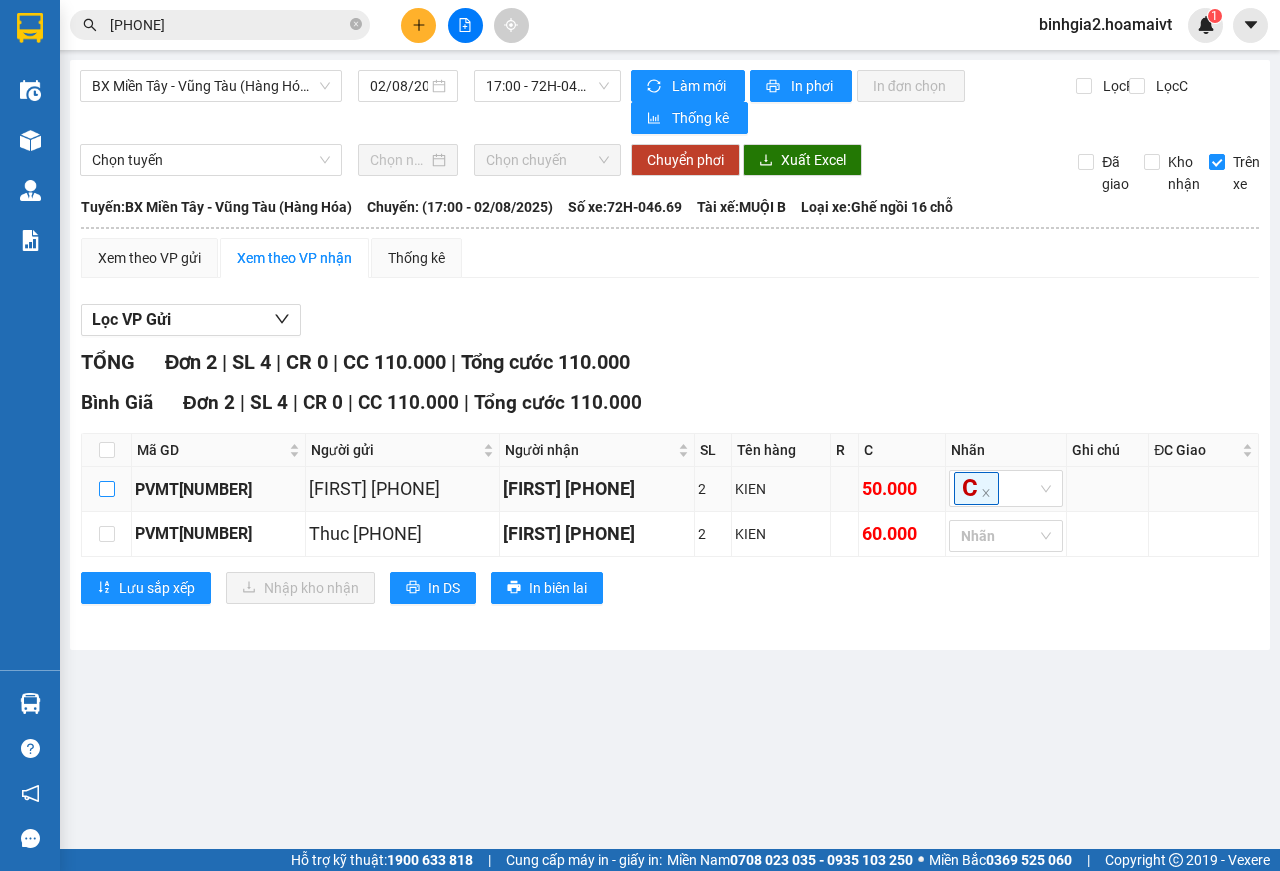 click at bounding box center (107, 489) 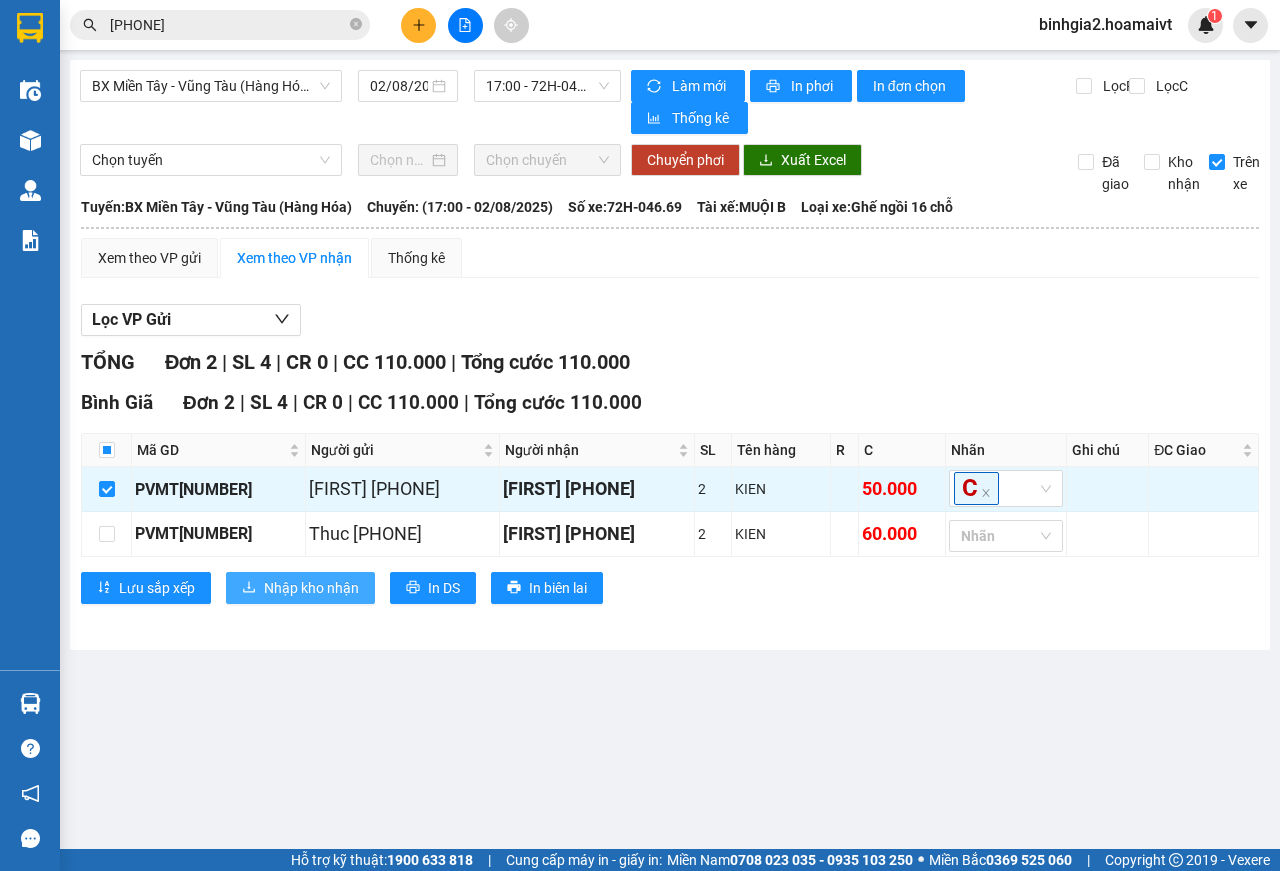 click on "Nhập kho nhận" at bounding box center [311, 588] 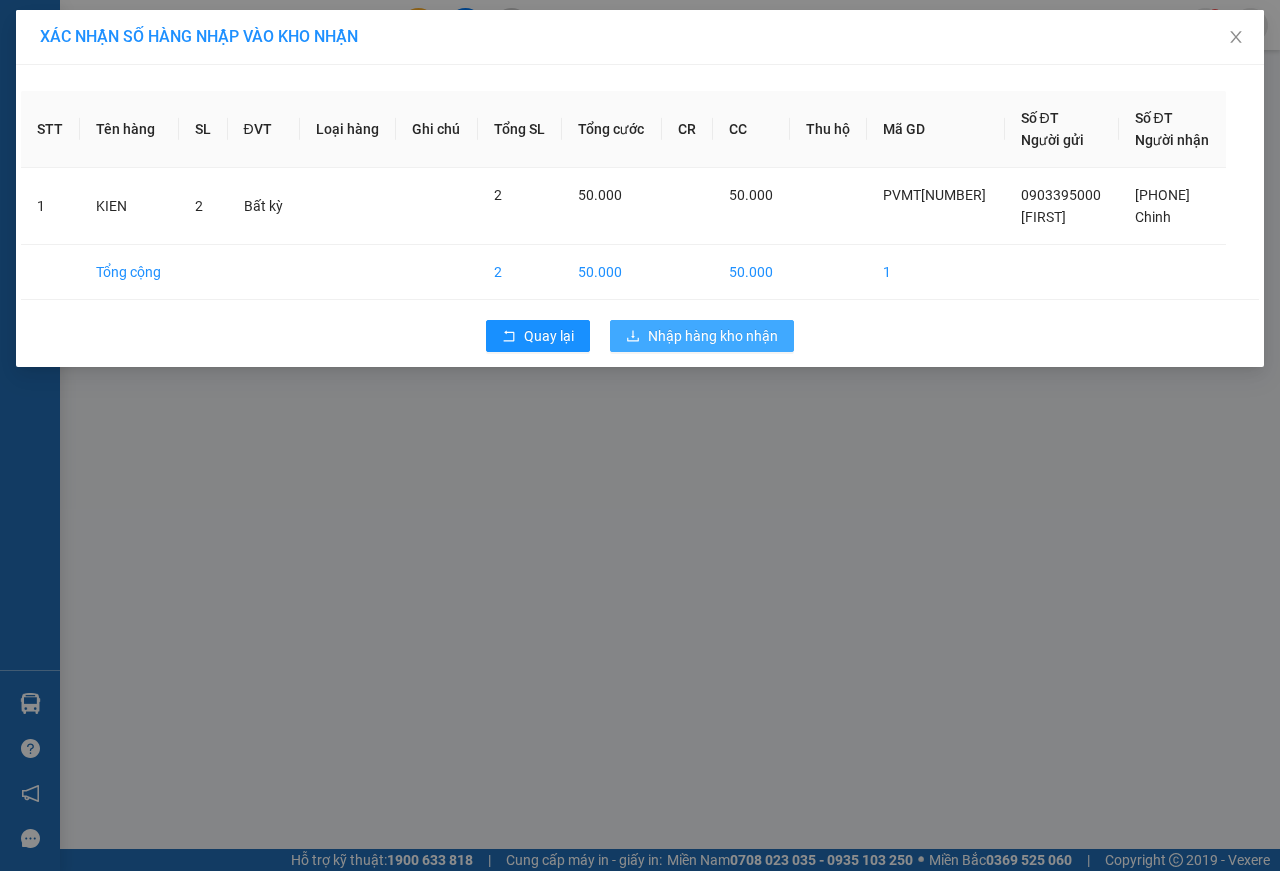 click on "Nhập hàng kho nhận" at bounding box center [713, 336] 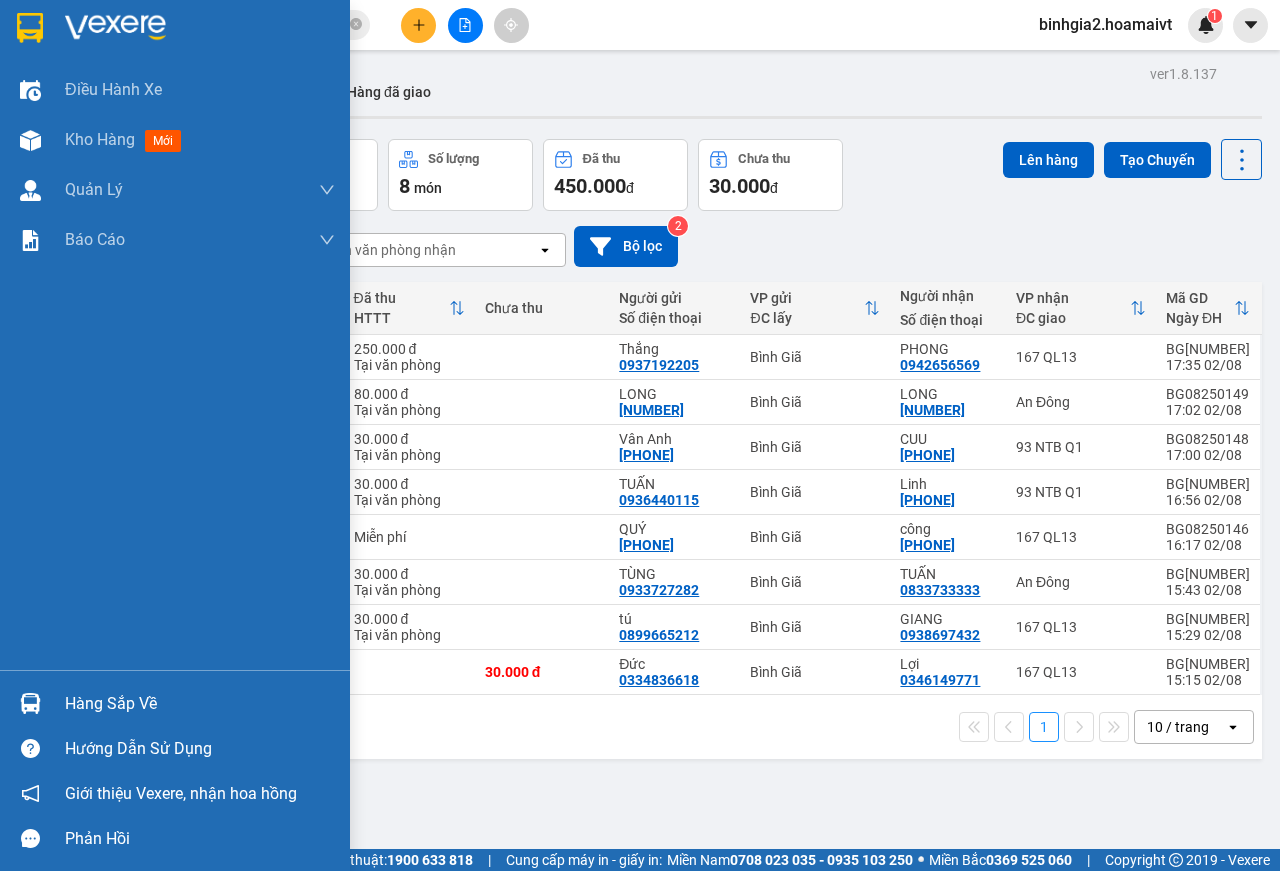 click on "Hàng sắp về" at bounding box center [200, 704] 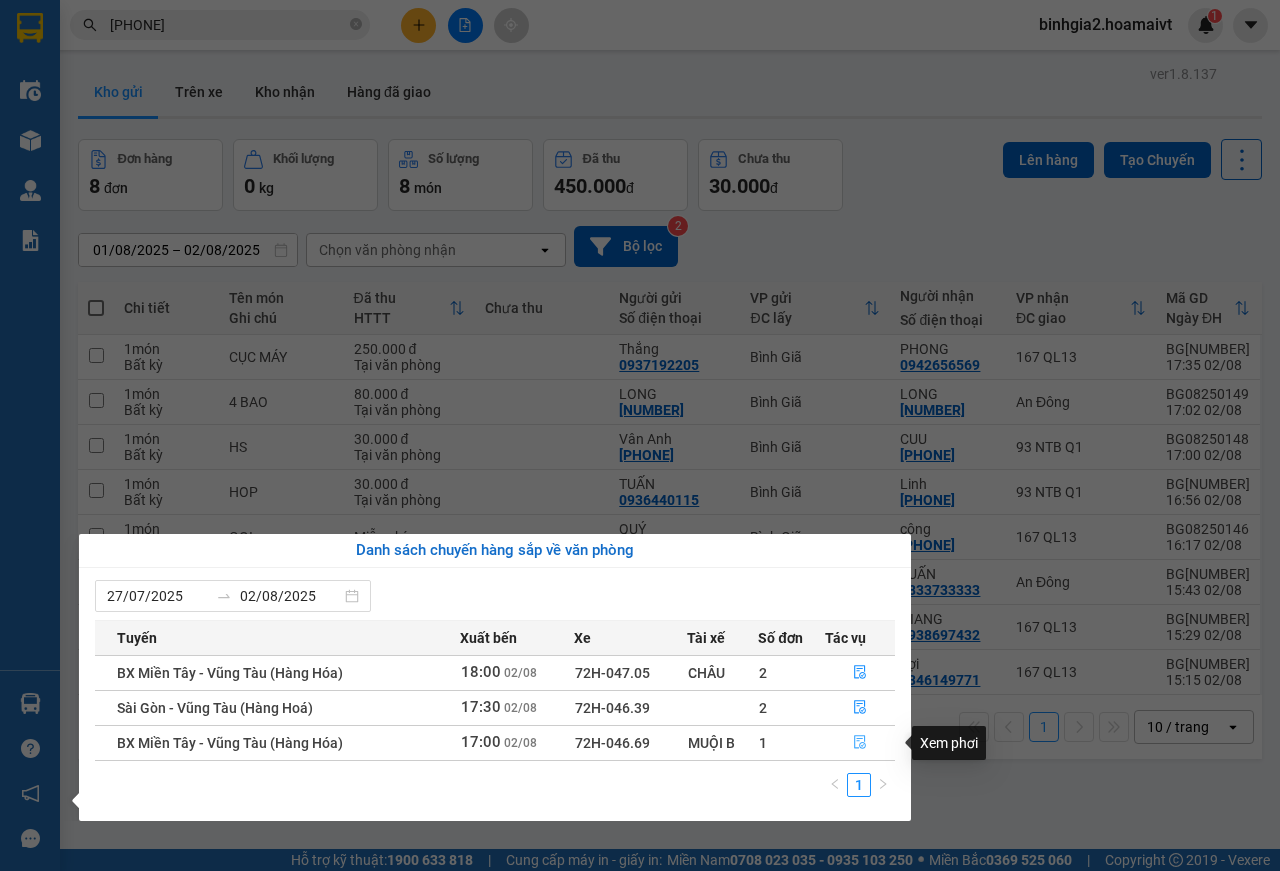click 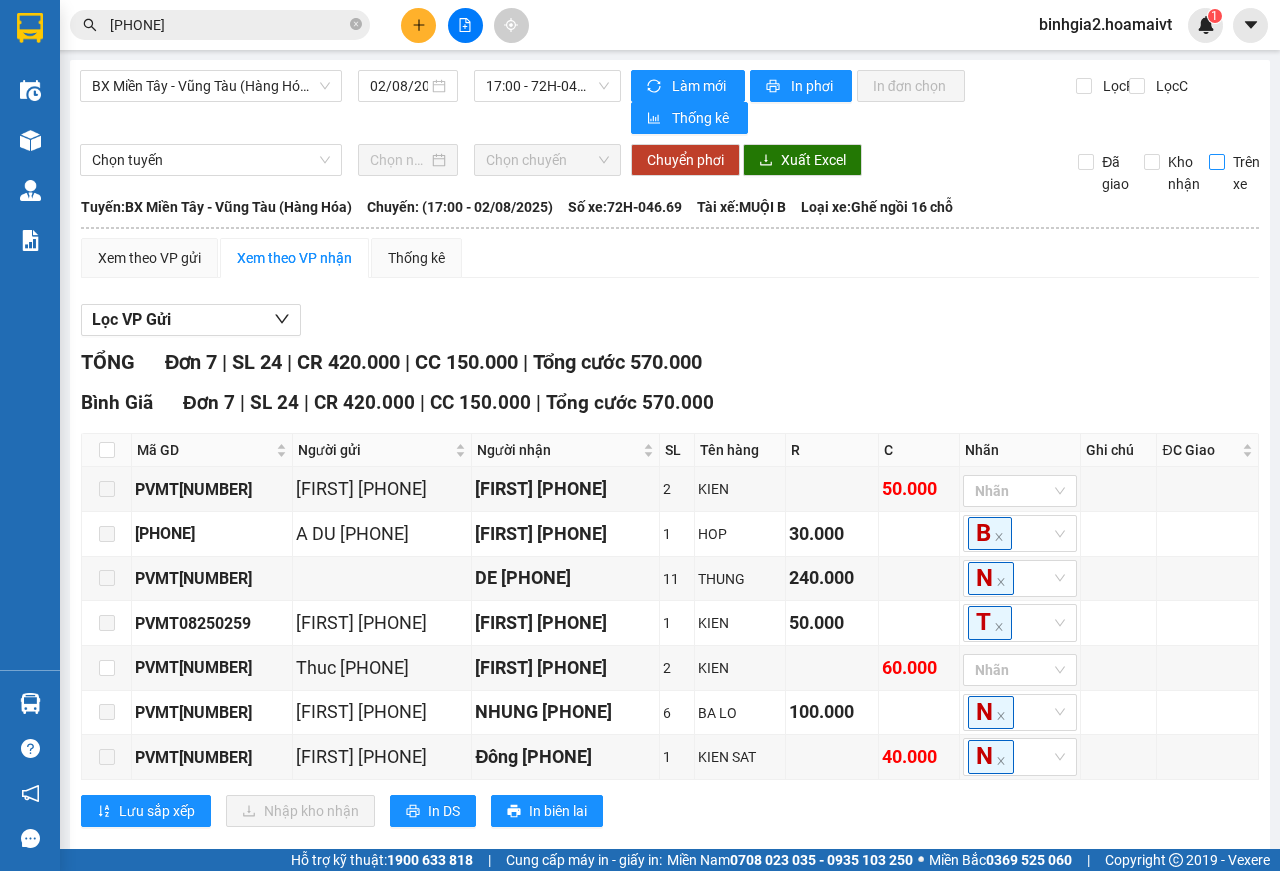 click on "Trên xe" at bounding box center (1217, 162) 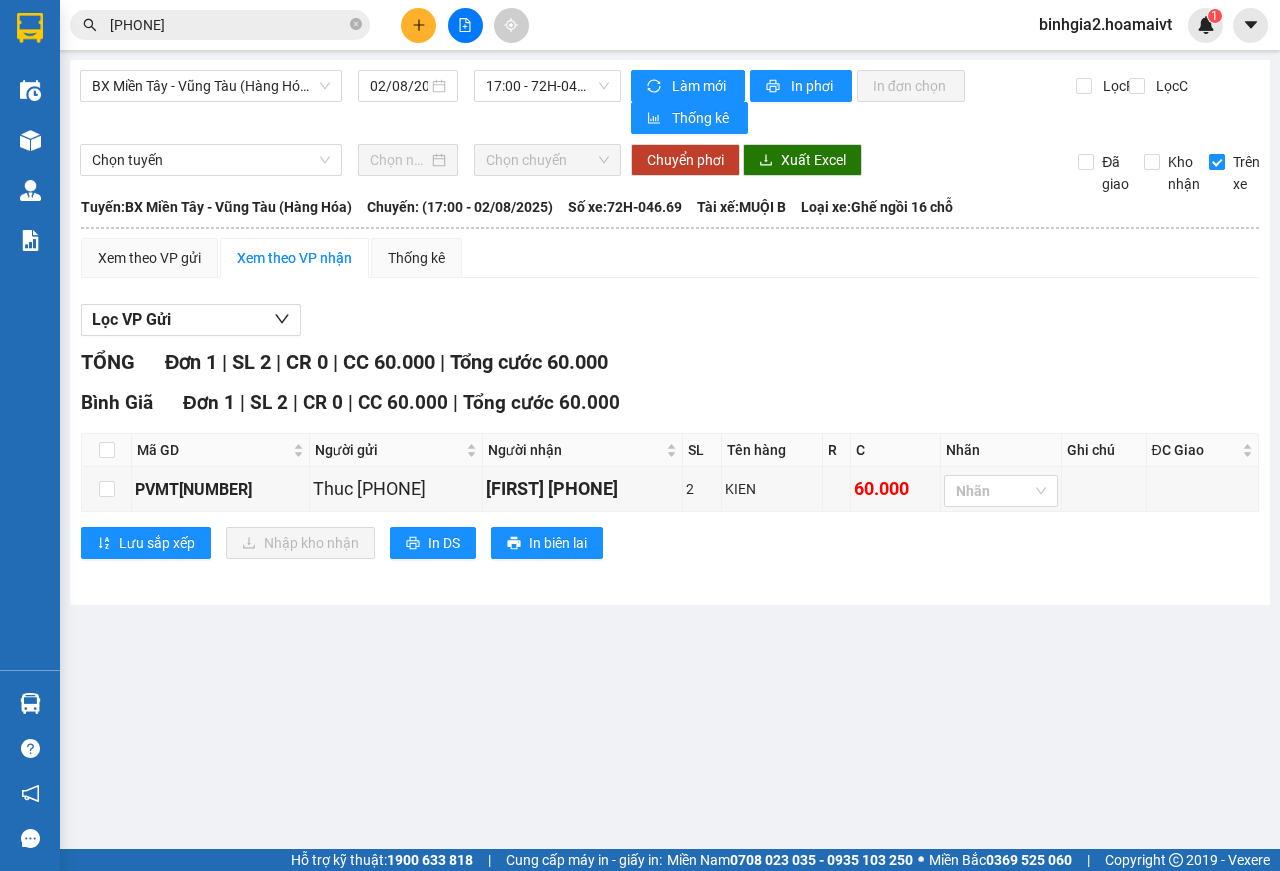 click on "Trên xe" at bounding box center (1217, 162) 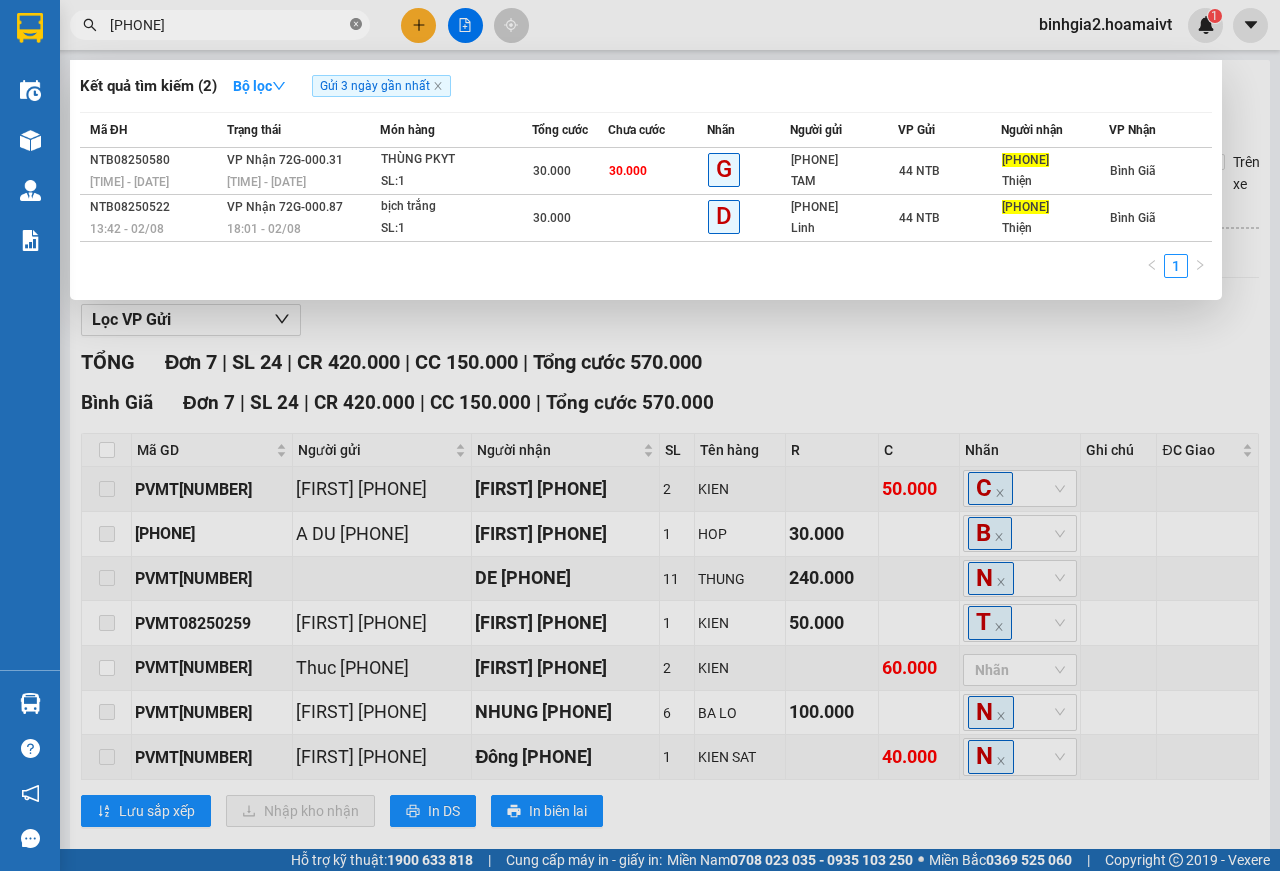 click 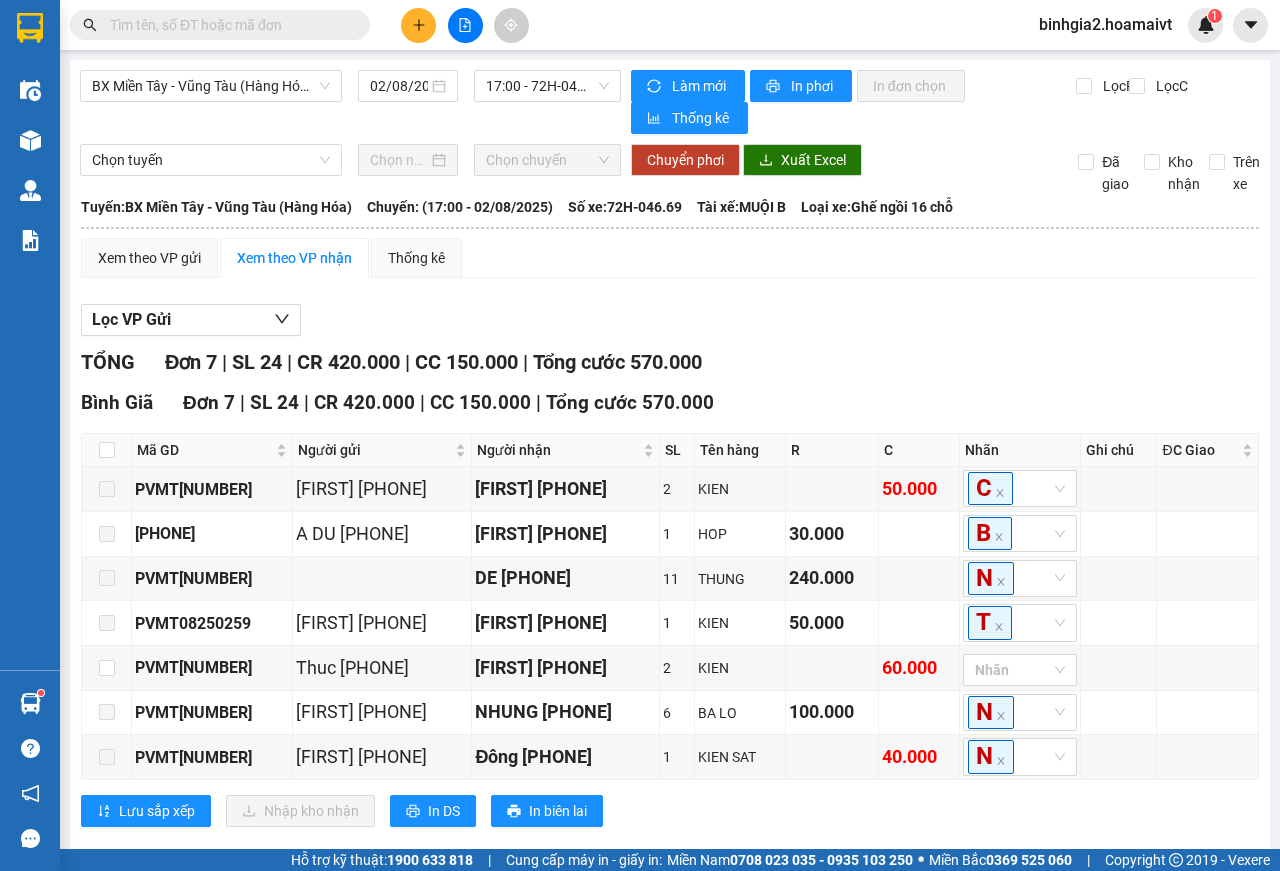 click at bounding box center (228, 25) 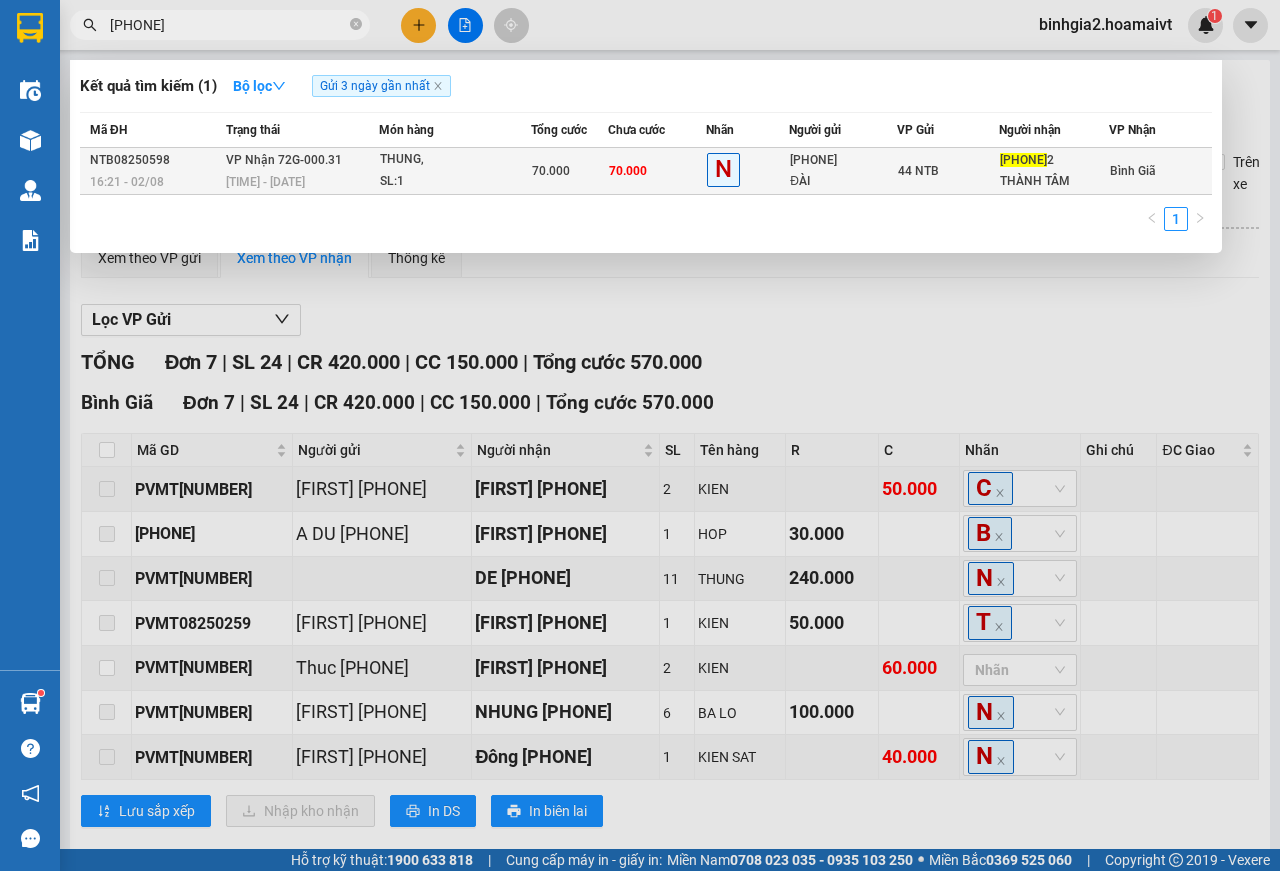 type on "[PHONE]" 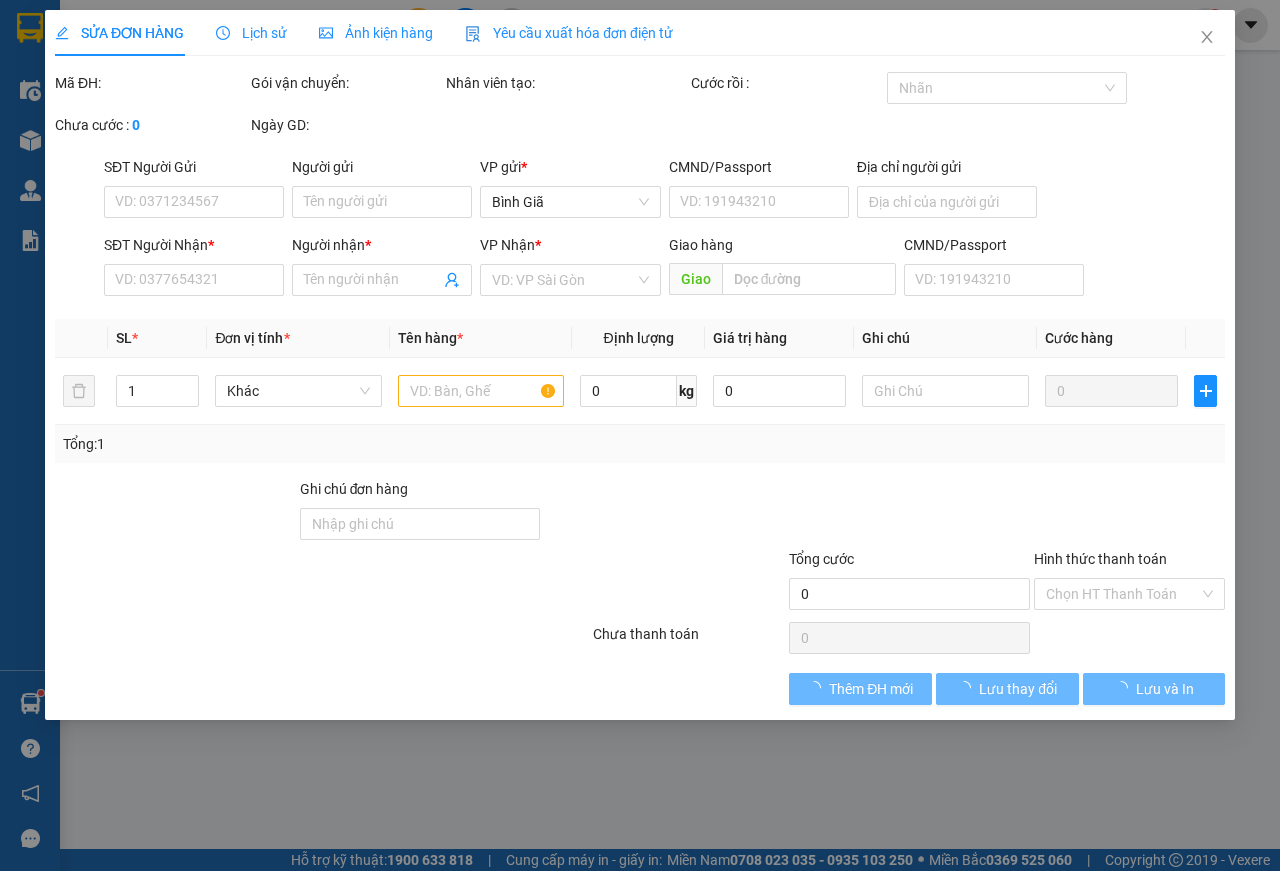 type on "[PHONE]" 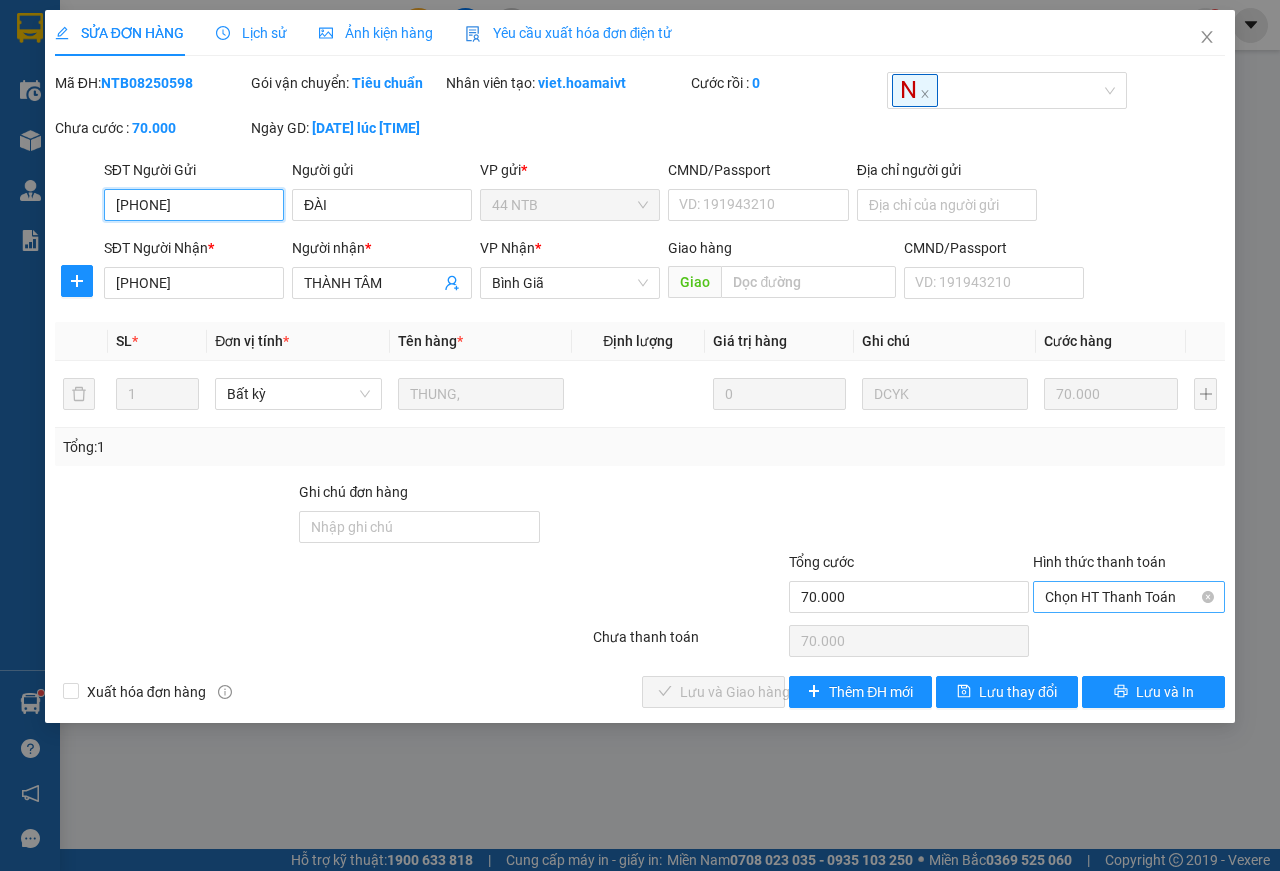 click on "Chọn HT Thanh Toán" at bounding box center [1129, 597] 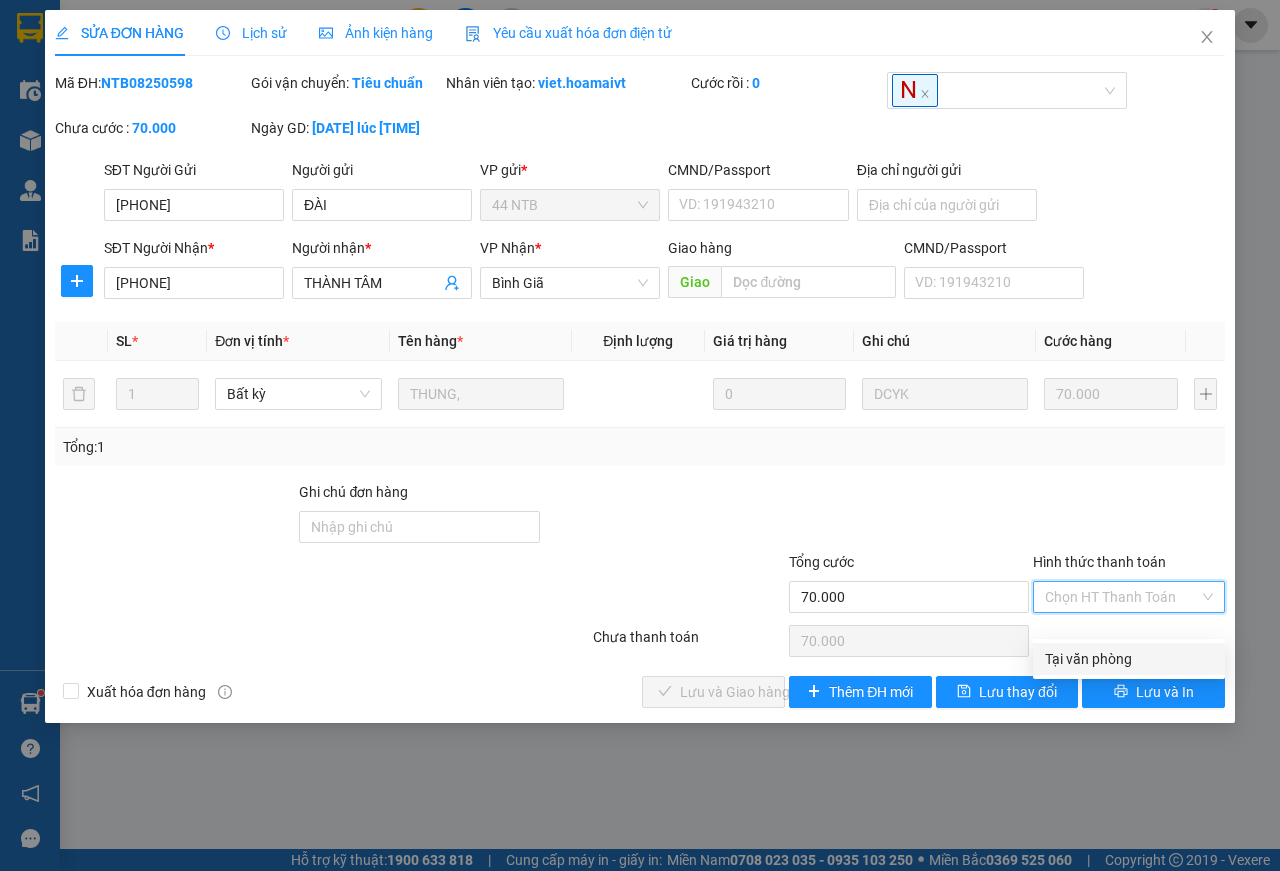 click on "Tại văn phòng" at bounding box center (1129, 659) 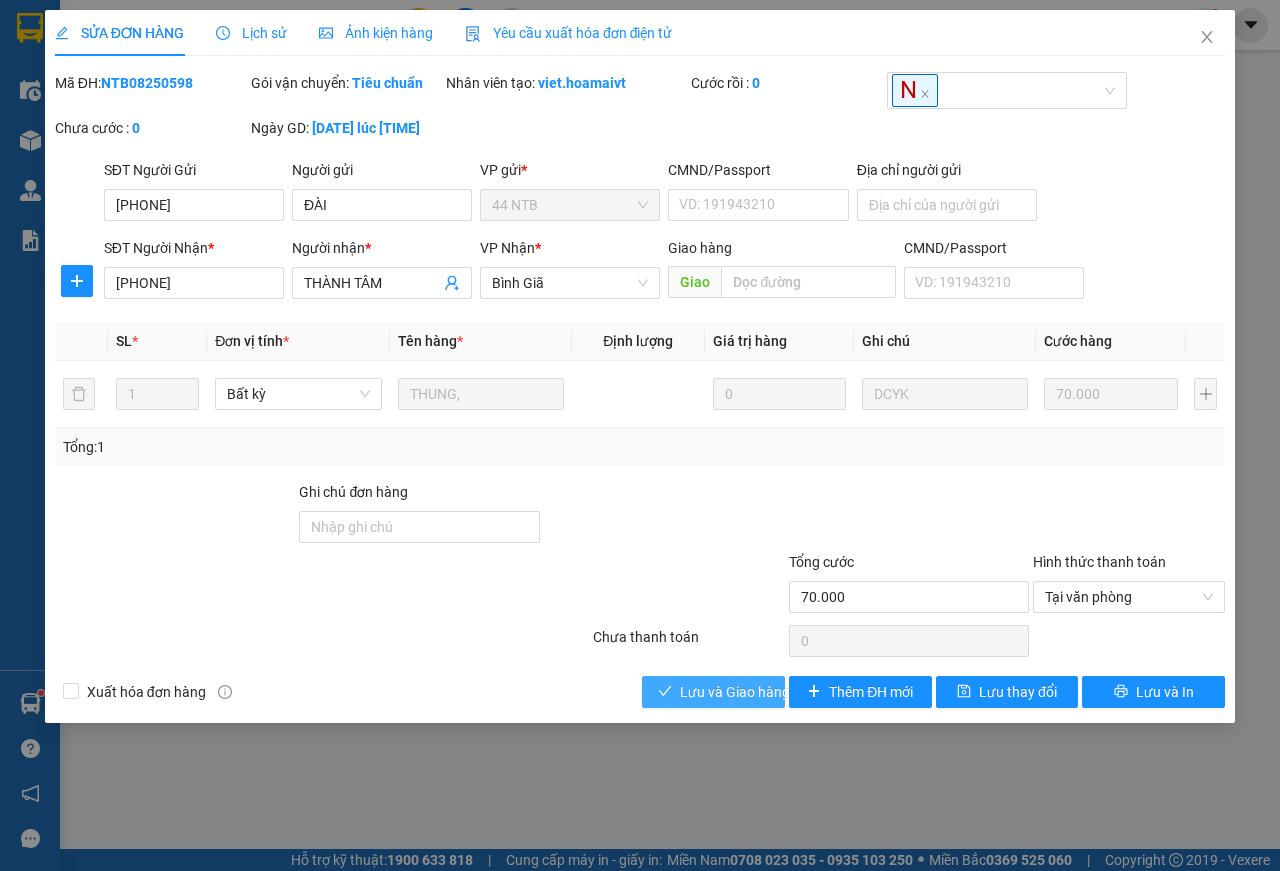 click on "Lưu và Giao hàng" at bounding box center (735, 692) 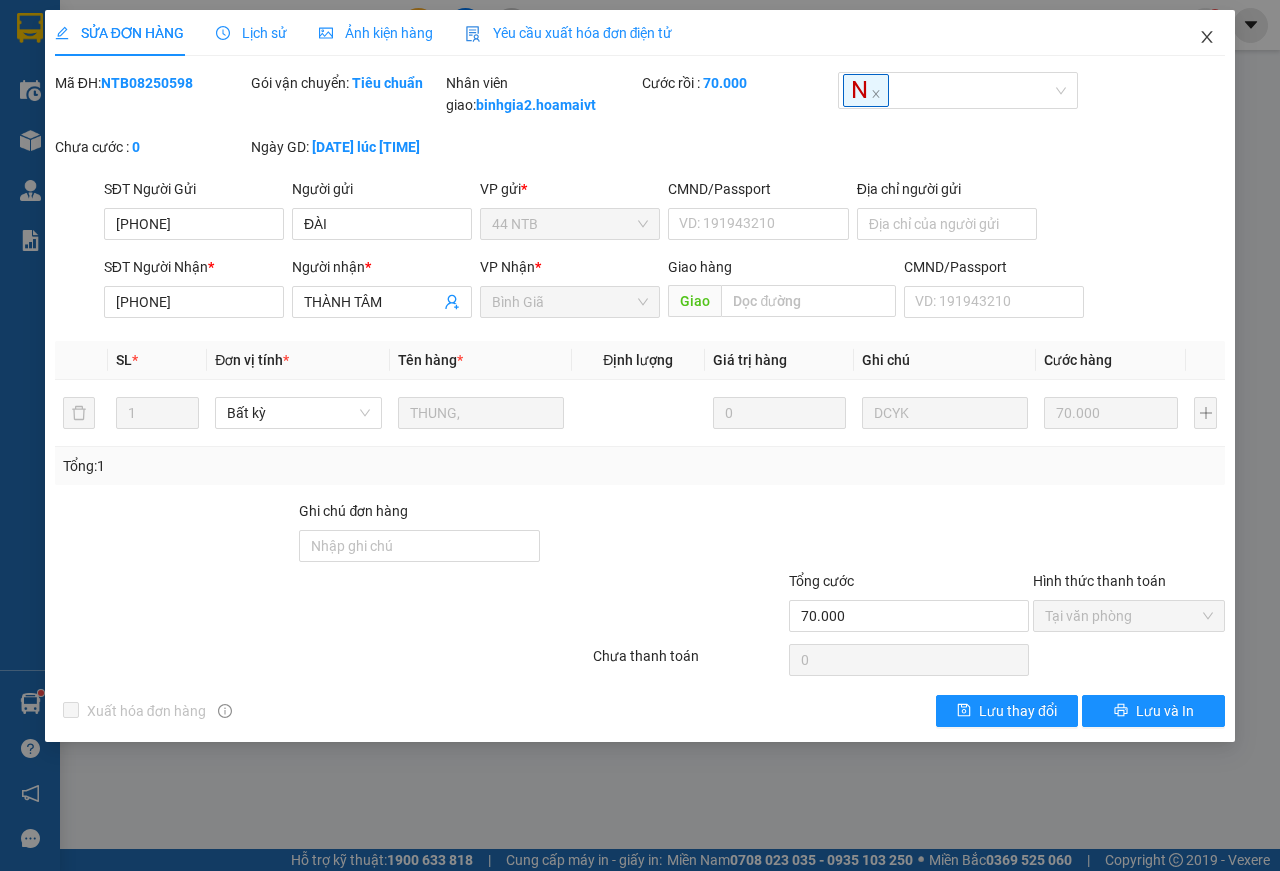 click 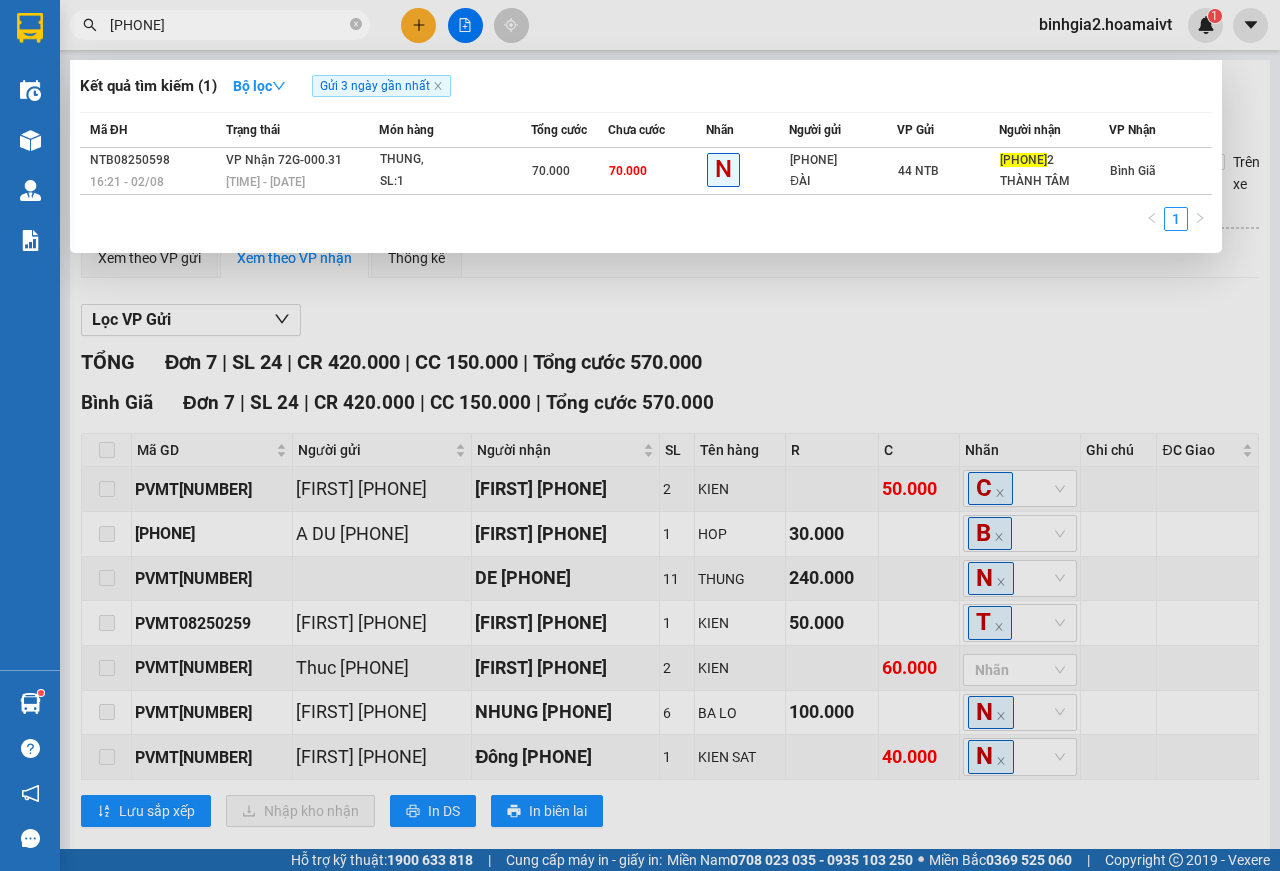 click on "[PHONE]" at bounding box center [228, 25] 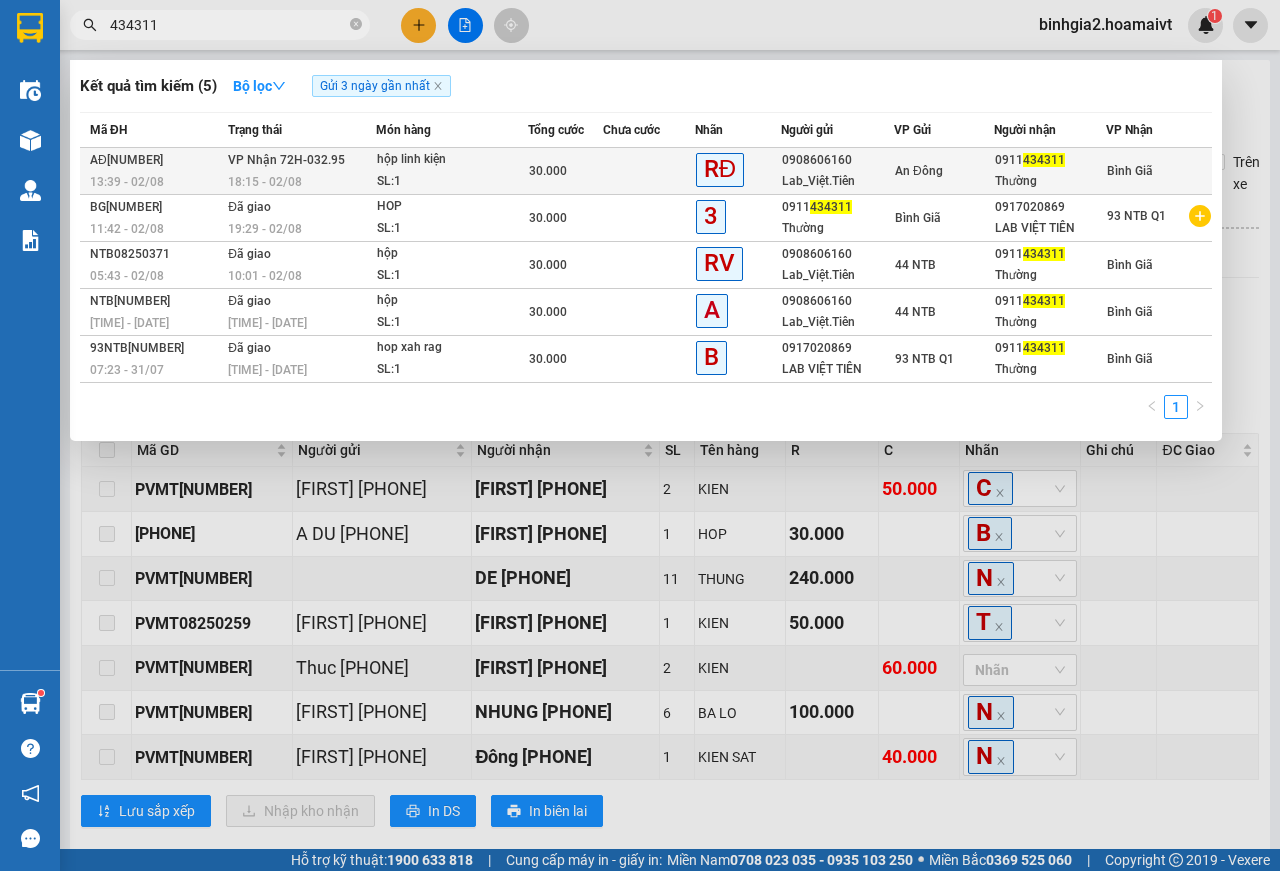 type on "434311" 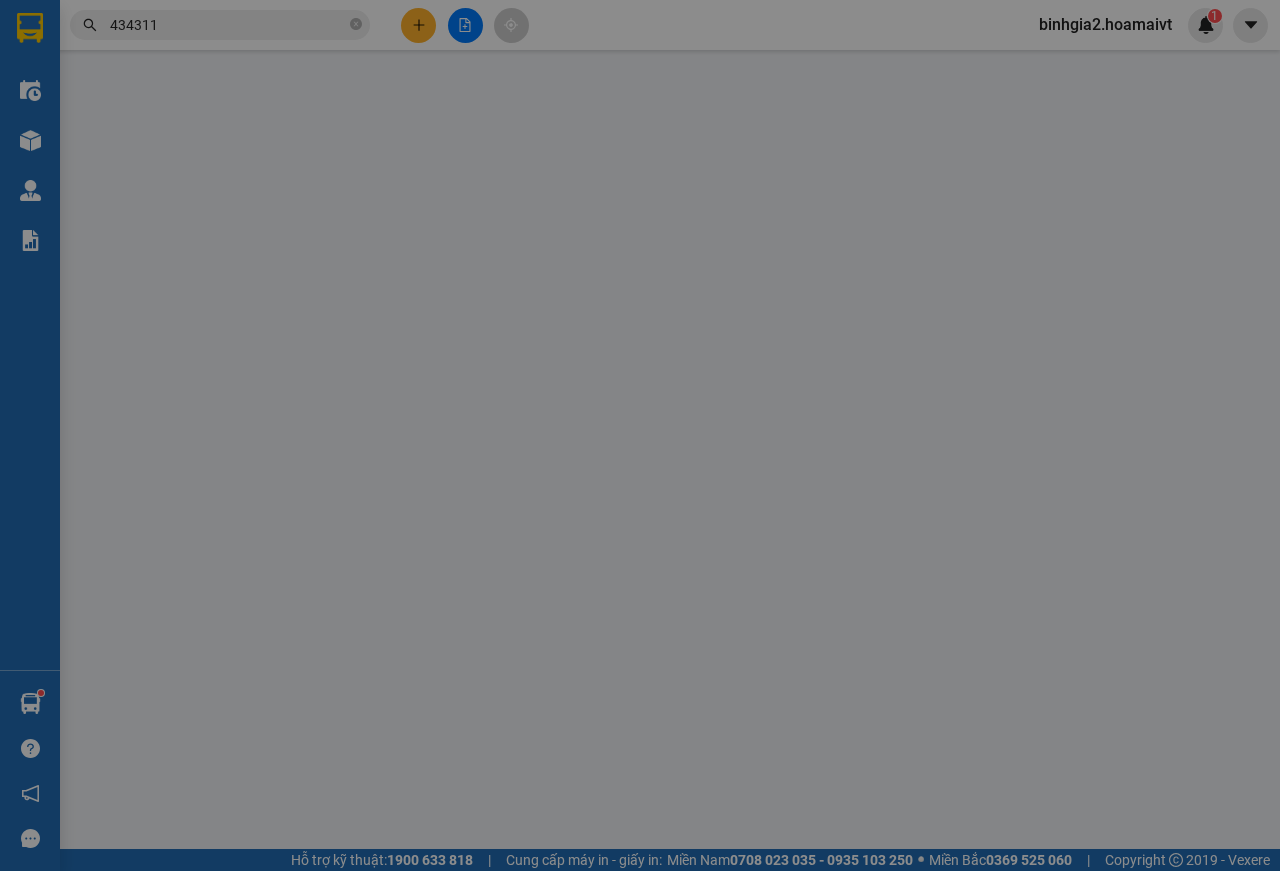 type on "0908606160" 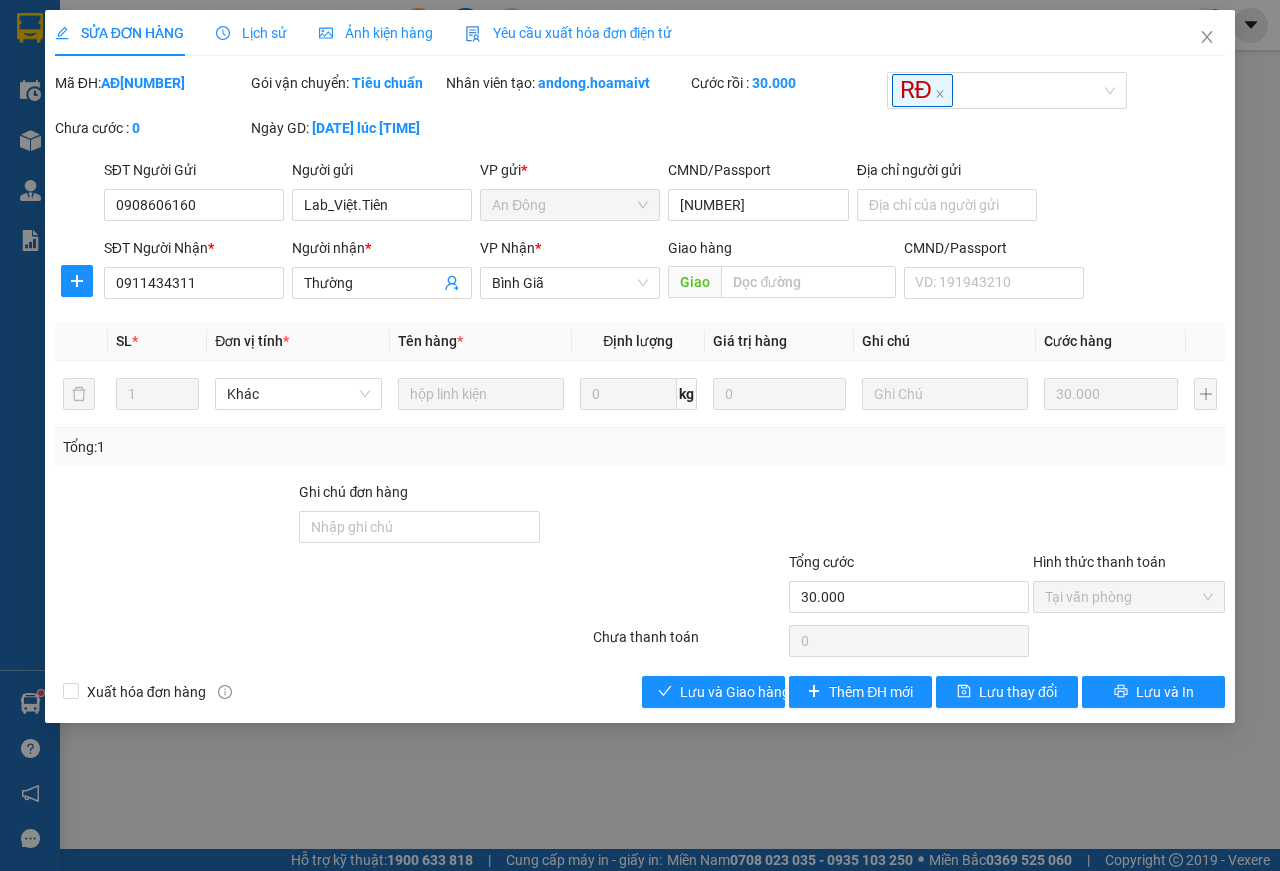 click on "SỬA ĐƠN HÀNG Lịch sử Ảnh kiện hàng Yêu cầu xuất hóa đơn điện tử Total Paid Fee 30.000 Total UnPaid Fee 0 Cash Collection Total Fee Mã ĐH:  AĐ[NUMBER] Gói vận chuyển:   Tiêu chuẩn Nhân viên tạo:   andong.hoamaivt Cước rồi :   30.000 RĐ   Chưa cước :   0 Ngày GD:   02-08-2025 lúc 13:39 SĐT Người Gửi [PHONE] [PHONE] Người gửi Lab_Việt.Tiên VP gửi  * An Đông CMND/Passport [NUMBER] Địa chỉ người gửi SĐT Người Nhận  * [PHONE] Người nhận  * Thường VP Nhận  * Bình Giã Giao hàng Giao CMND/Passport VD: 191943210 SL  * Đơn vị tính  * Tên hàng  * Định lượng Giá trị hàng Ghi chú Cước hàng                   1 Khác hộp linh kiện 0 kg 0 30.000 Tổng:  1 Ghi chú đơn hàng Tổng cước 30.000 Hình thức thanh toán Tại văn phòng Số tiền thu trước 30.000 Chọn HT Thanh Toán Chưa thanh toán 0 Chọn HT Thanh Toán Xuất hóa đơn hàng Thêm ĐH mới" at bounding box center (640, 366) 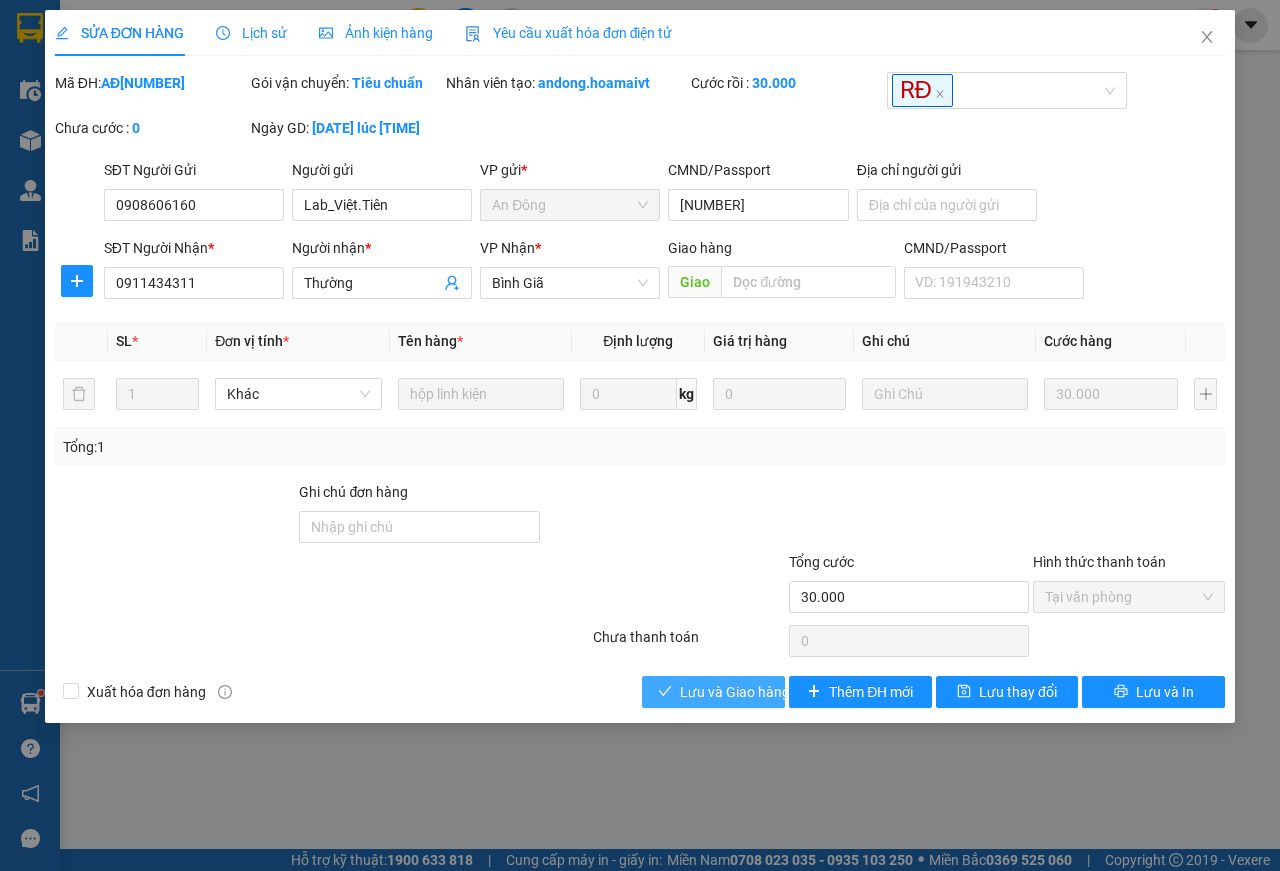 click on "Lưu và Giao hàng" at bounding box center (735, 692) 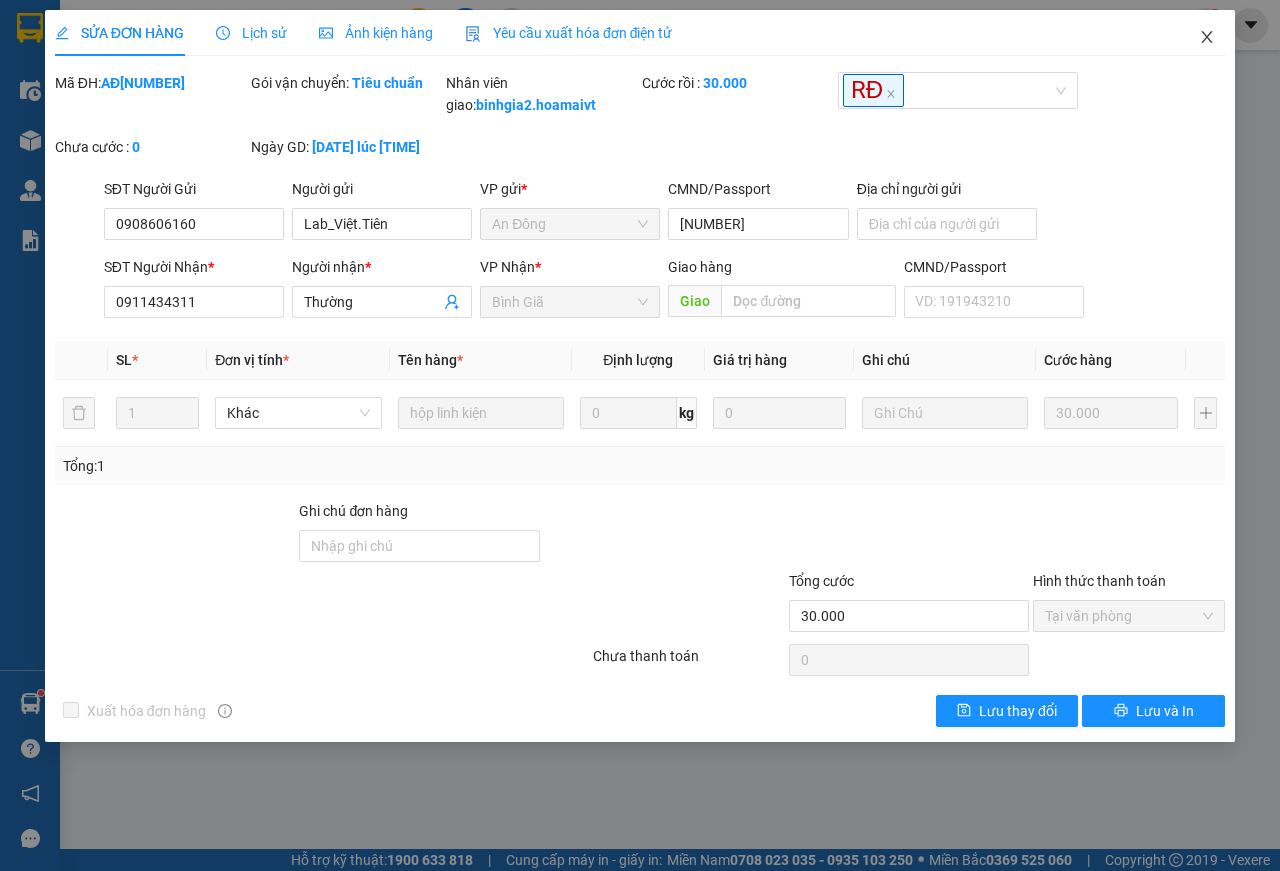 click 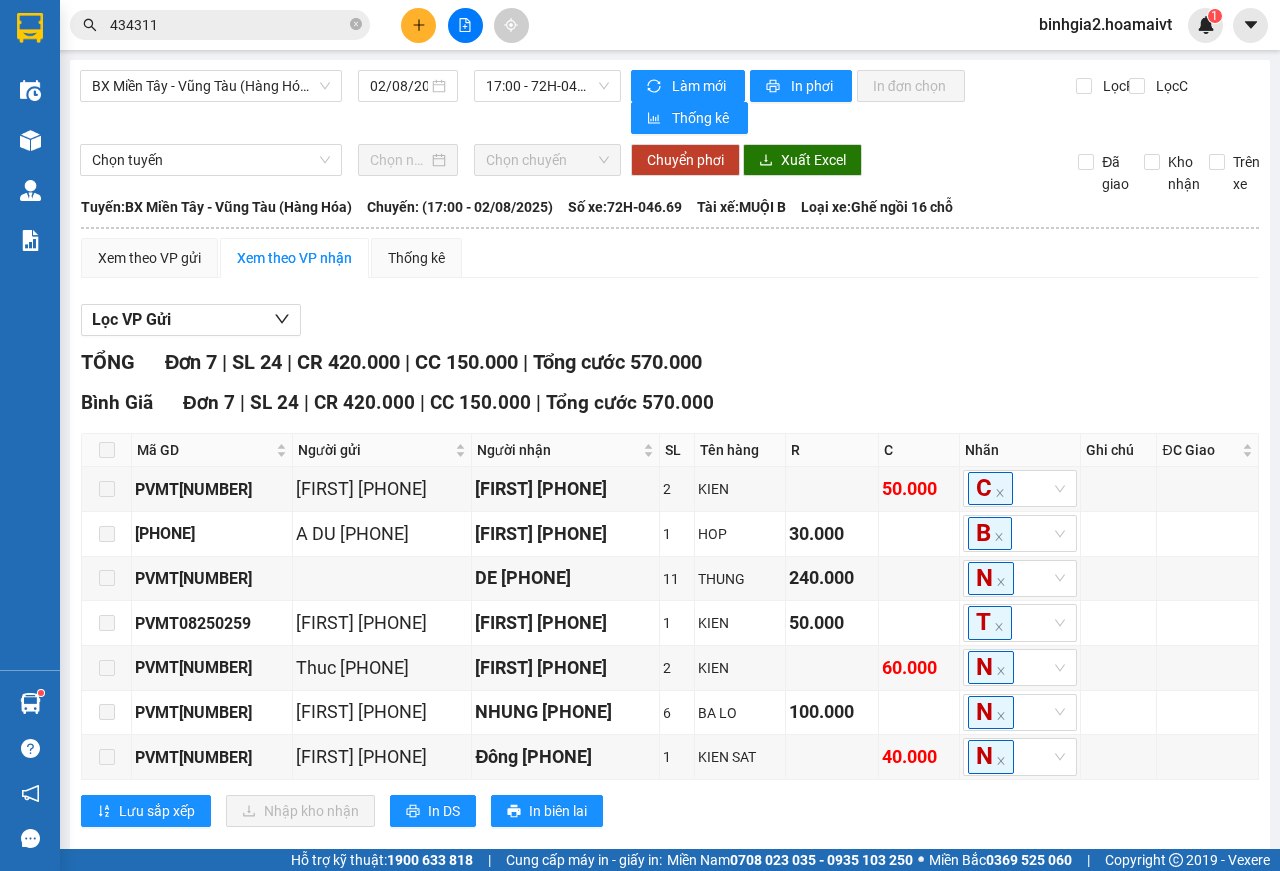 click on "434311" at bounding box center [228, 25] 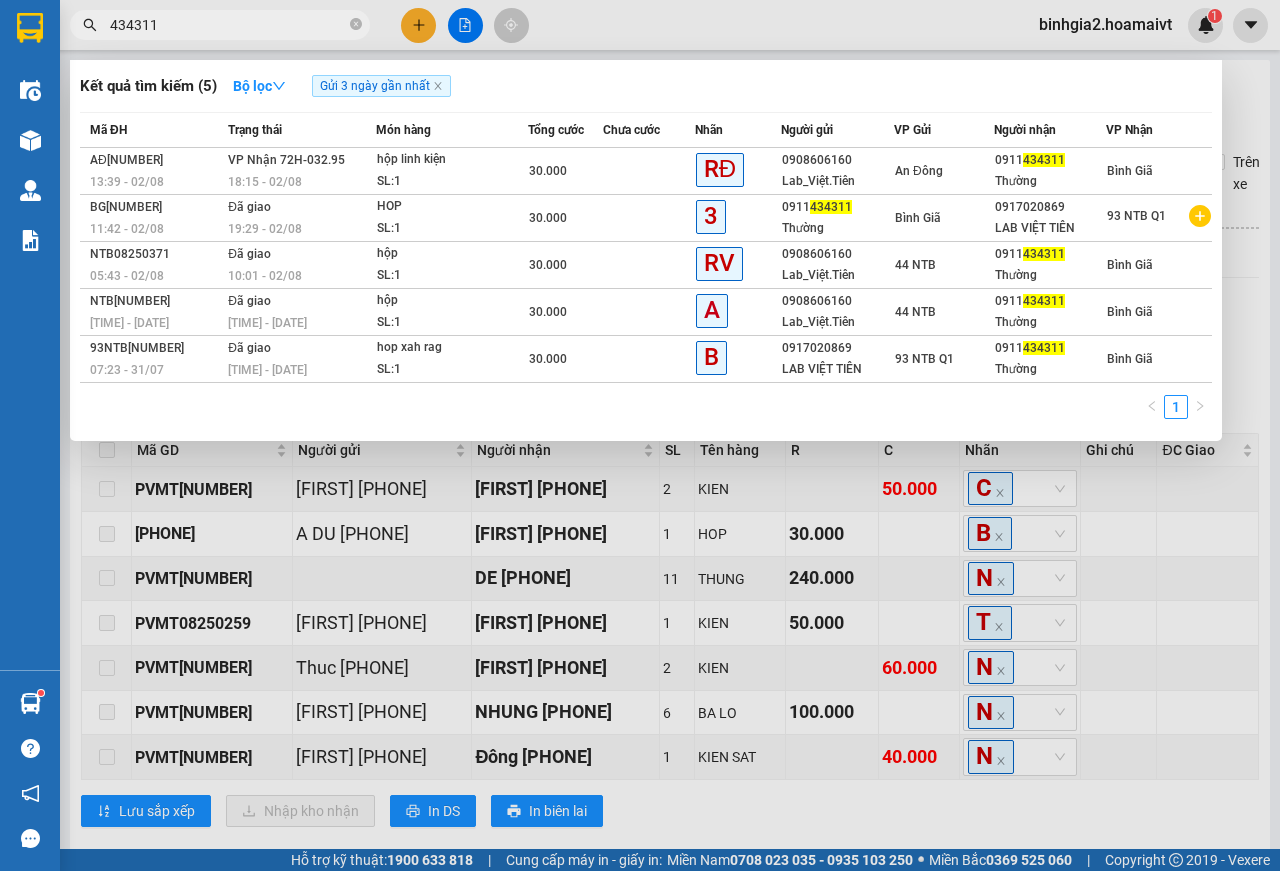 click on "434311" at bounding box center (228, 25) 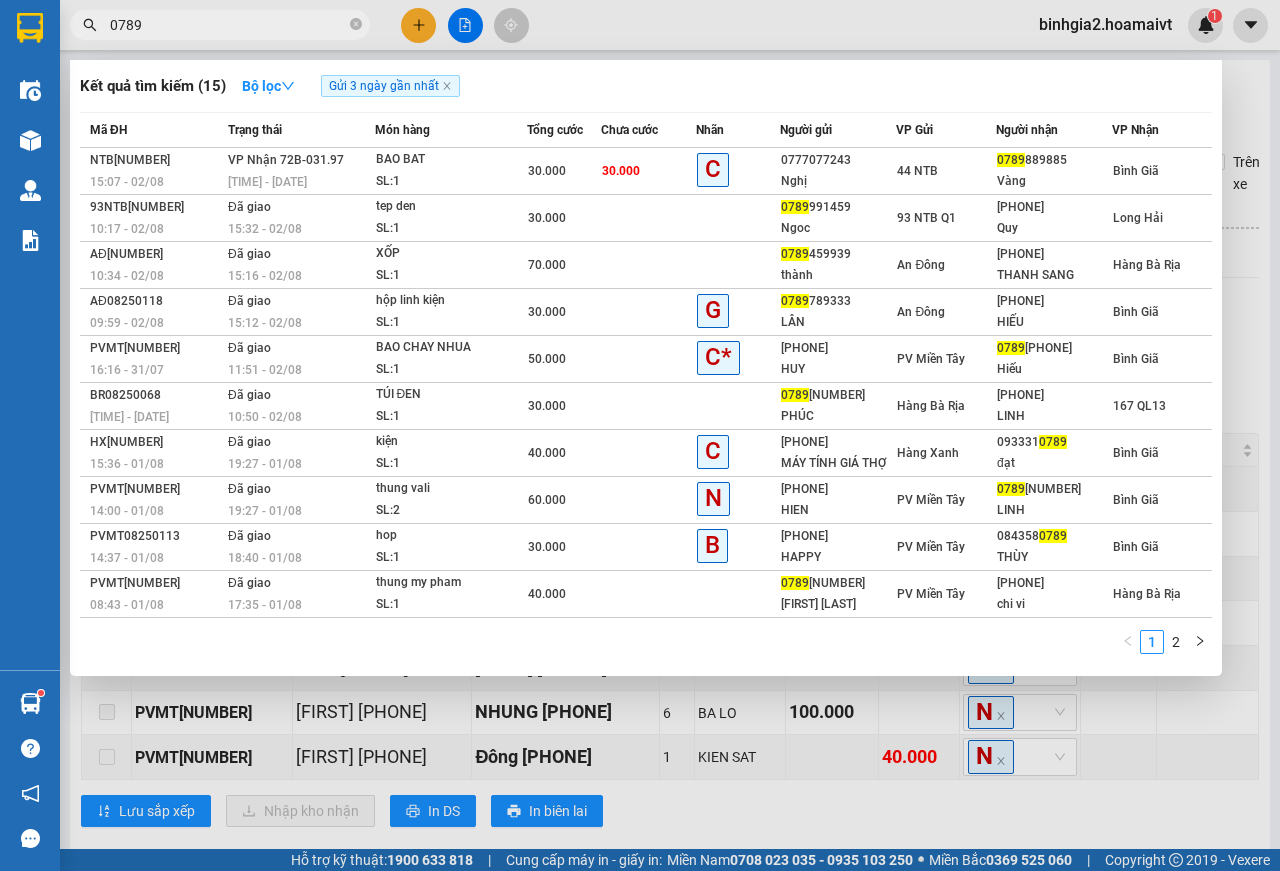 click on "0789" at bounding box center (228, 25) 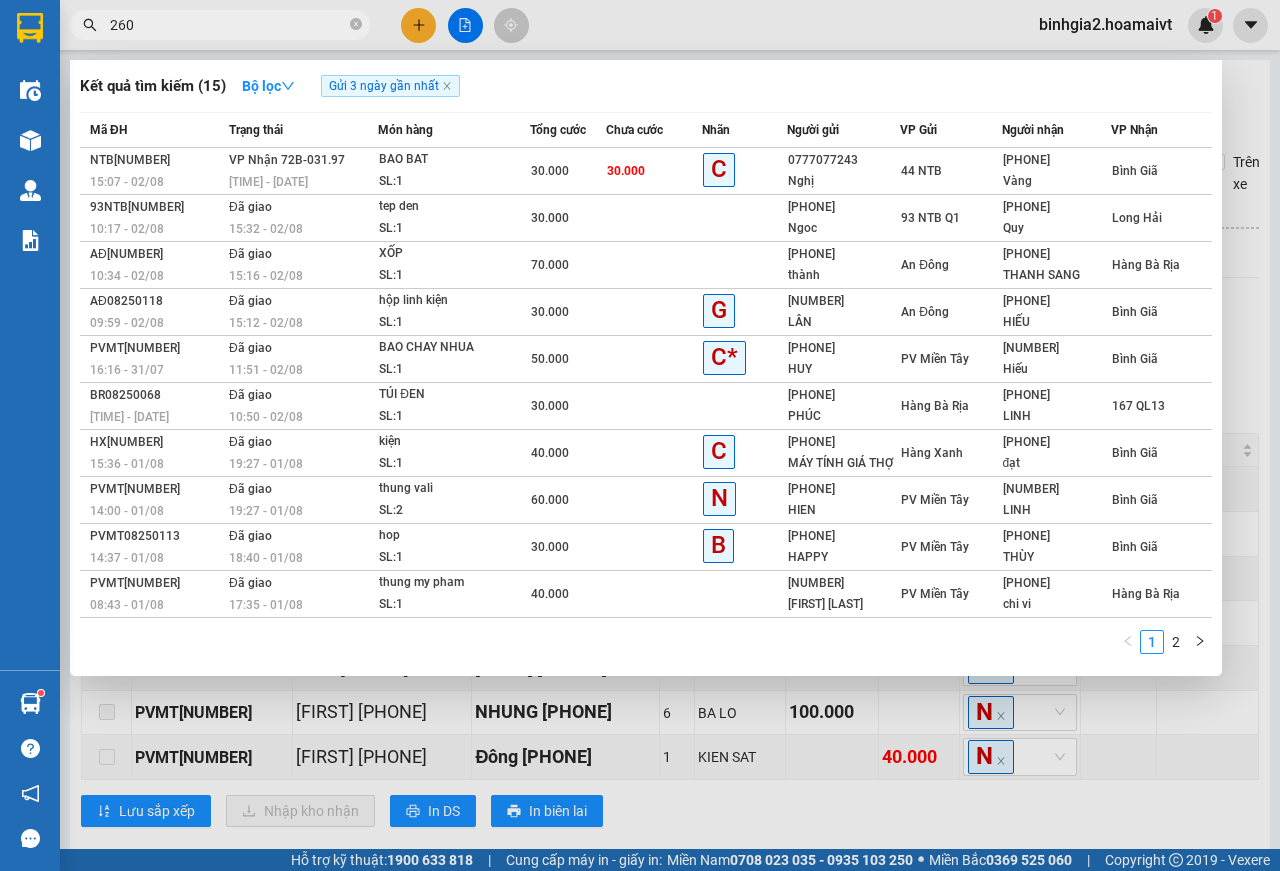 type on "2605" 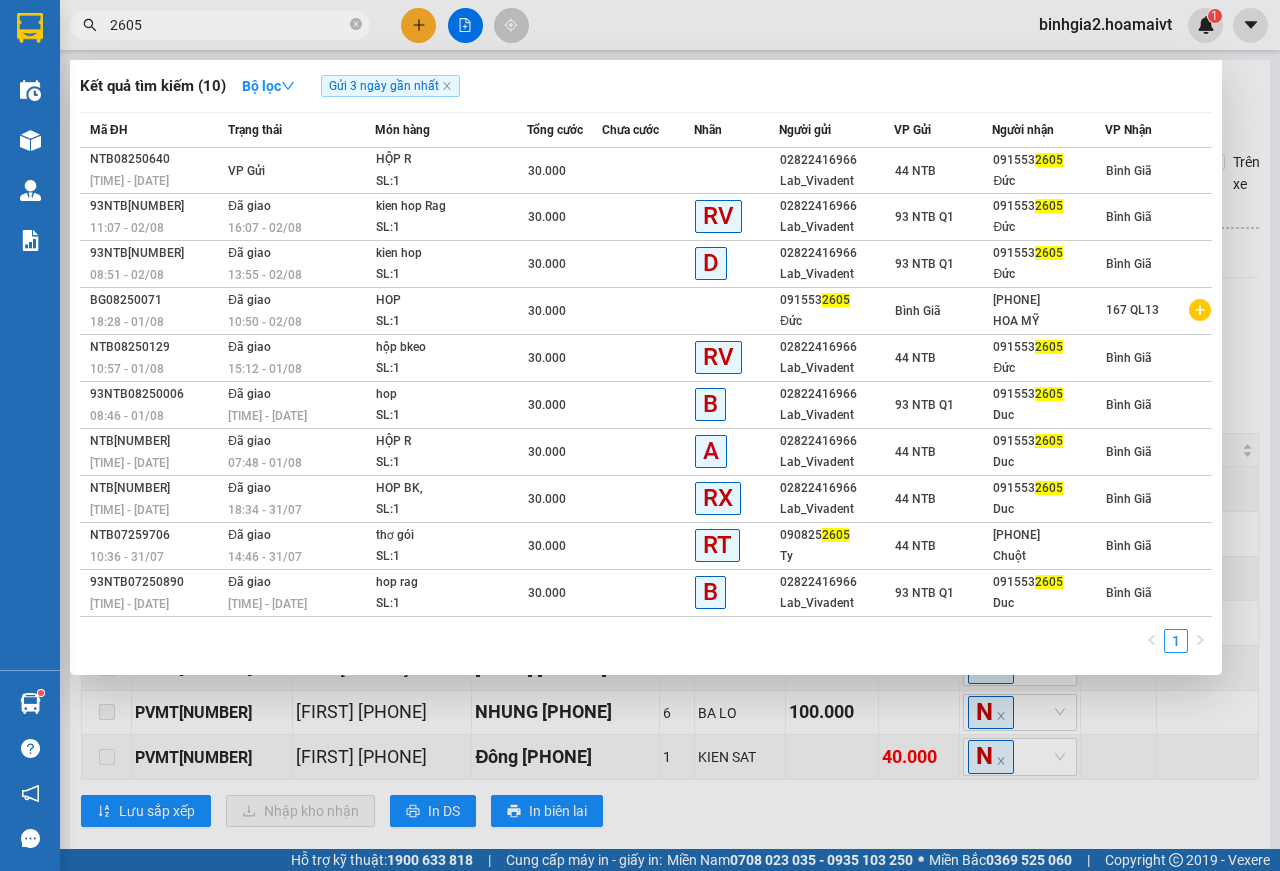 click on "2605" at bounding box center [228, 25] 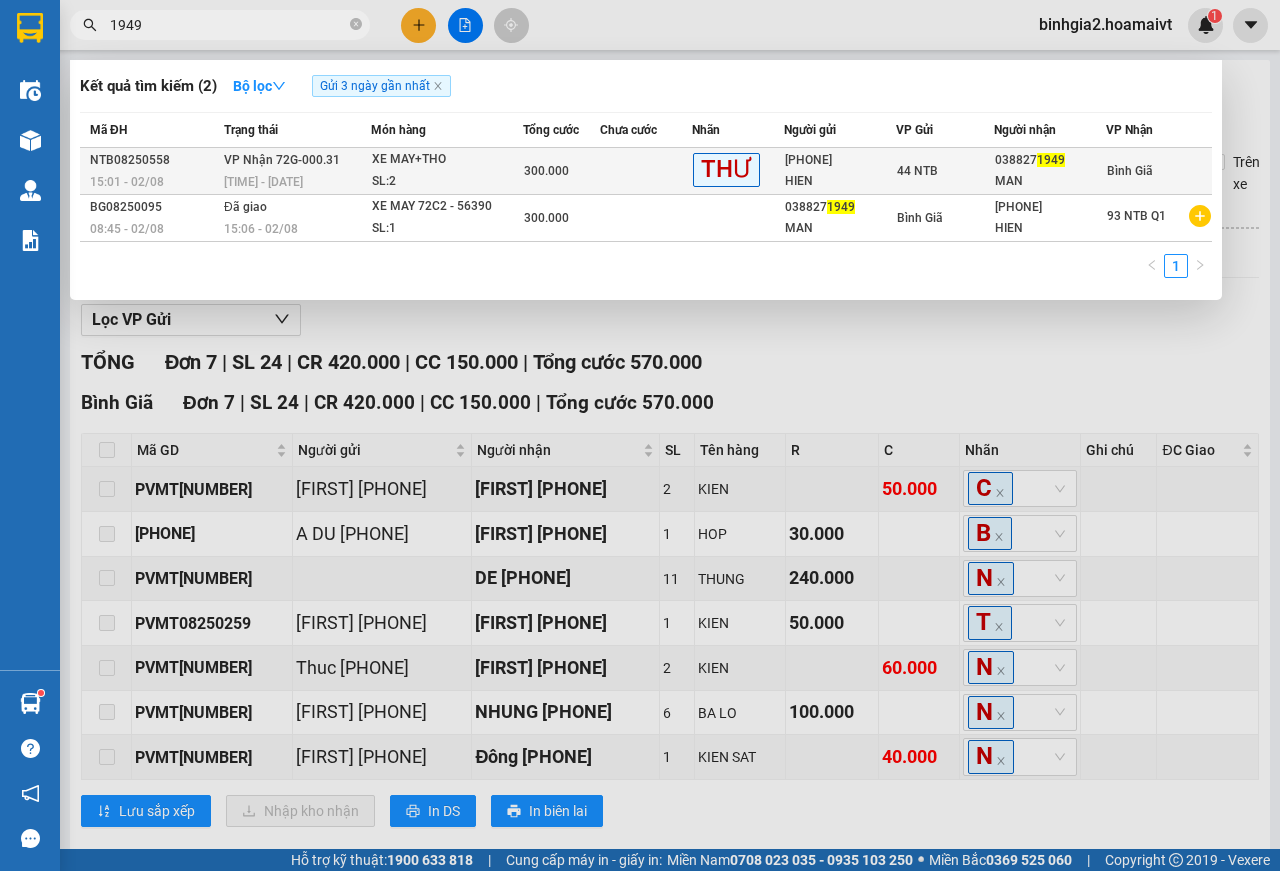type on "1949" 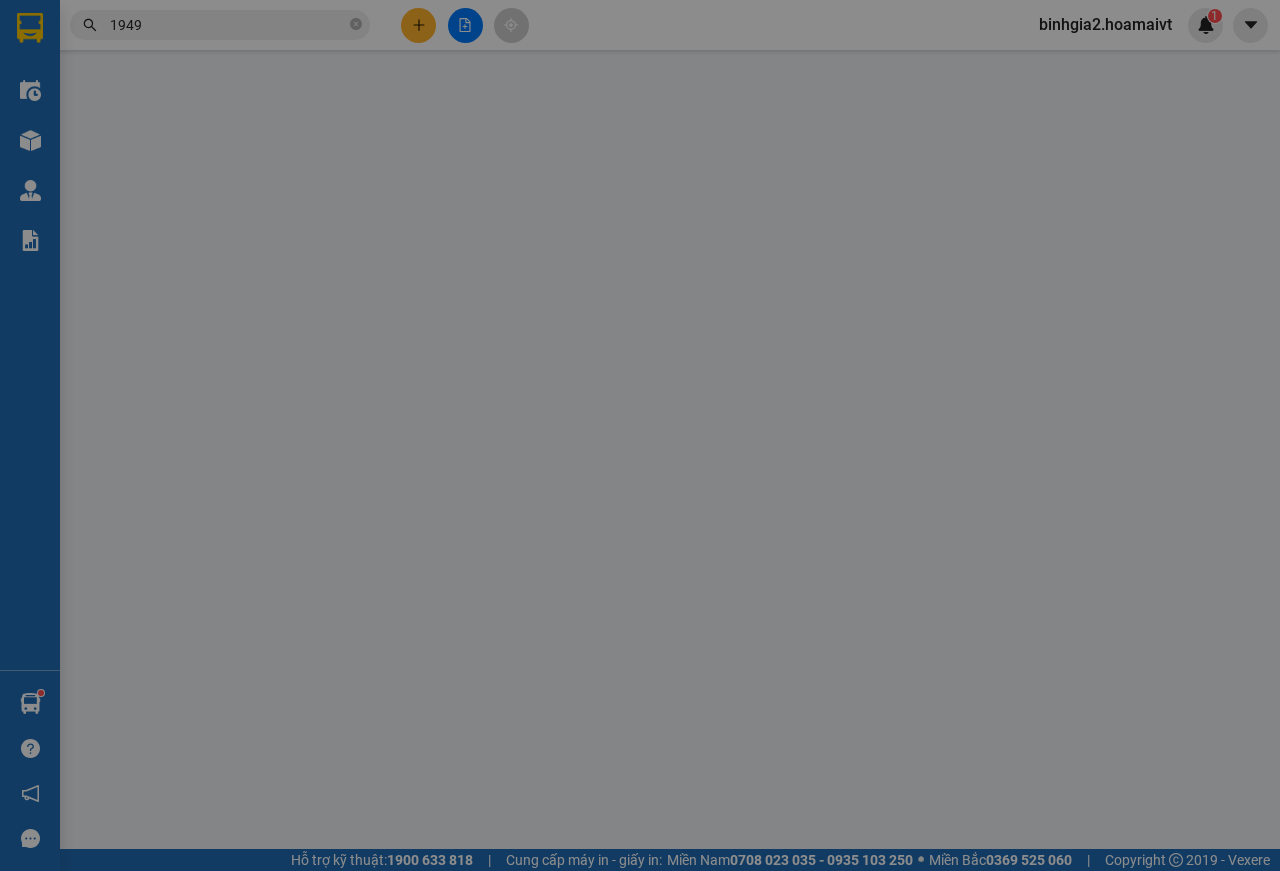 type on "[PHONE]" 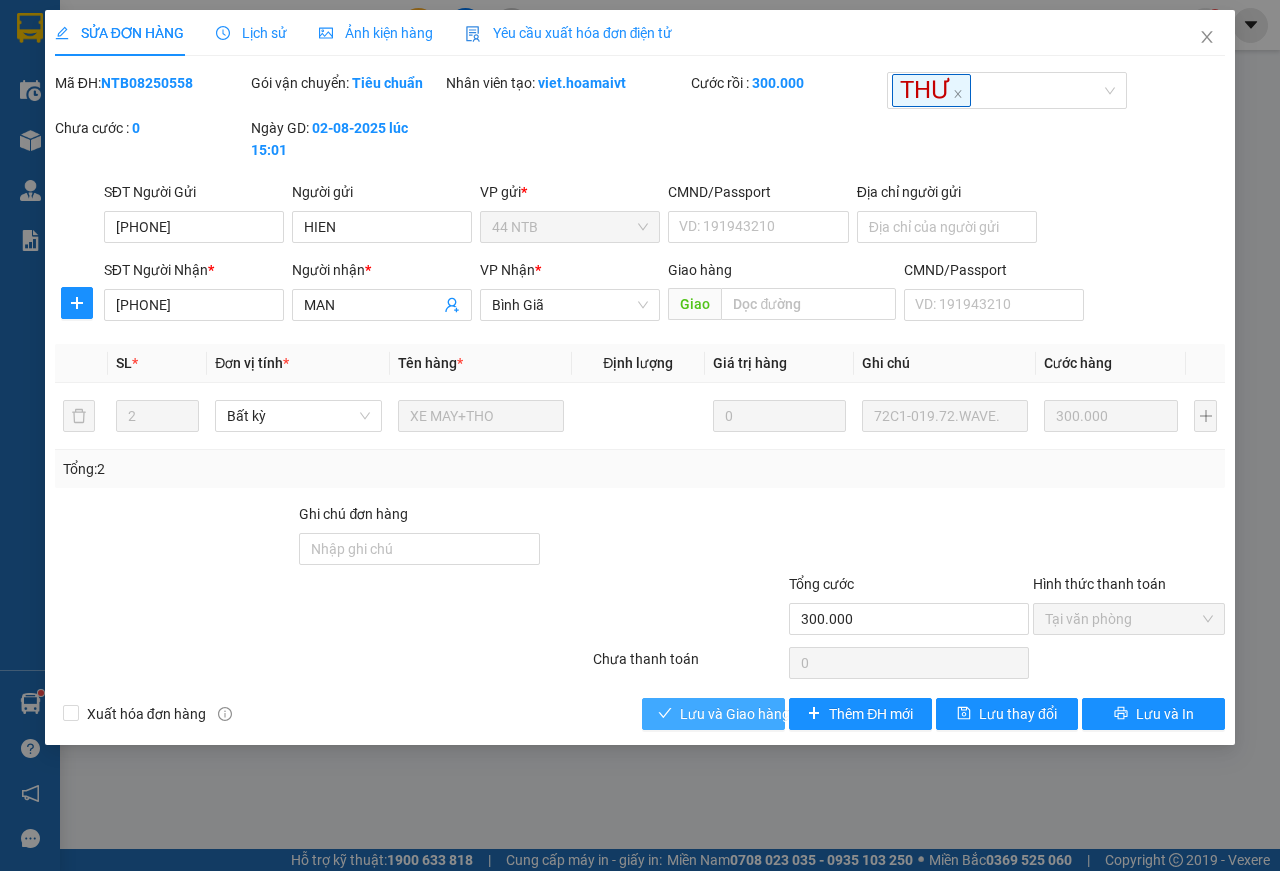 click on "Lưu và Giao hàng" at bounding box center [735, 714] 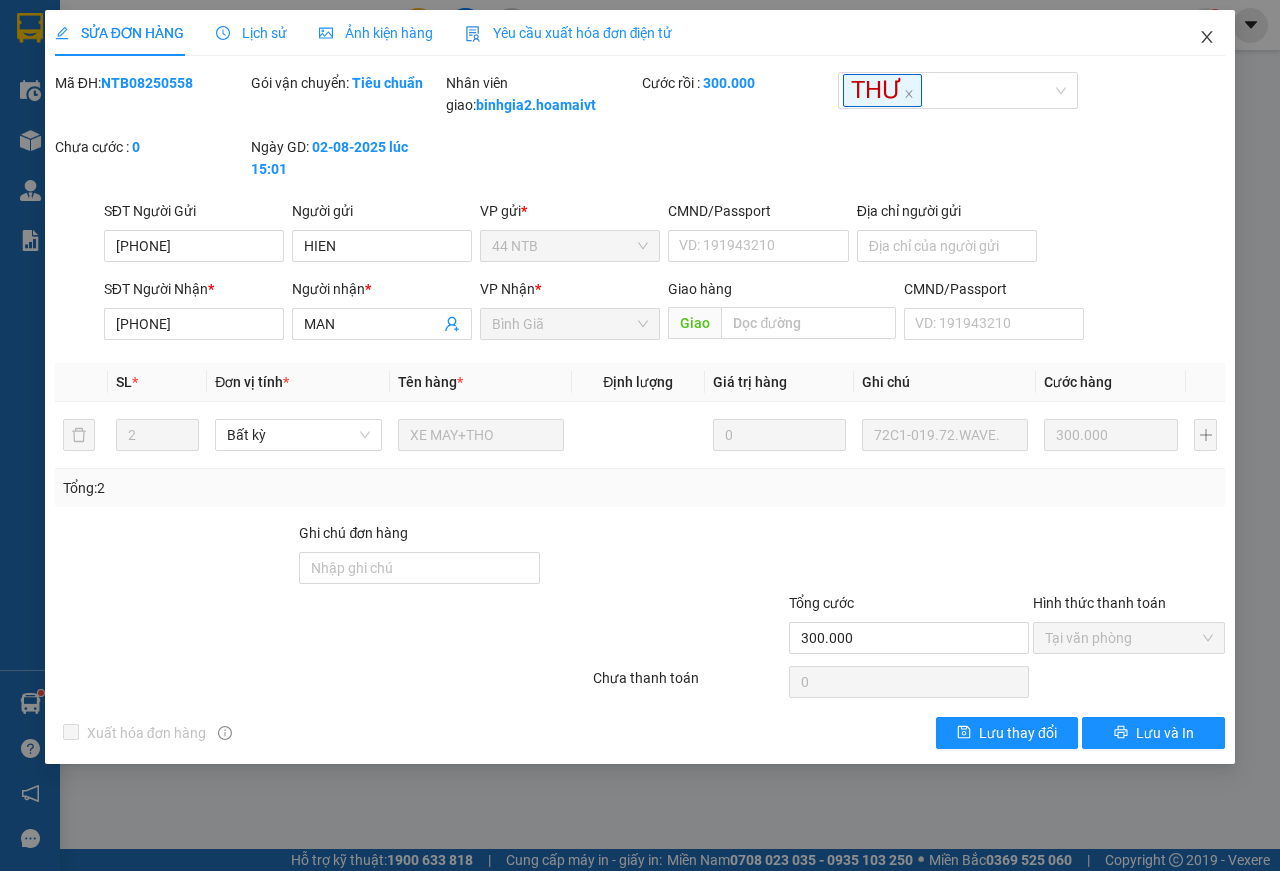 click 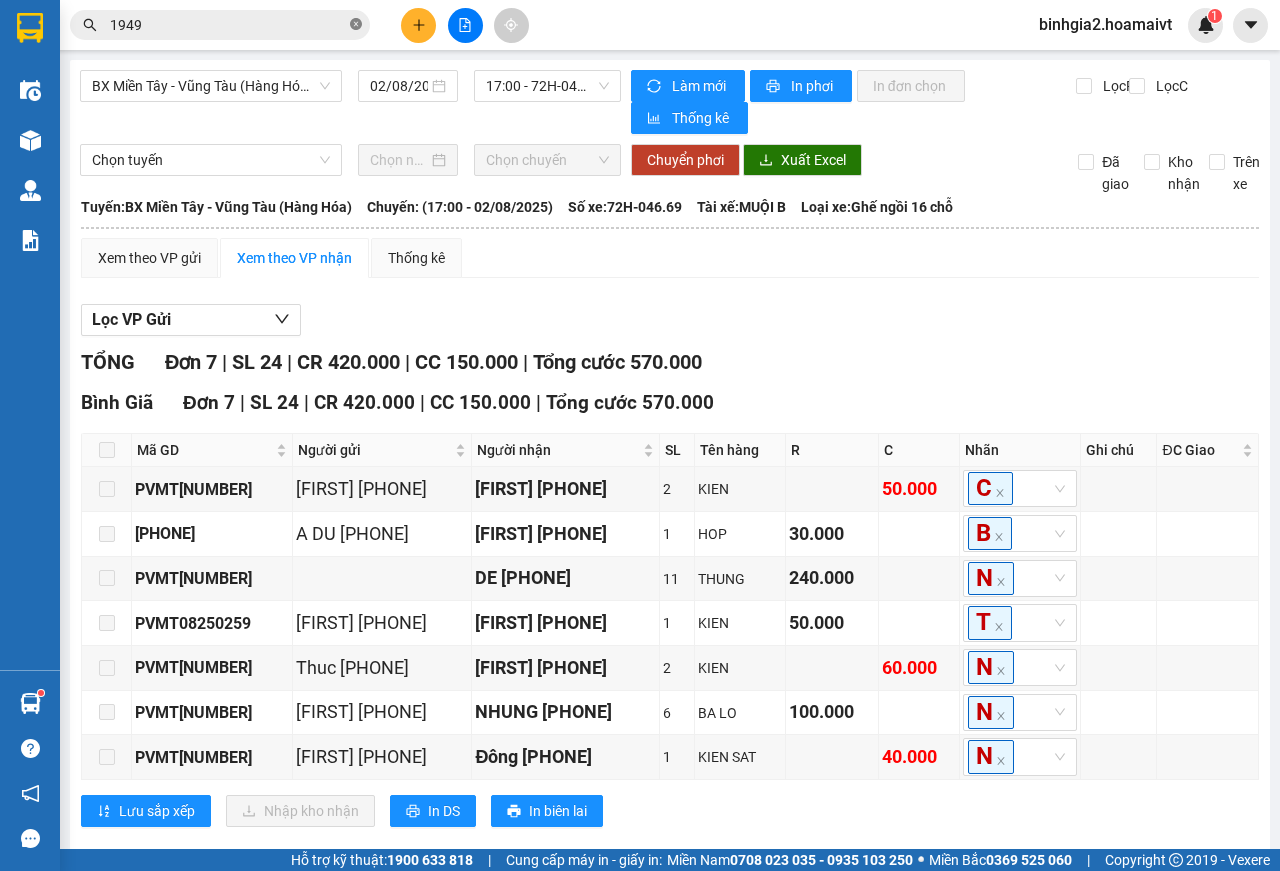 click 